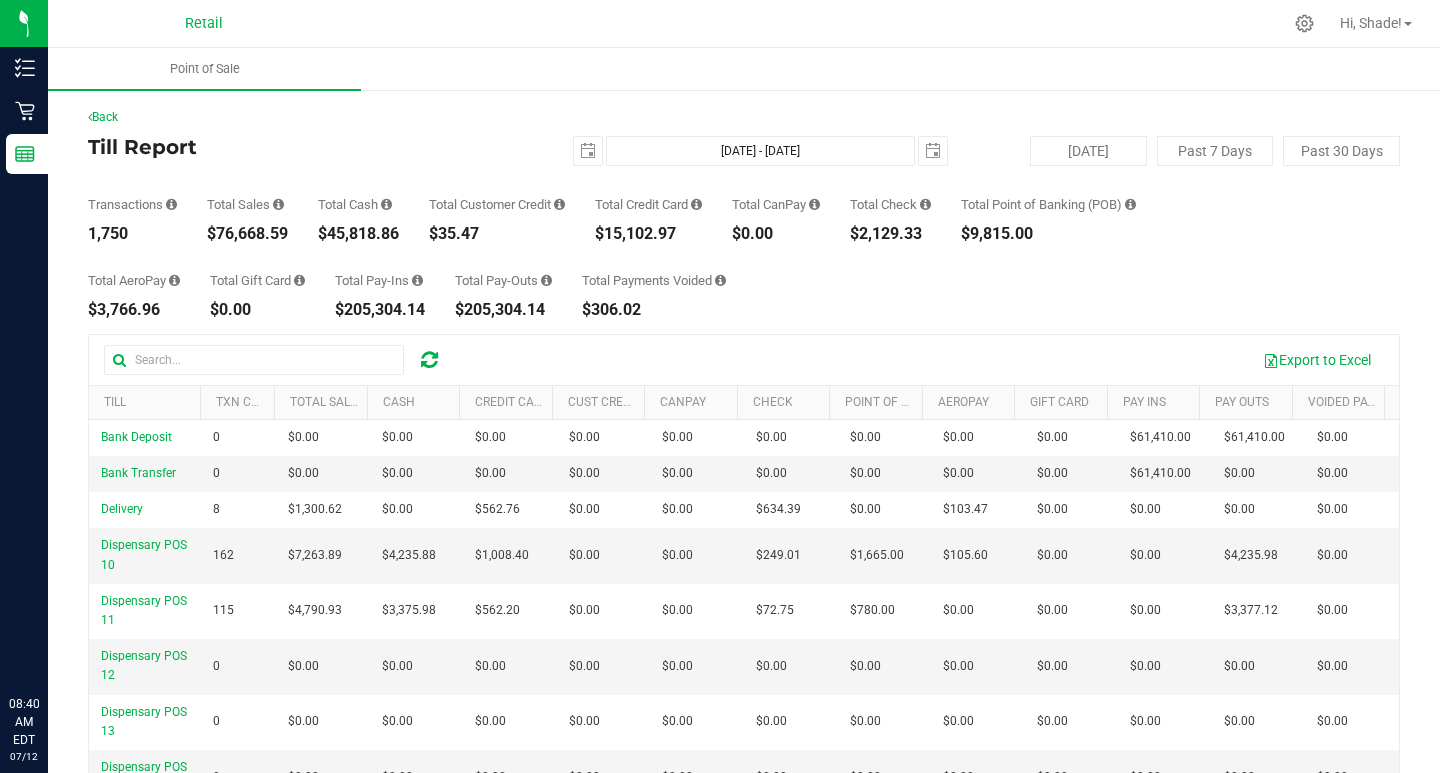 scroll, scrollTop: 0, scrollLeft: 0, axis: both 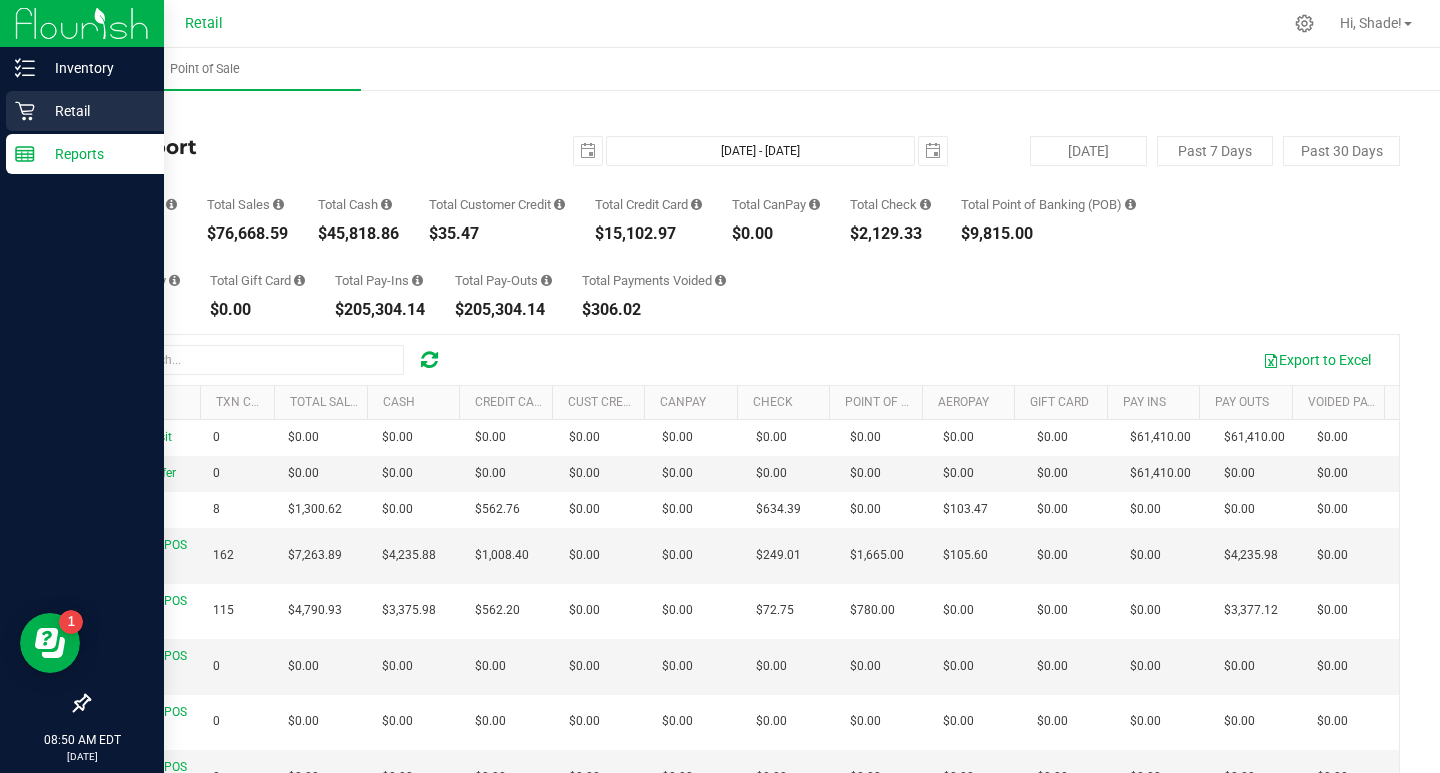 click 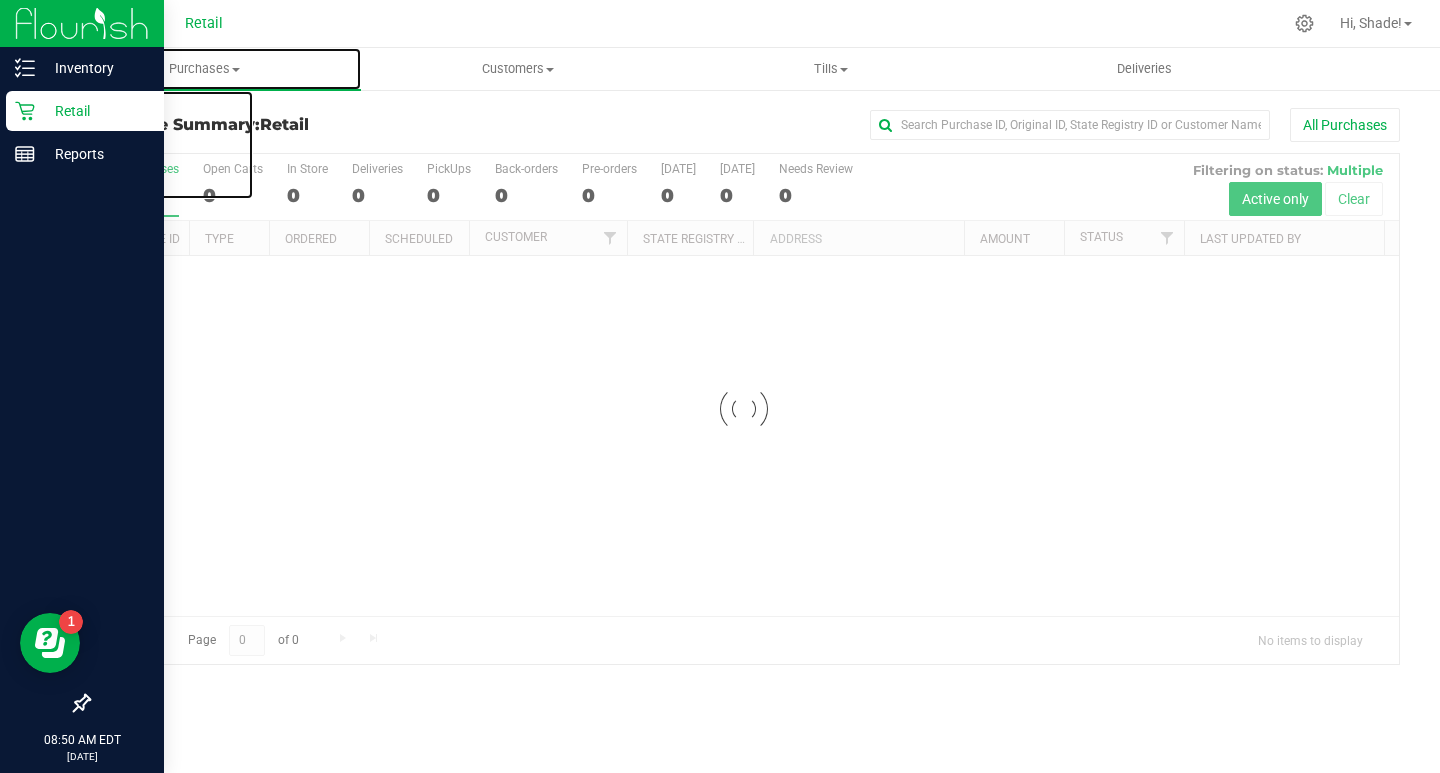 click on "Purchases" at bounding box center (204, 69) 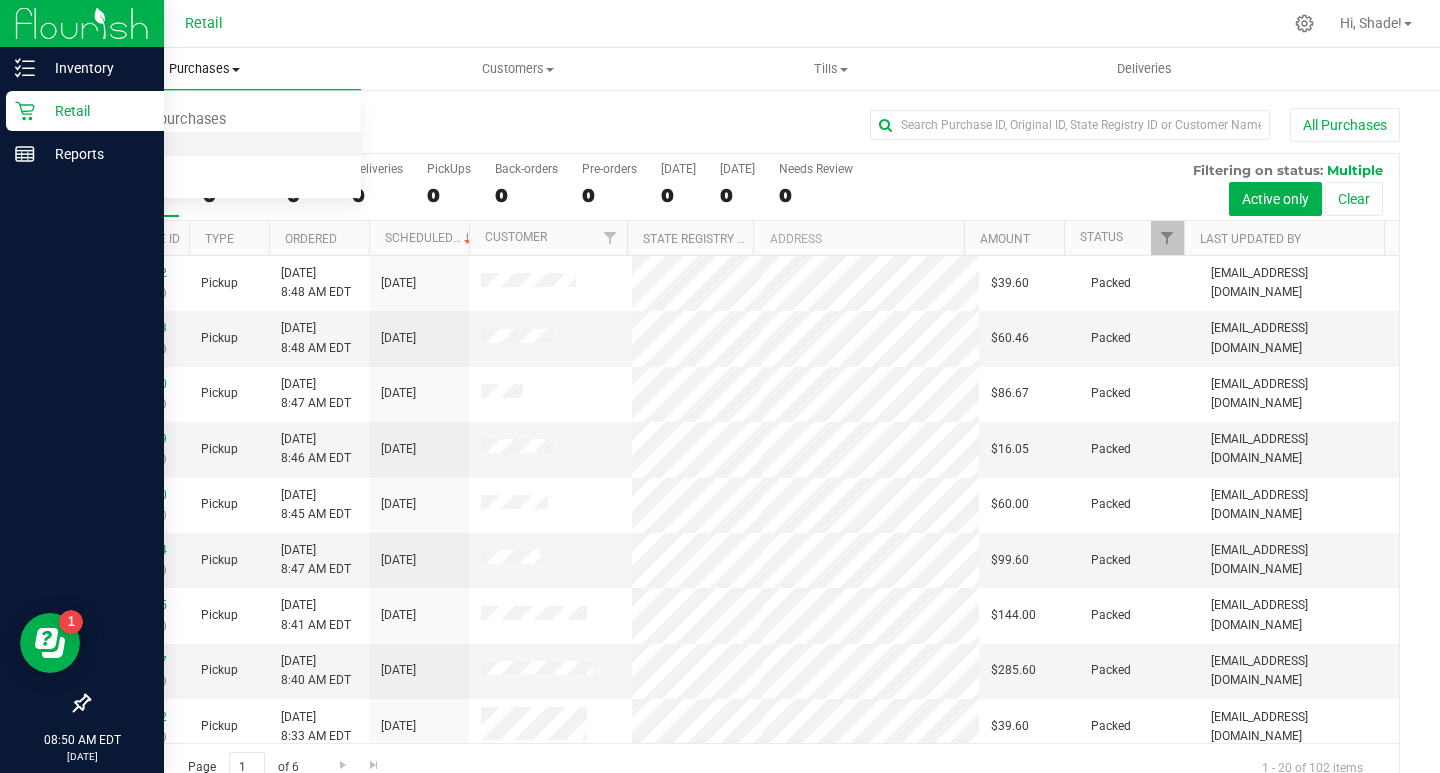 click on "Fulfillment" at bounding box center (110, 144) 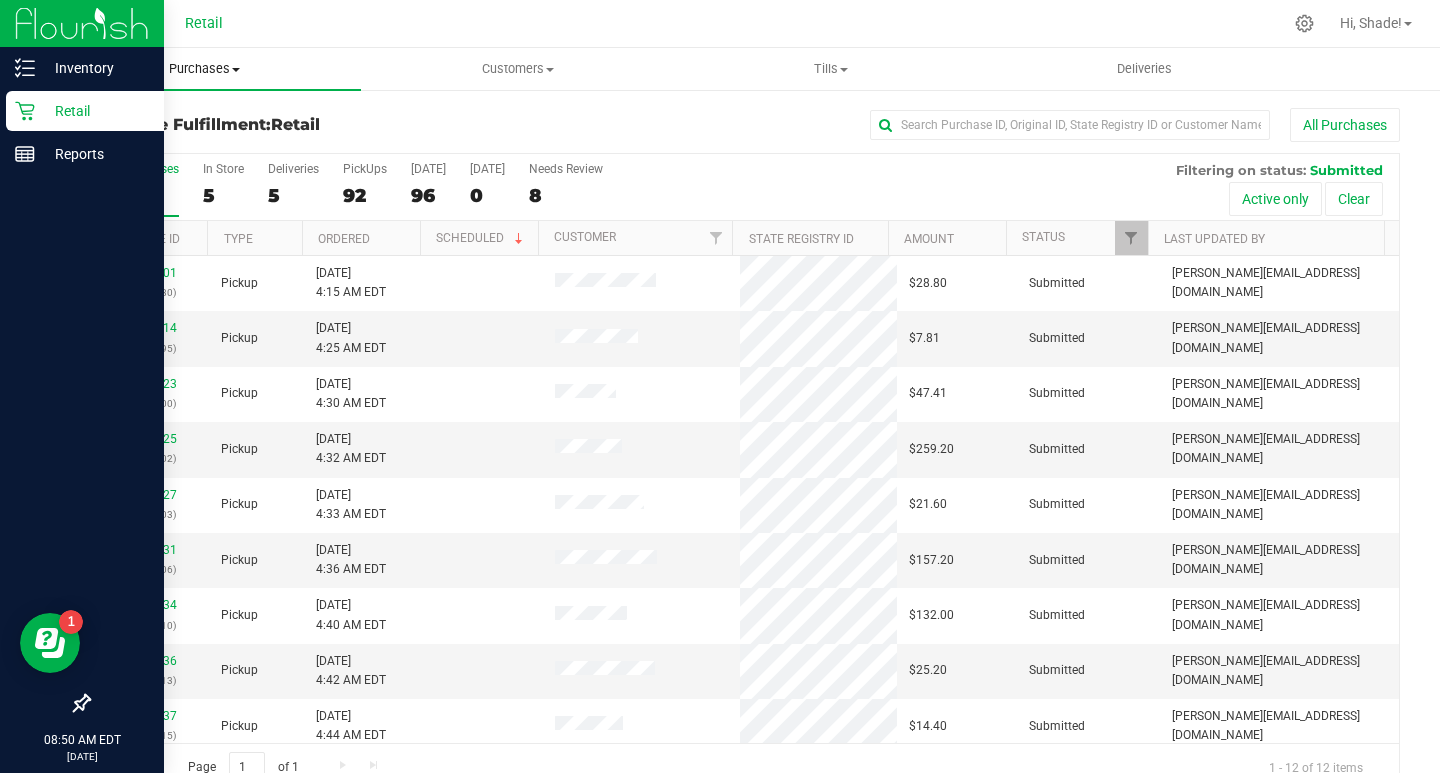 click on "Purchases" at bounding box center [204, 69] 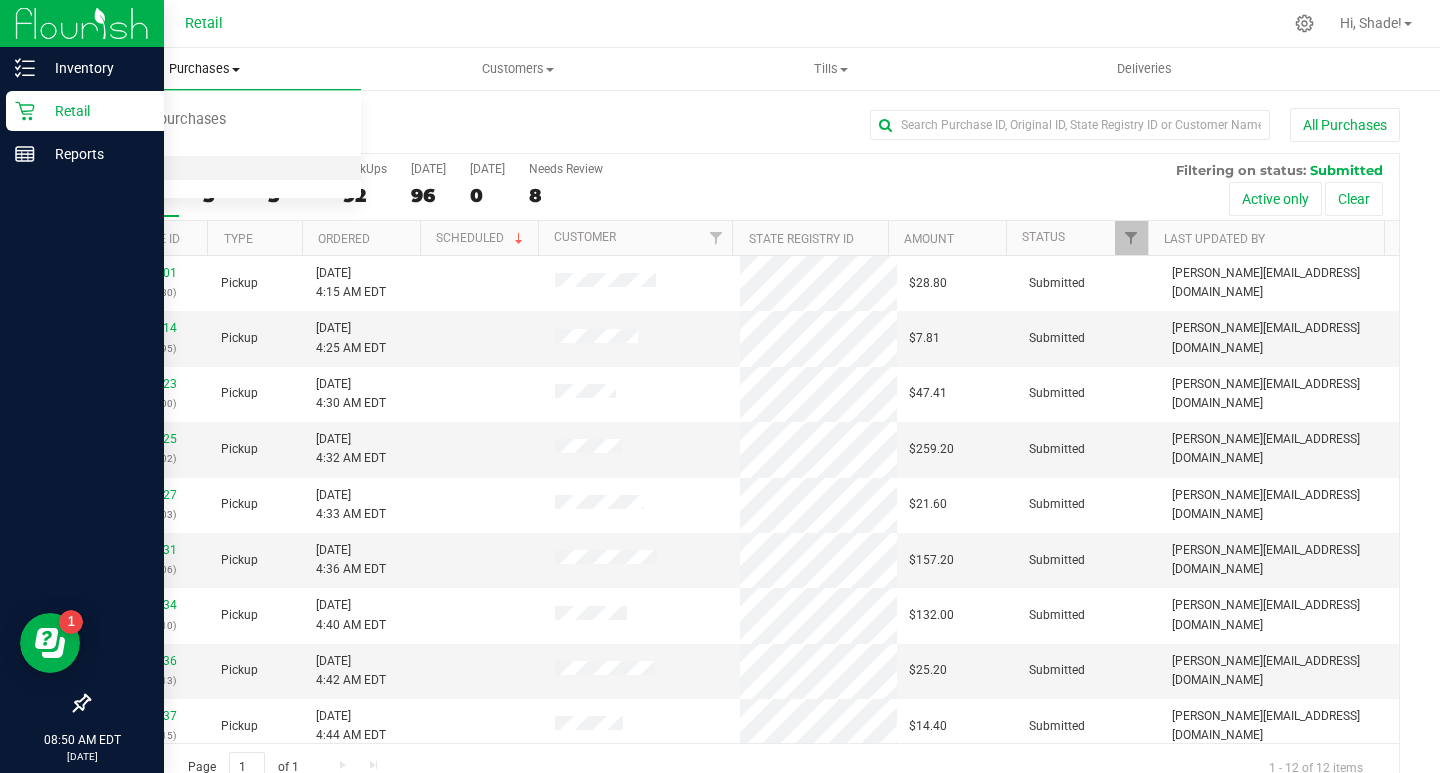 click on "All purchases" at bounding box center [119, 168] 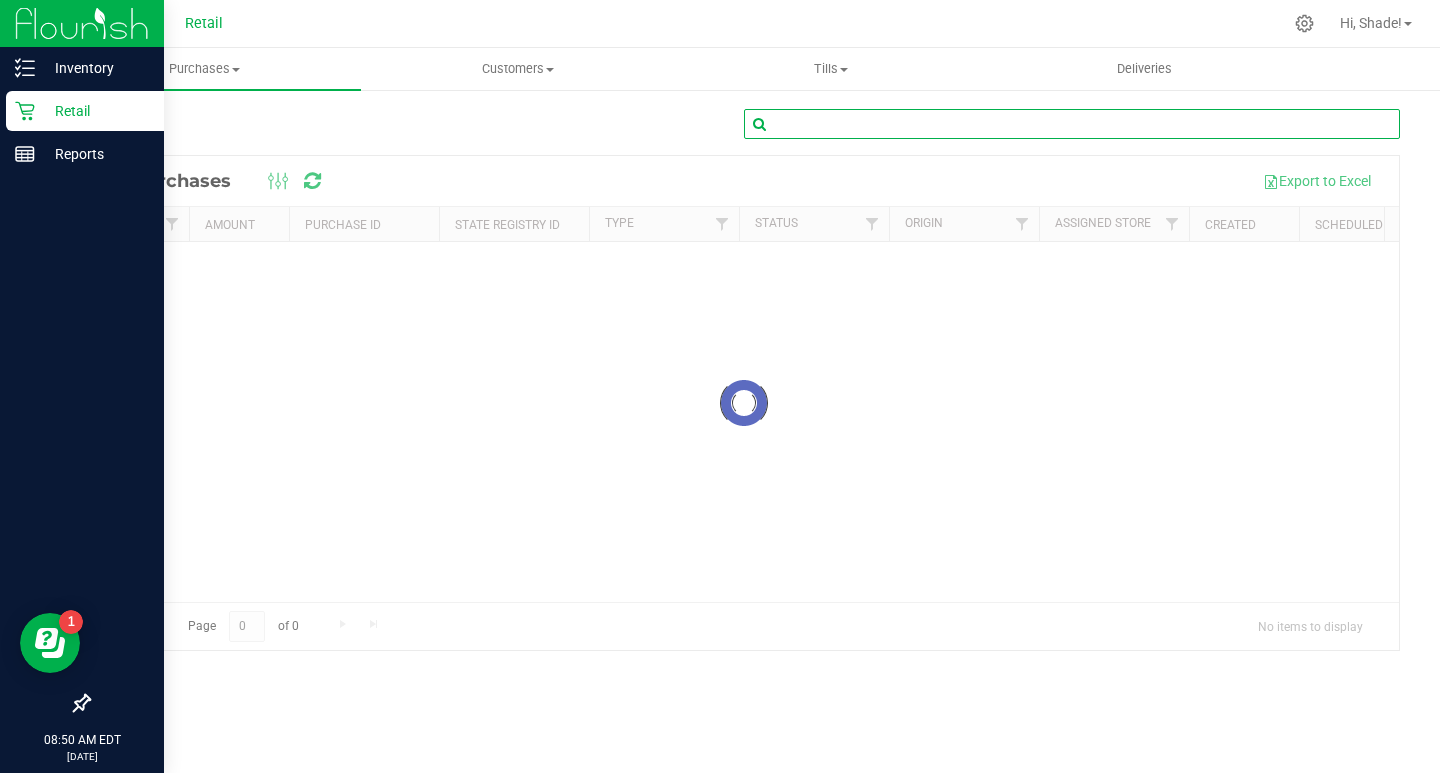 click at bounding box center (1072, 124) 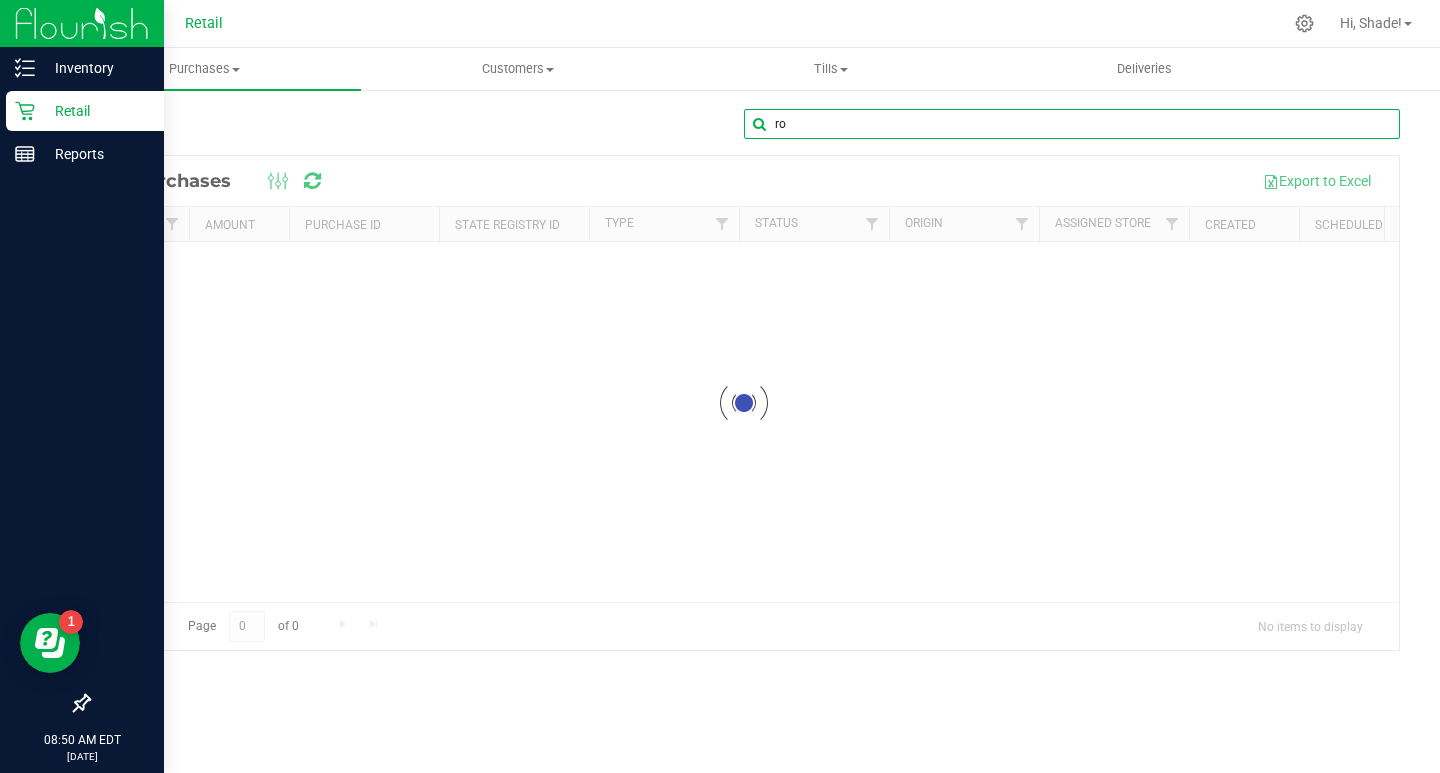 type on "r" 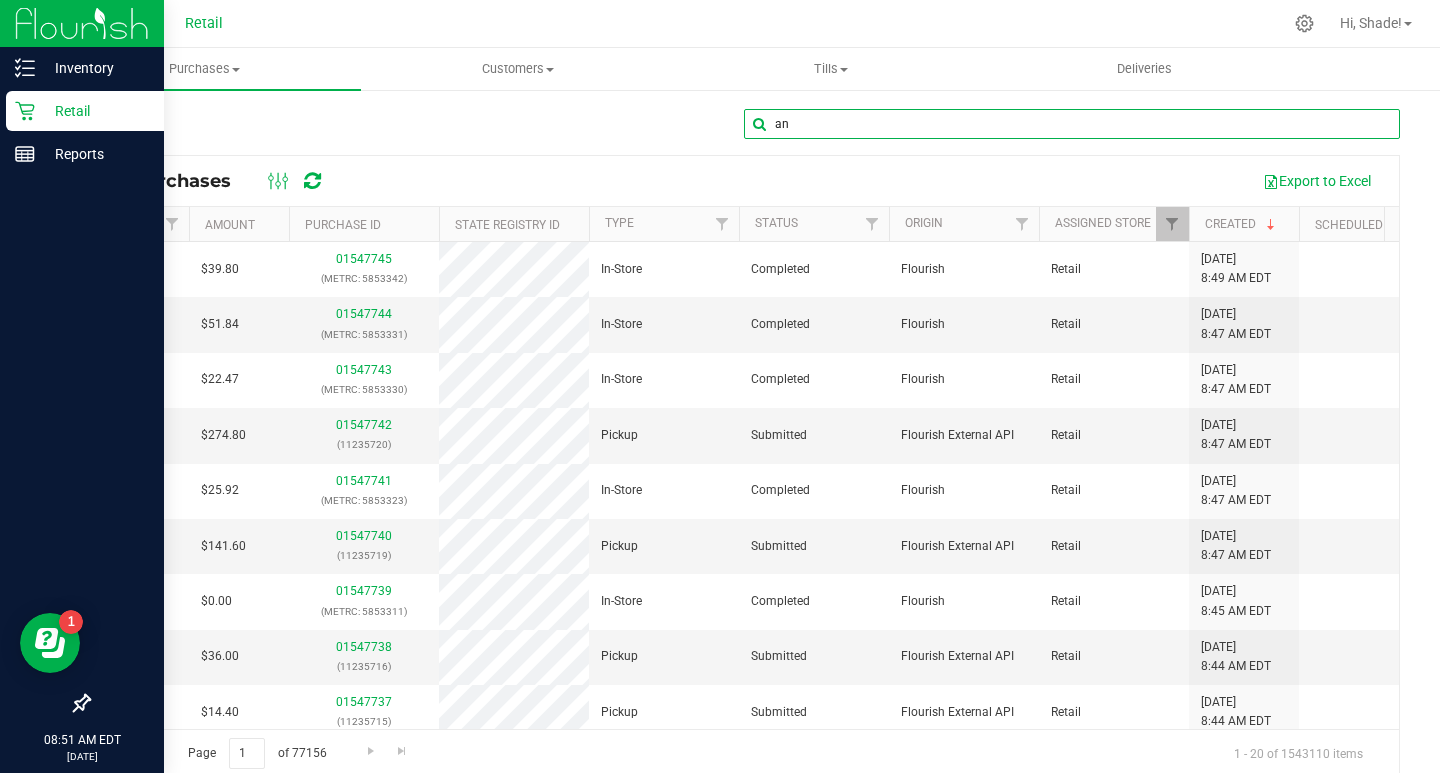 type on "a" 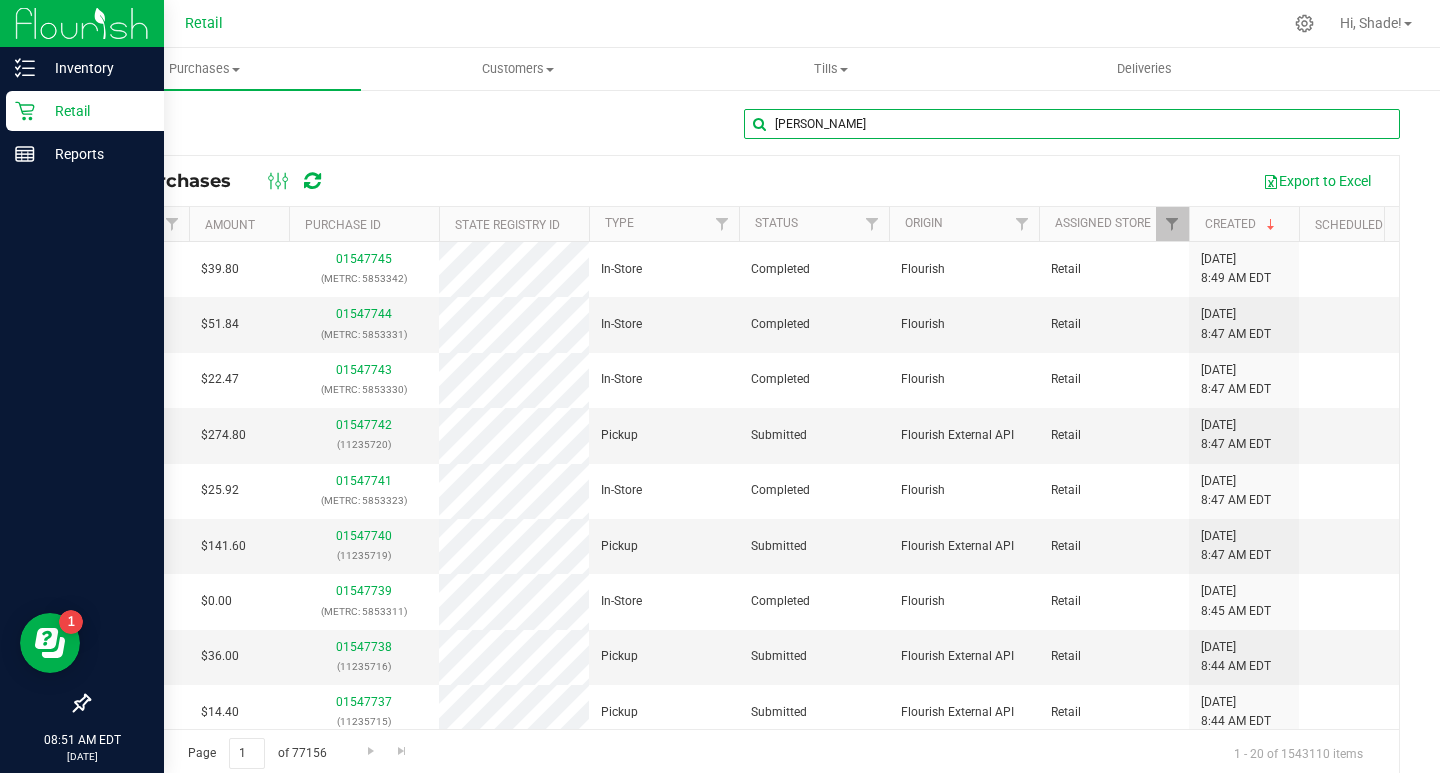 type on "[PERSON_NAME]" 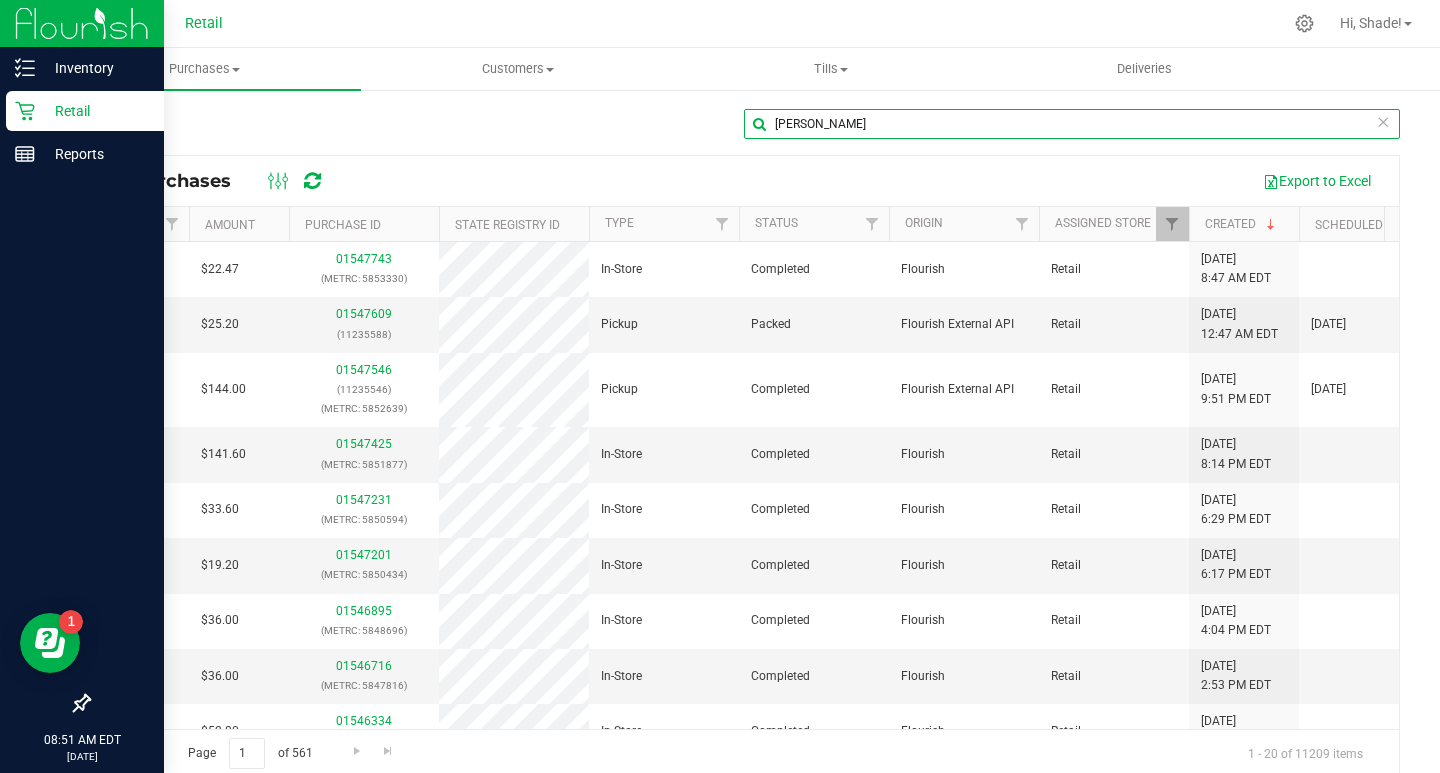 scroll, scrollTop: 0, scrollLeft: 104, axis: horizontal 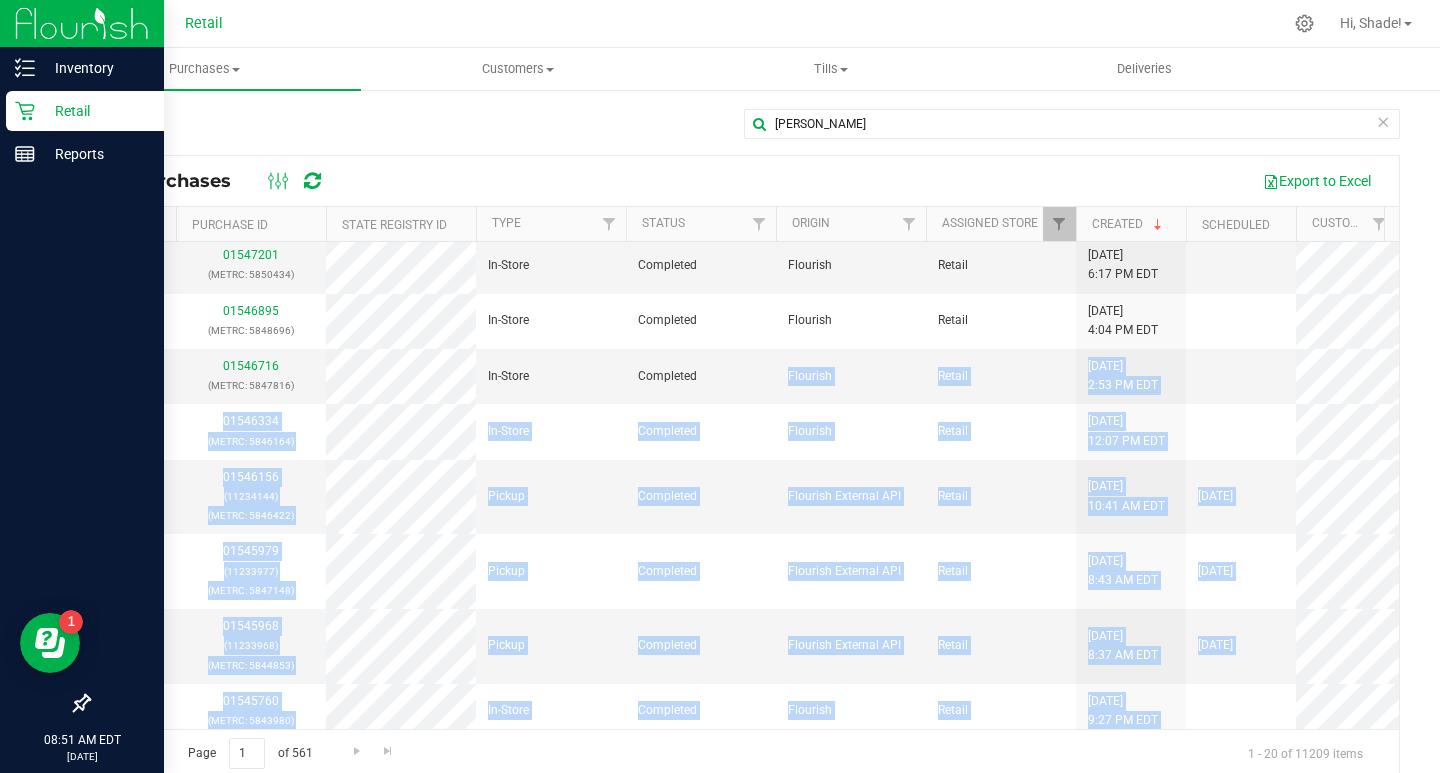 drag, startPoint x: 730, startPoint y: 713, endPoint x: 550, endPoint y: 718, distance: 180.06943 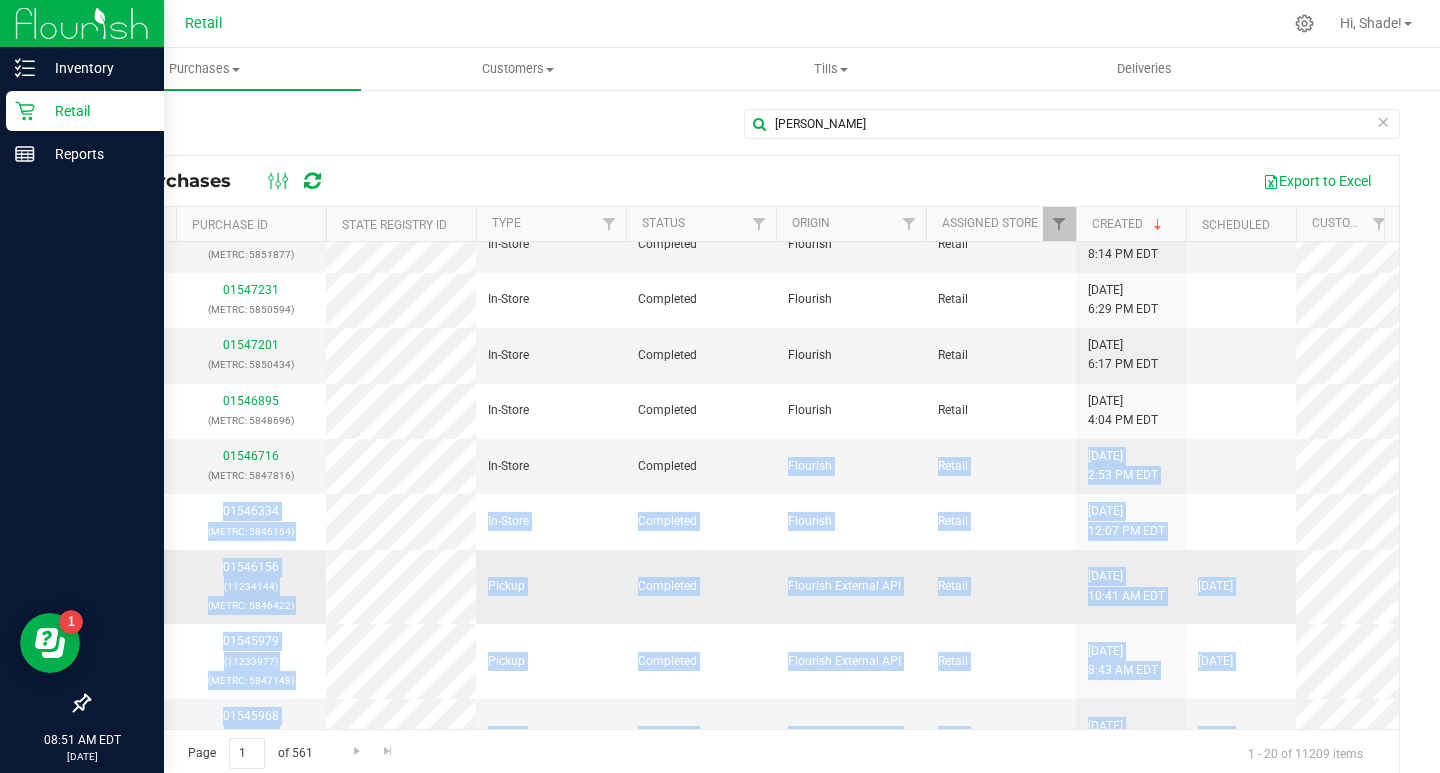 scroll, scrollTop: 0, scrollLeft: 113, axis: horizontal 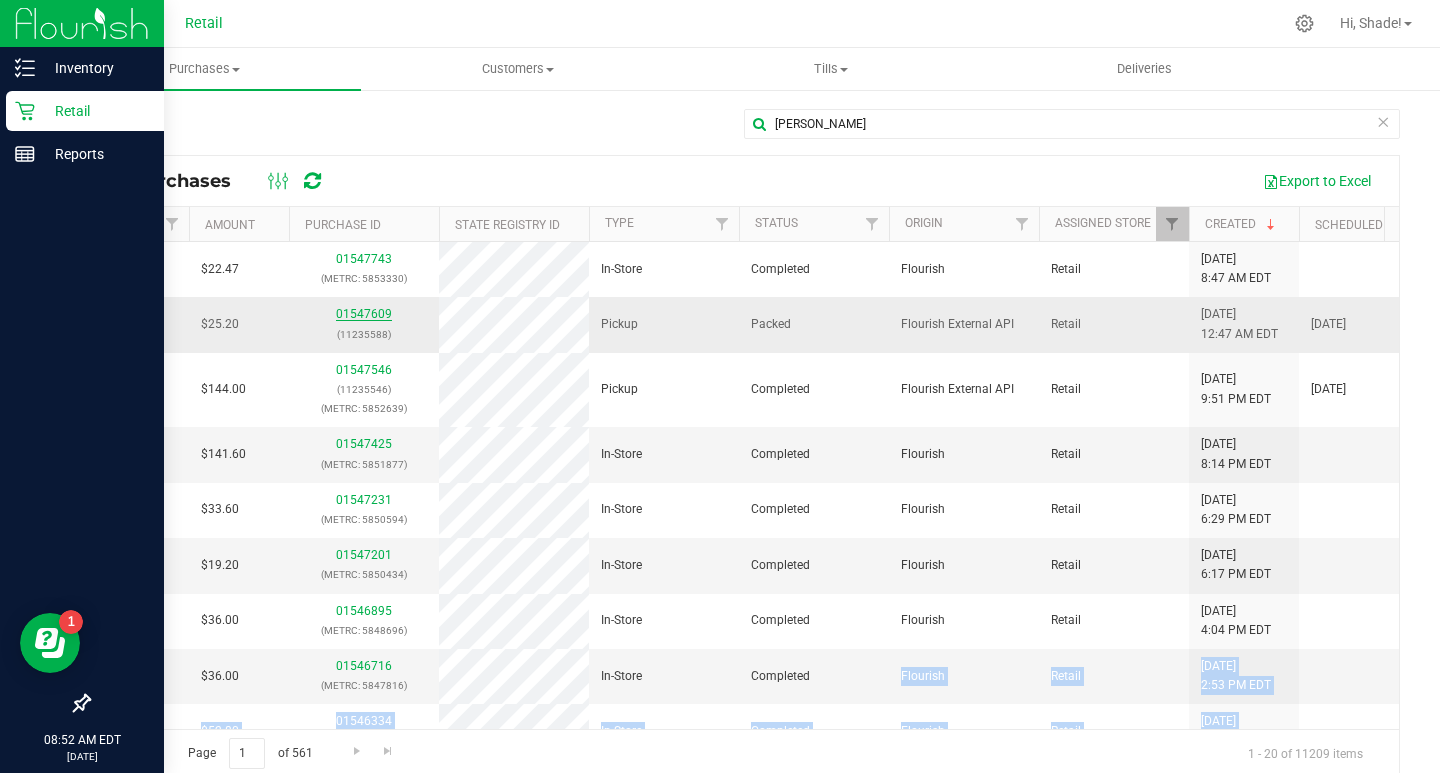 click on "01547609" at bounding box center [364, 314] 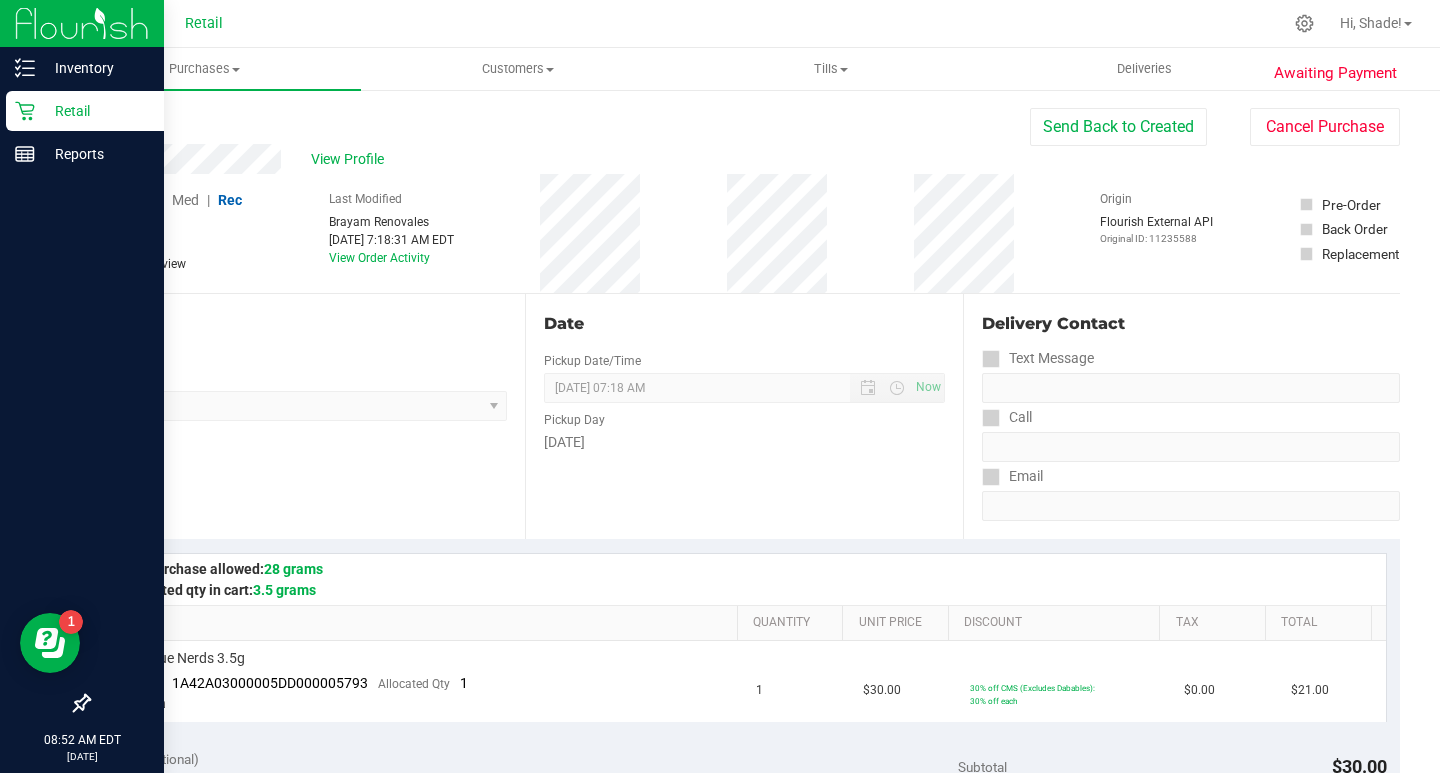 click on "Back" at bounding box center [103, 120] 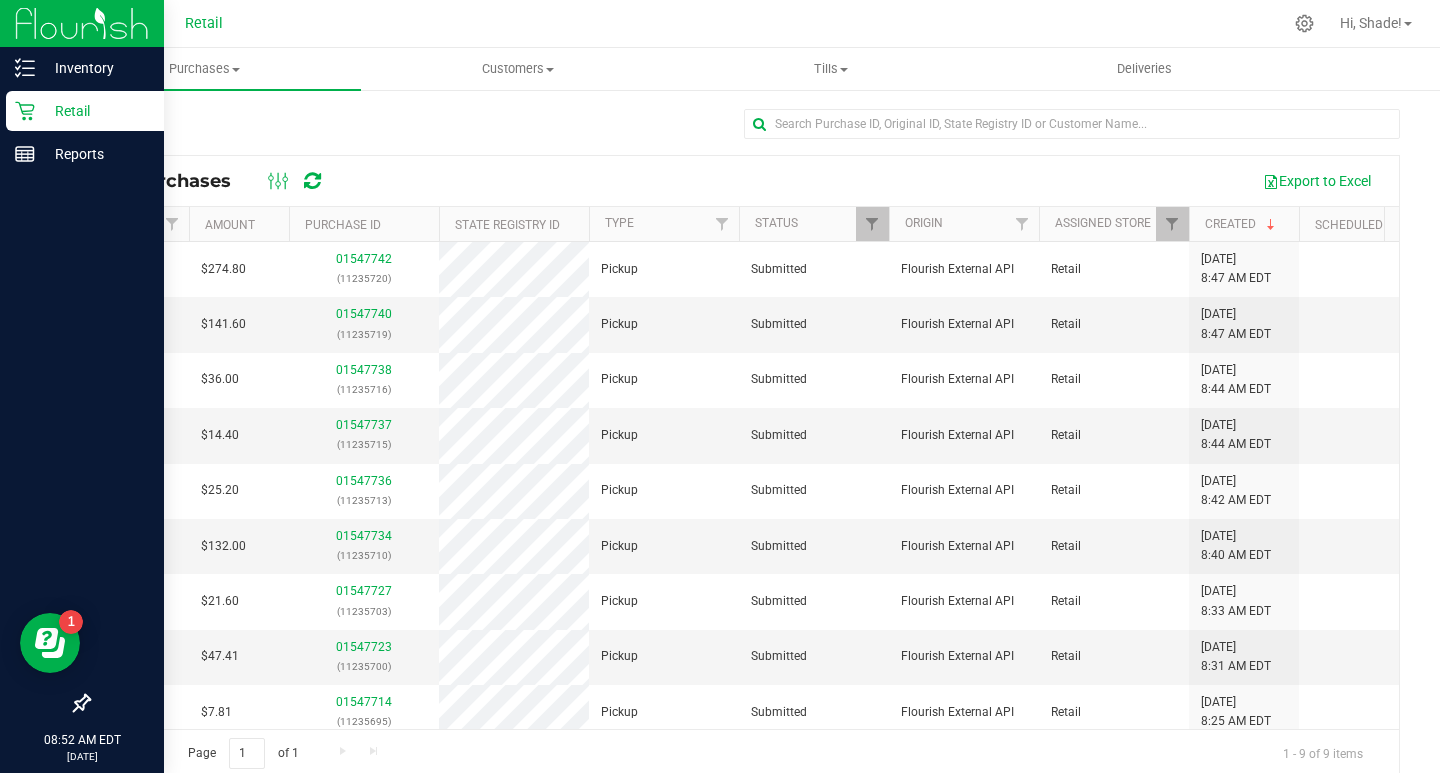 scroll, scrollTop: 0, scrollLeft: 169, axis: horizontal 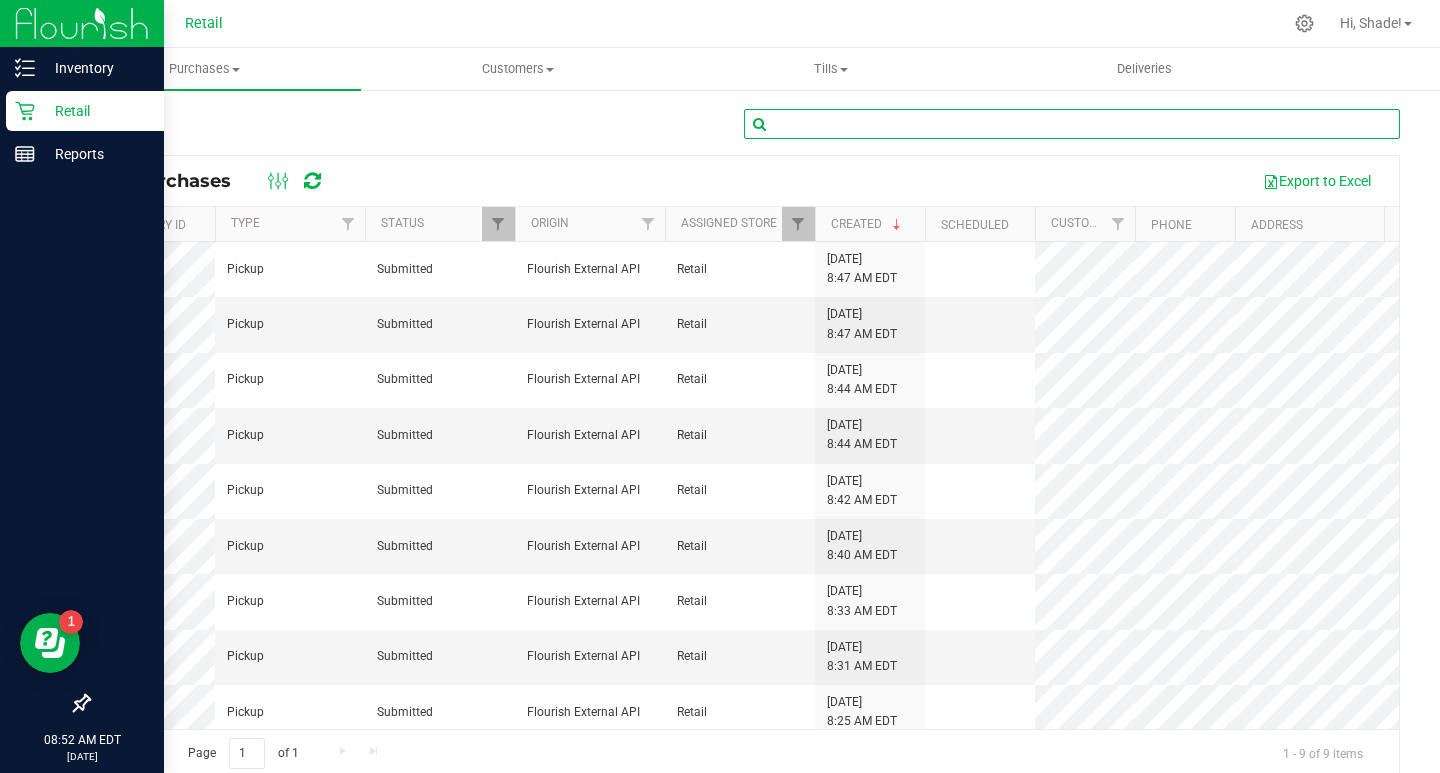 click at bounding box center [1072, 124] 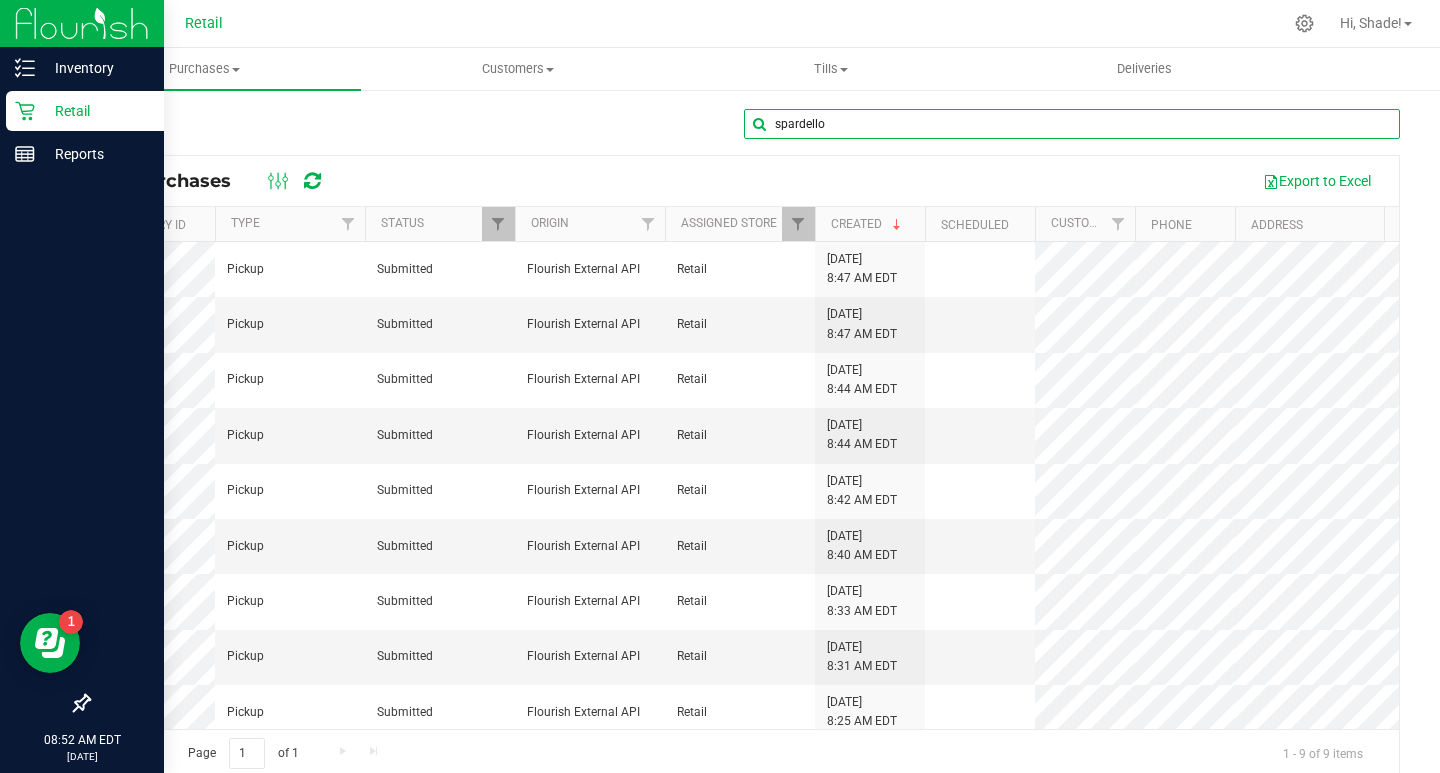 type on "spardello" 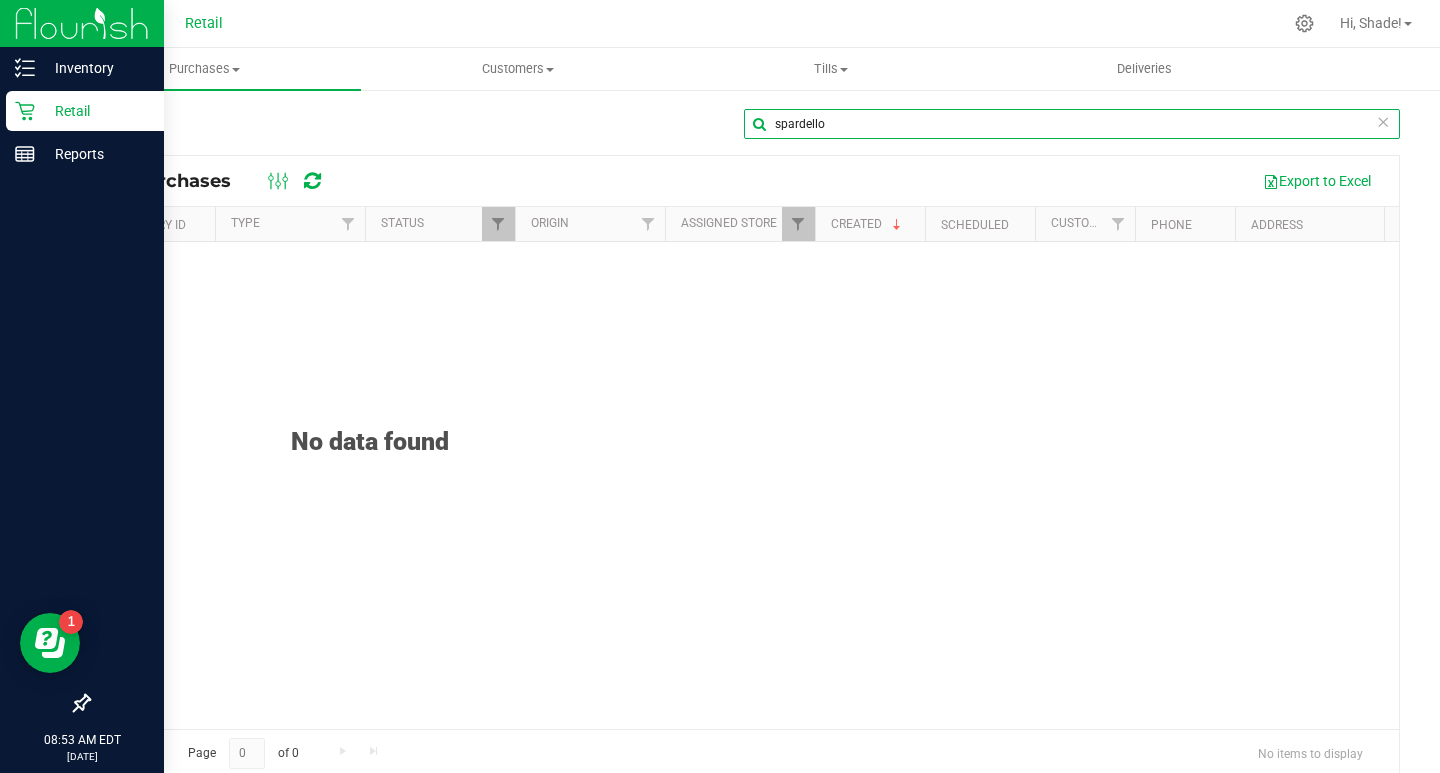 drag, startPoint x: 832, startPoint y: 130, endPoint x: 641, endPoint y: 133, distance: 191.02356 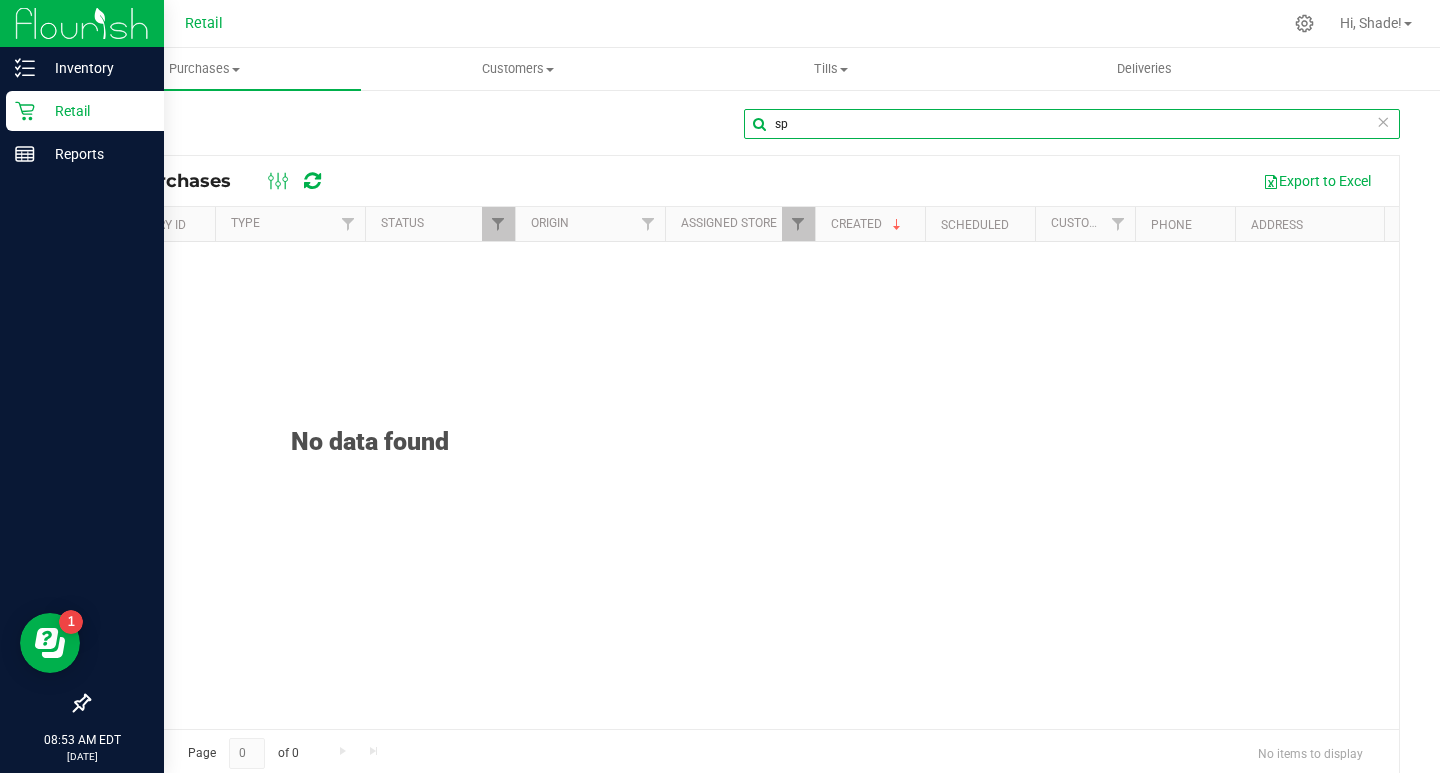 type on "s" 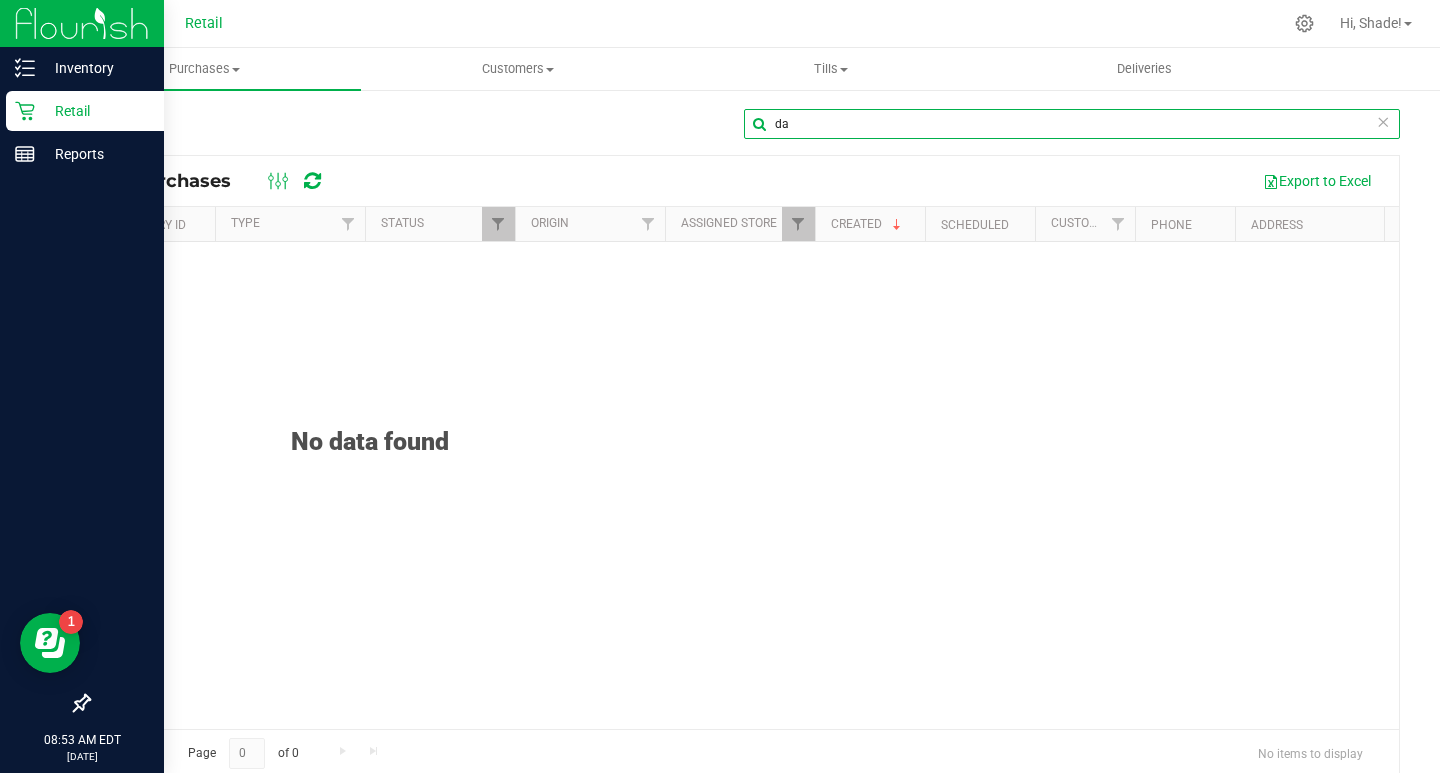type on "d" 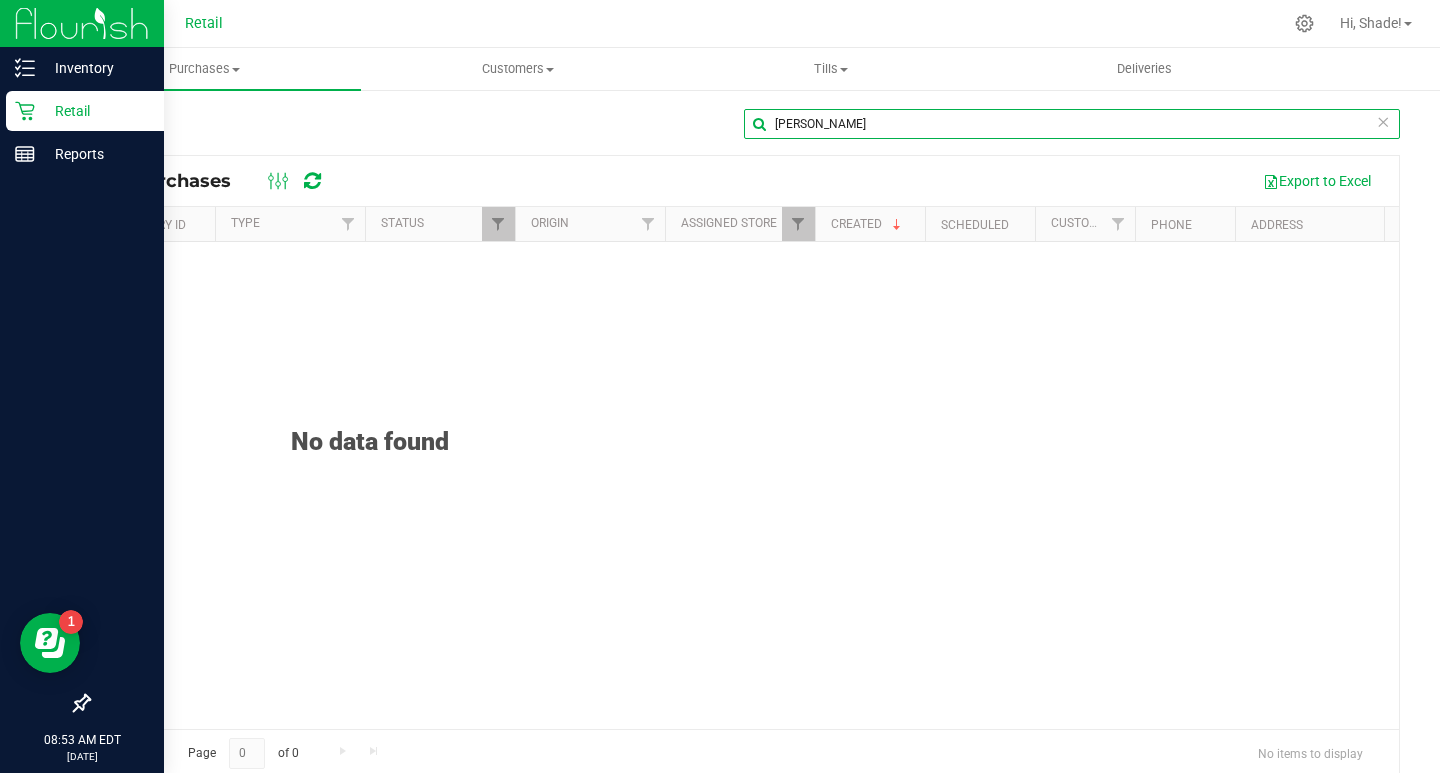 type on "[PERSON_NAME]" 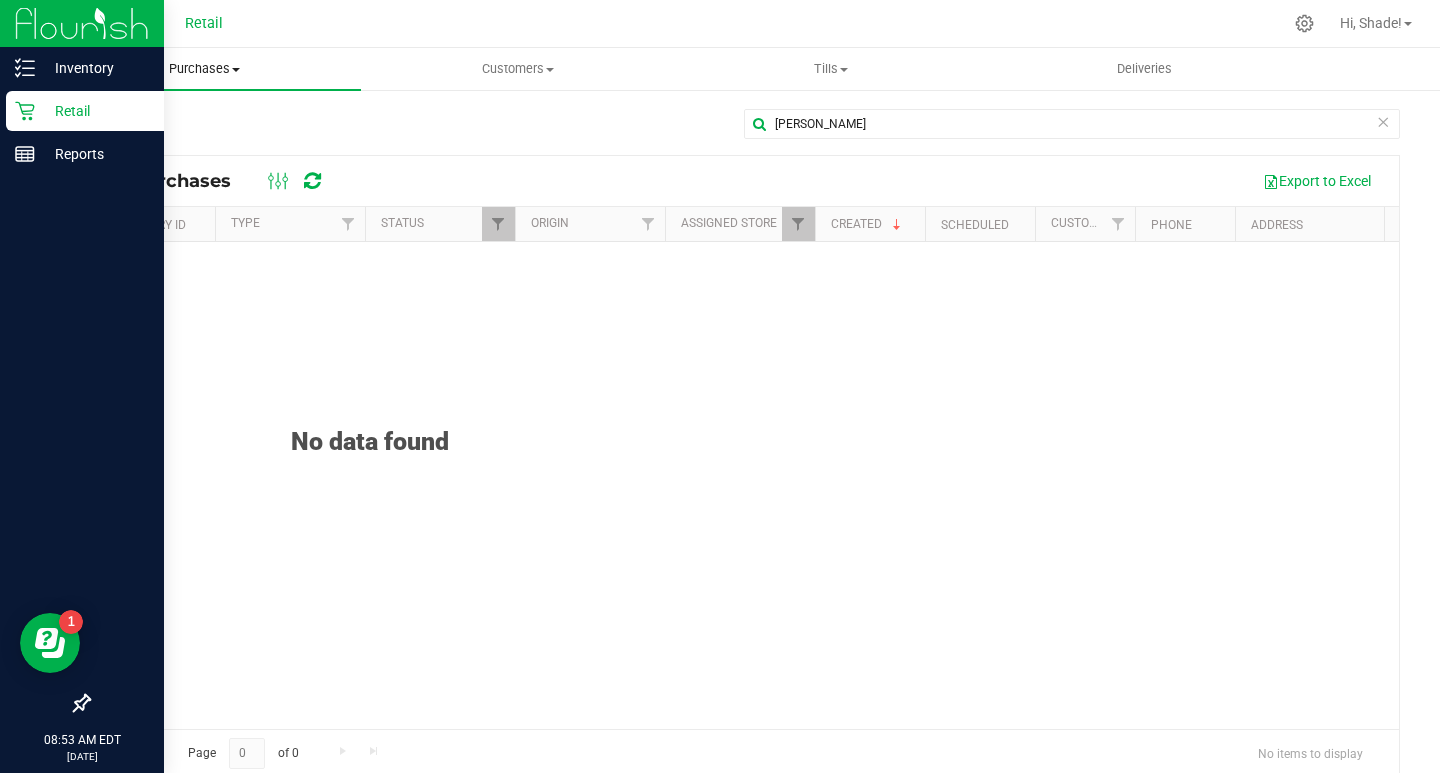 click on "Purchases
Summary of purchases
Fulfillment
All purchases" at bounding box center (204, 69) 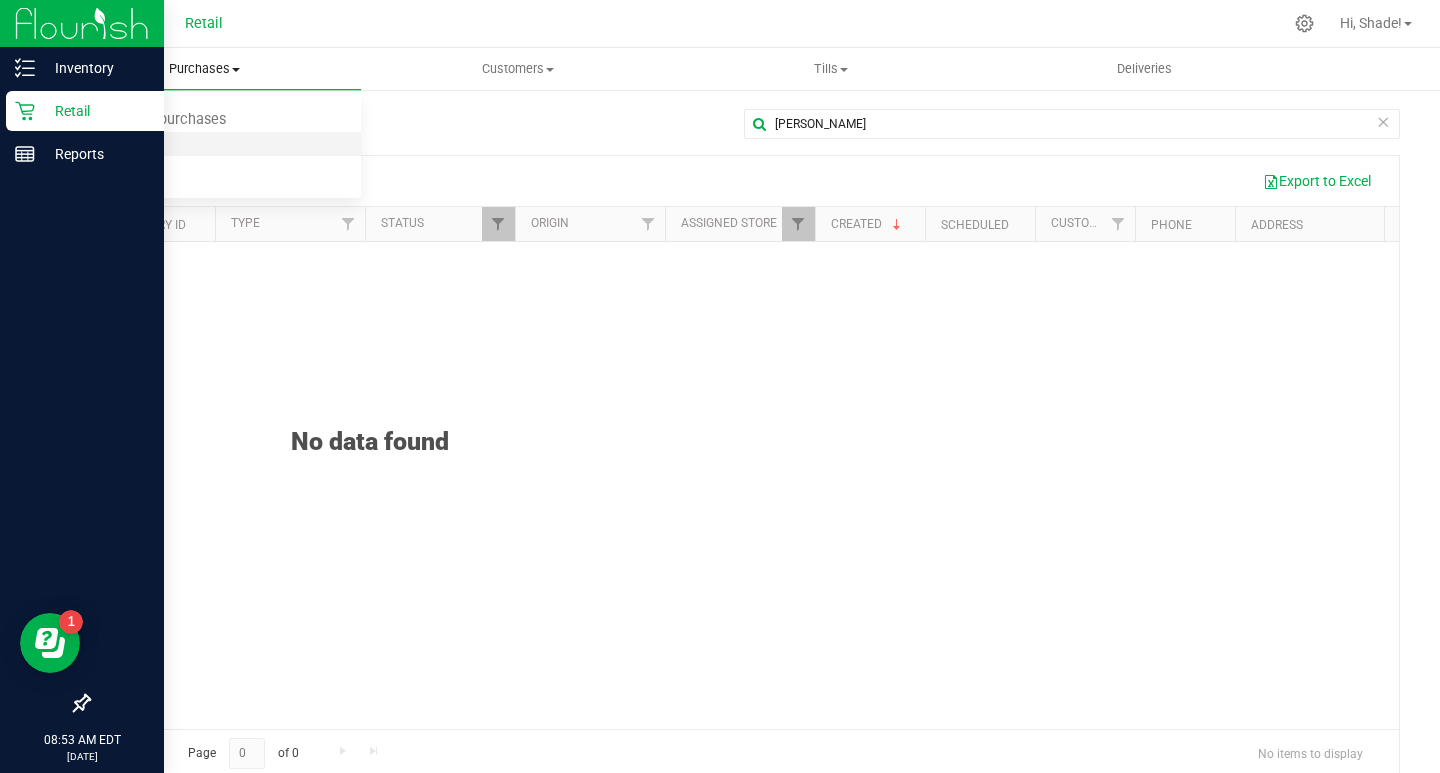 click on "Fulfillment" at bounding box center (110, 144) 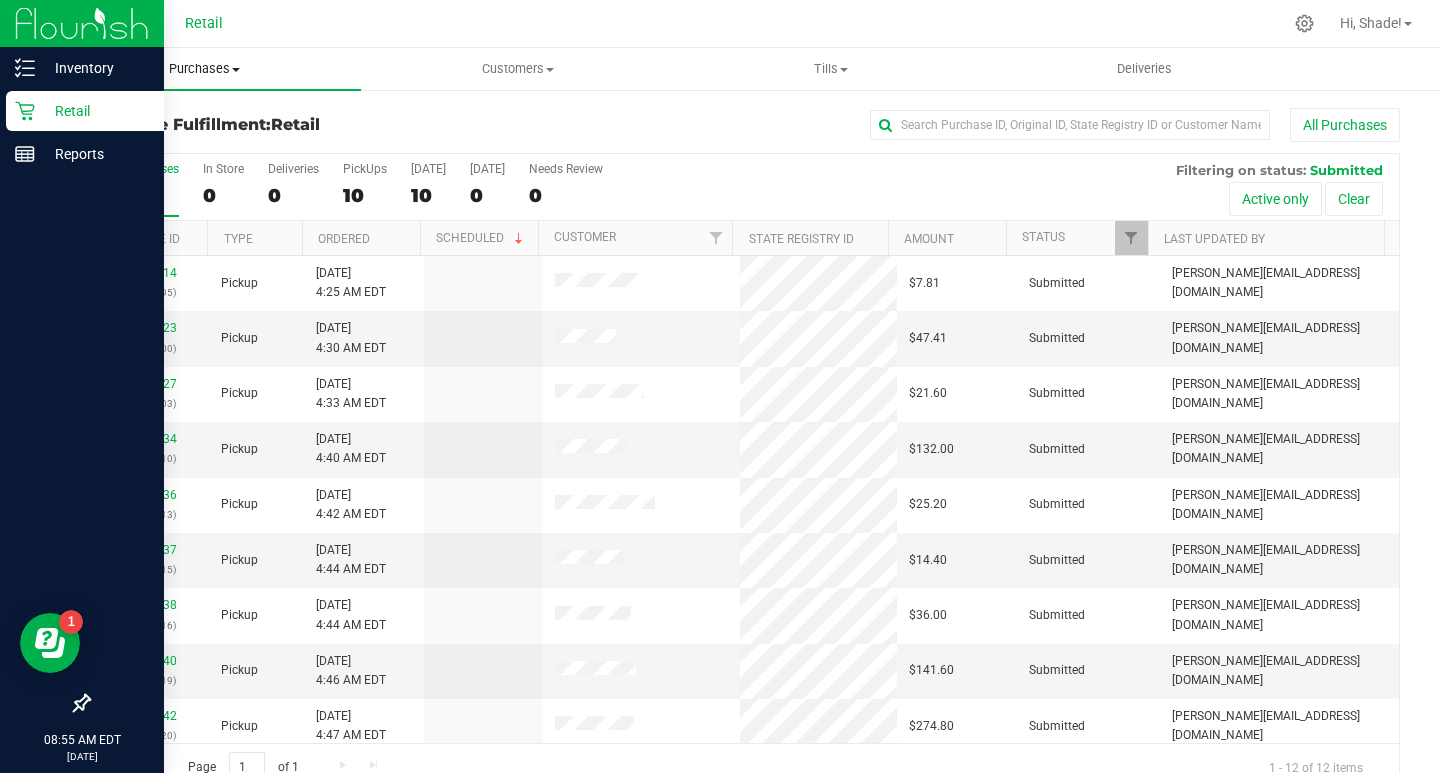 click on "Purchases" at bounding box center [204, 69] 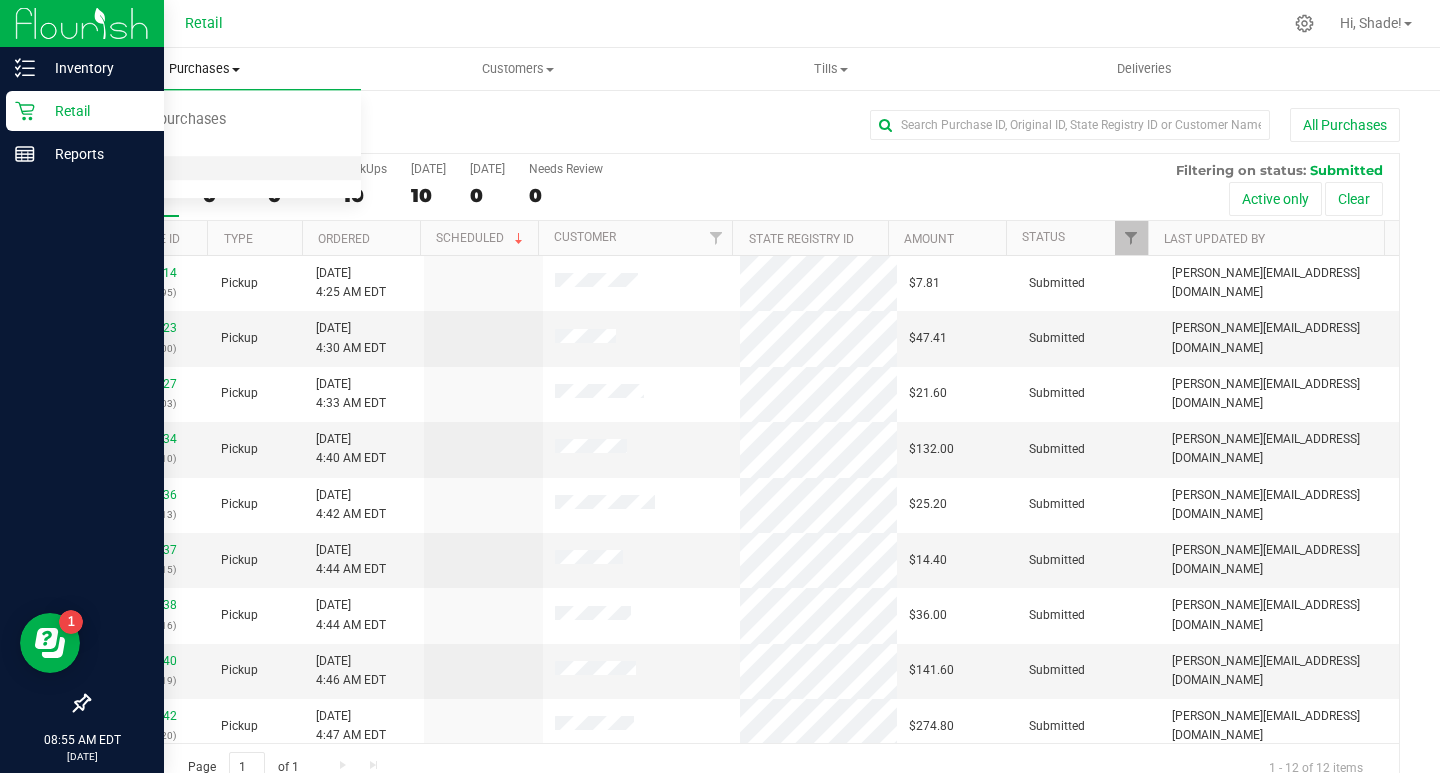 click on "All purchases" at bounding box center (119, 168) 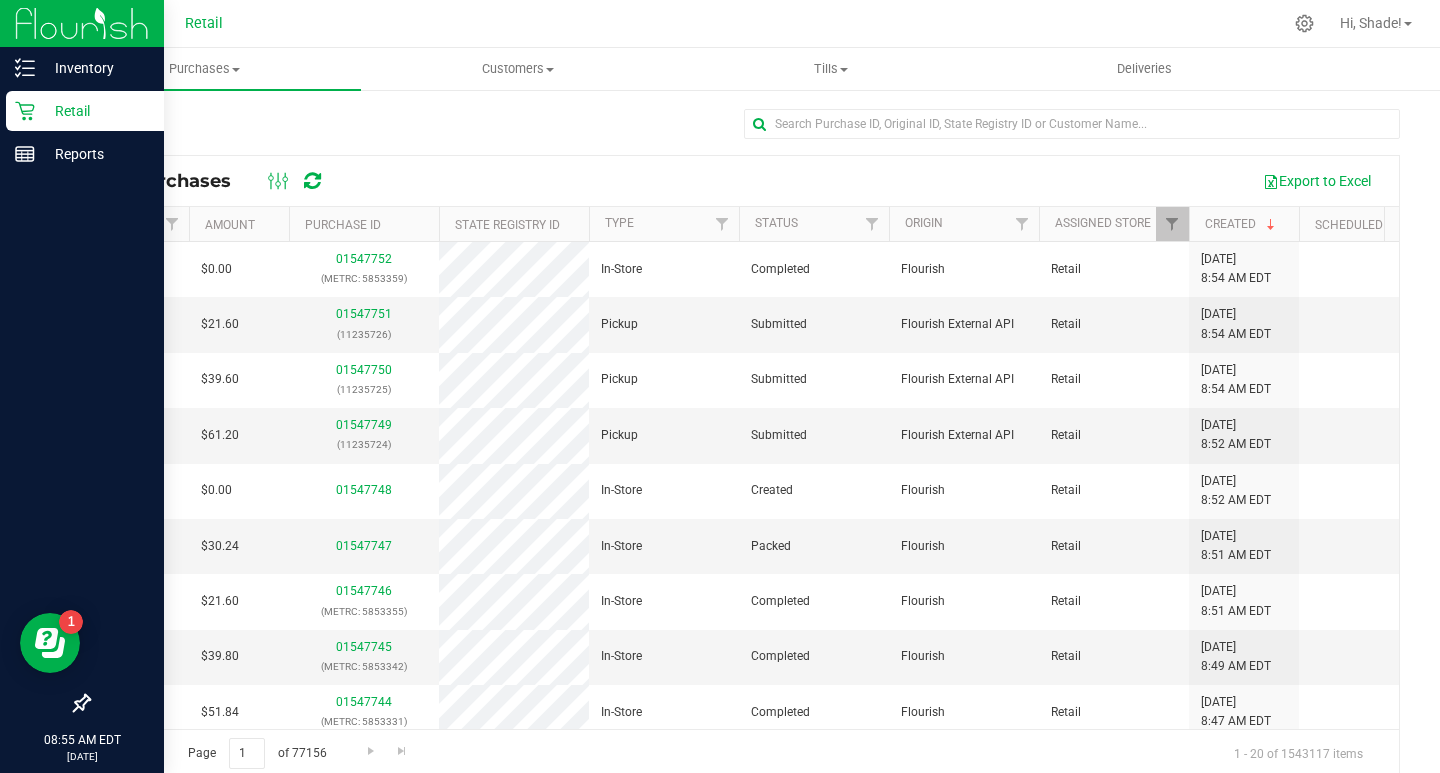 scroll, scrollTop: 0, scrollLeft: 145, axis: horizontal 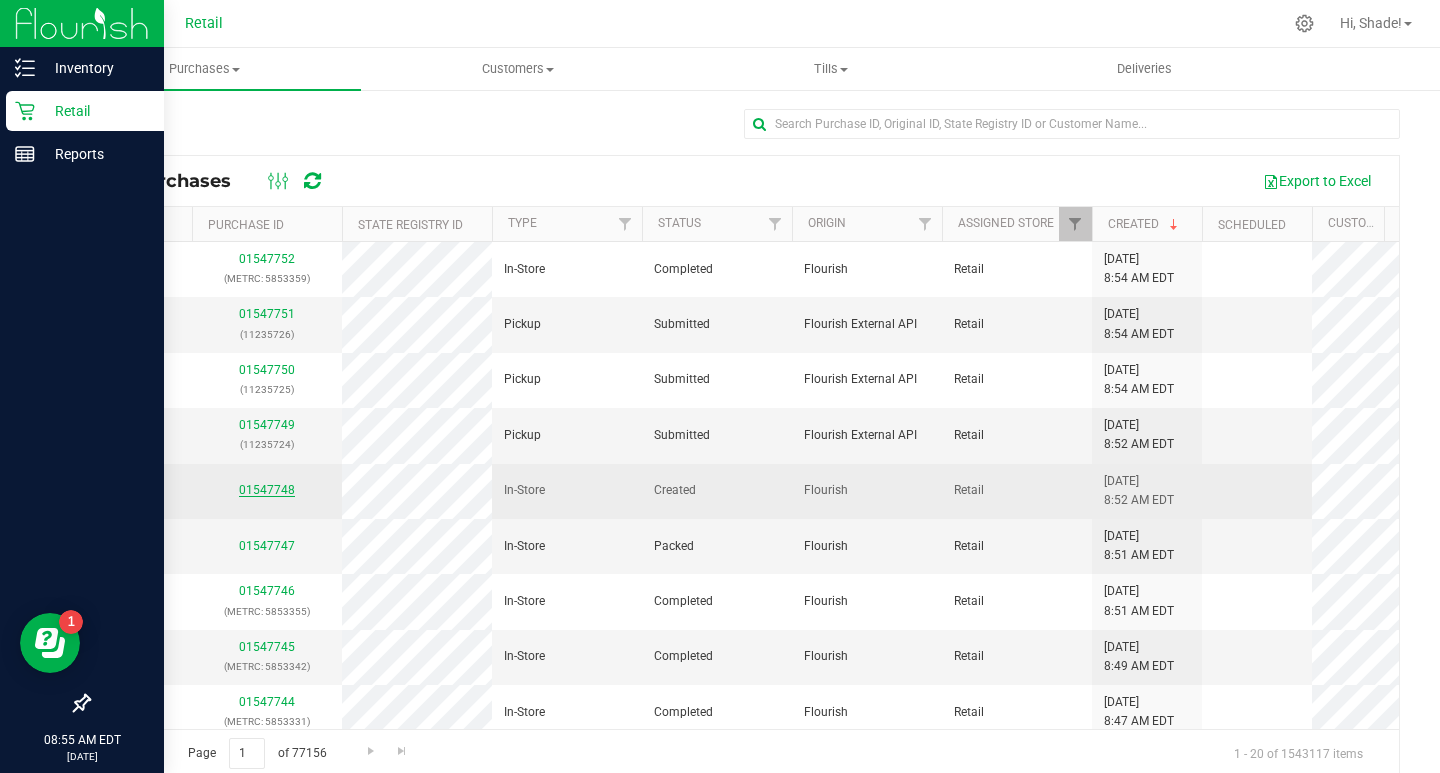 click on "01547748" at bounding box center (267, 490) 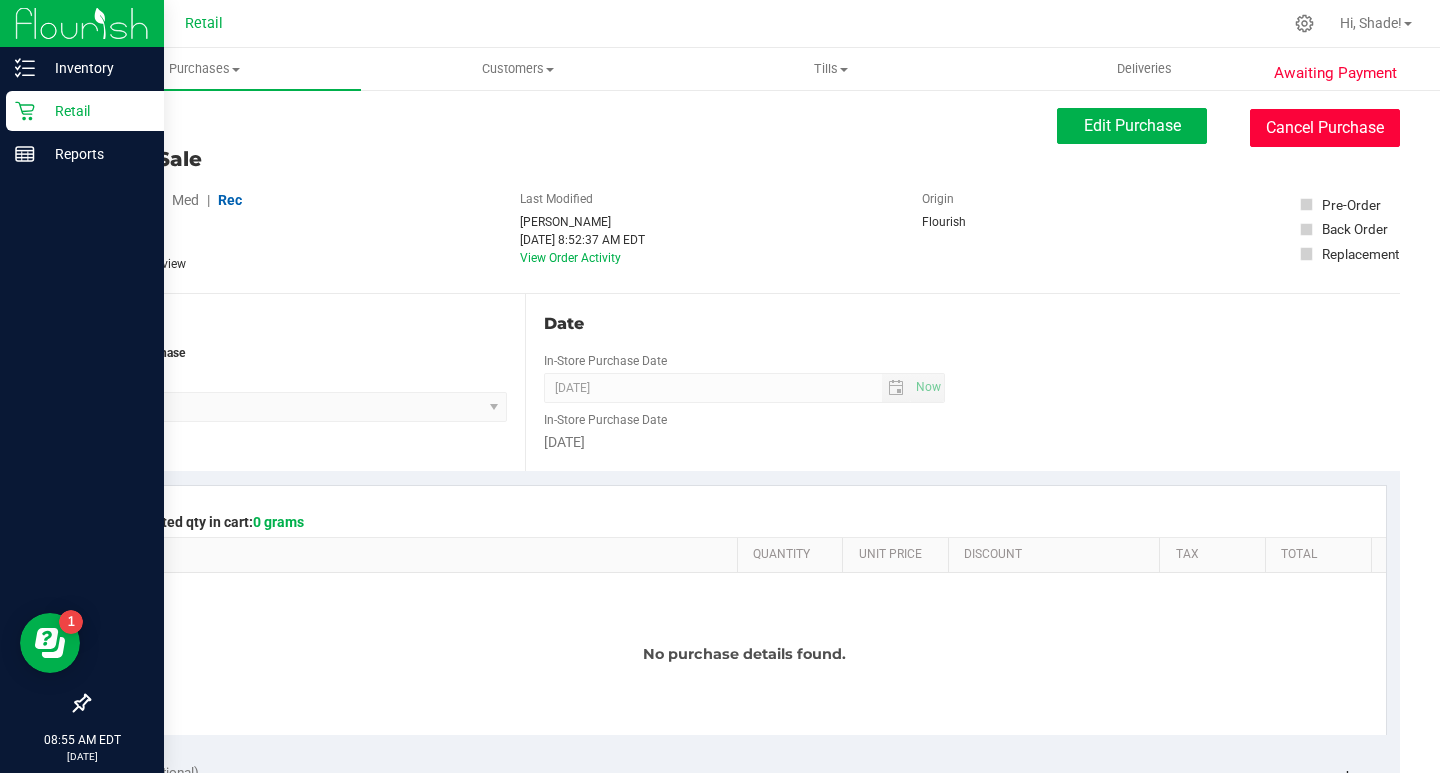 click on "Cancel Purchase" at bounding box center [1325, 128] 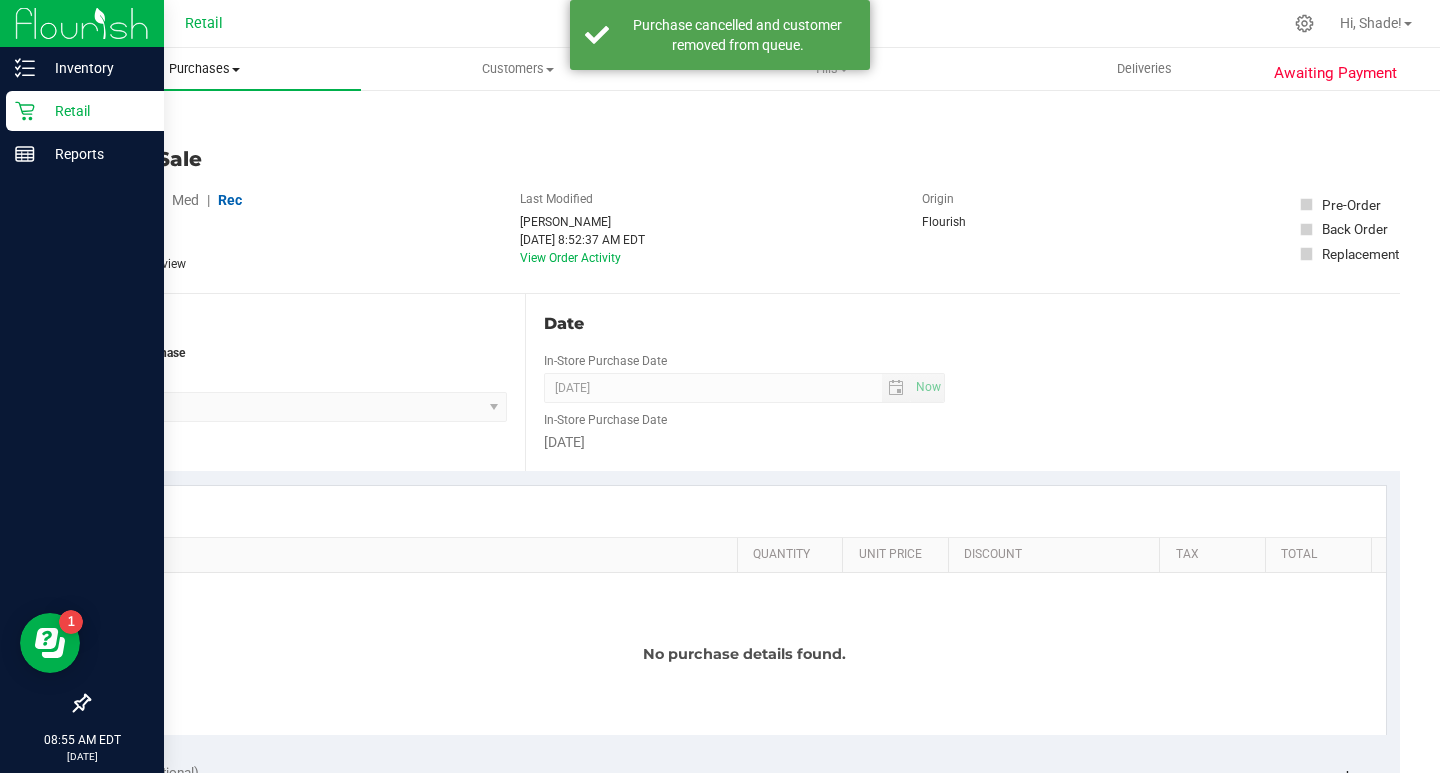 click on "Purchases" at bounding box center (204, 69) 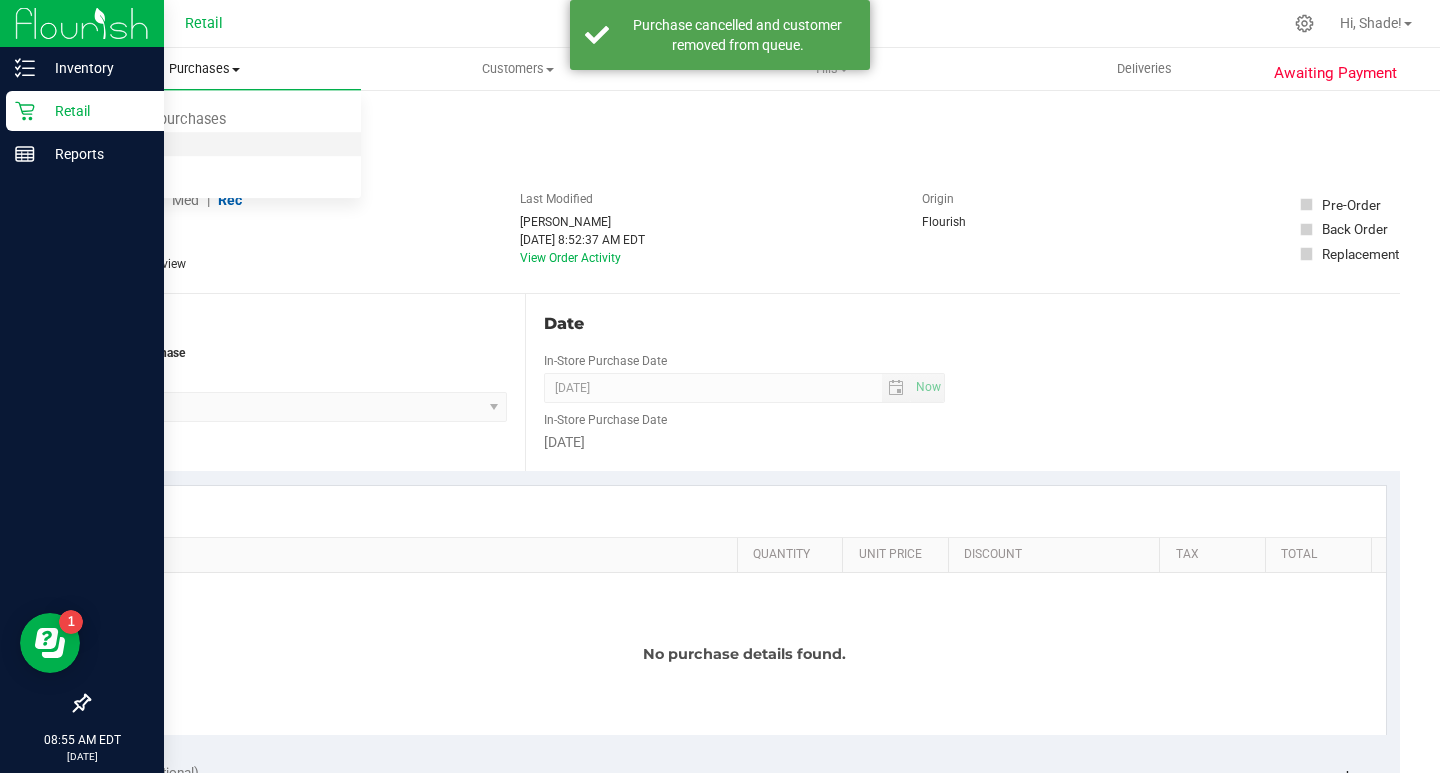 click on "Fulfillment" at bounding box center [204, 145] 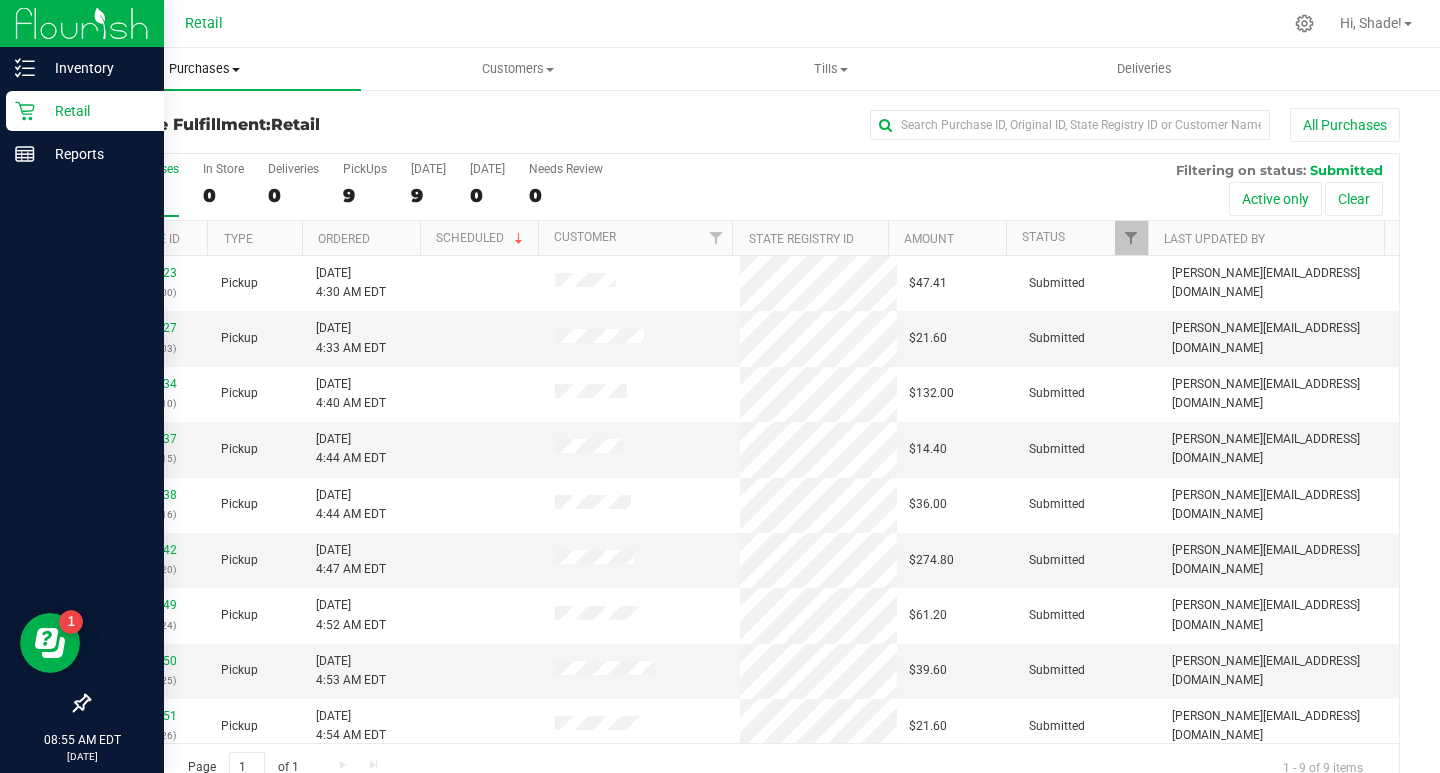 click on "Purchases" at bounding box center (204, 69) 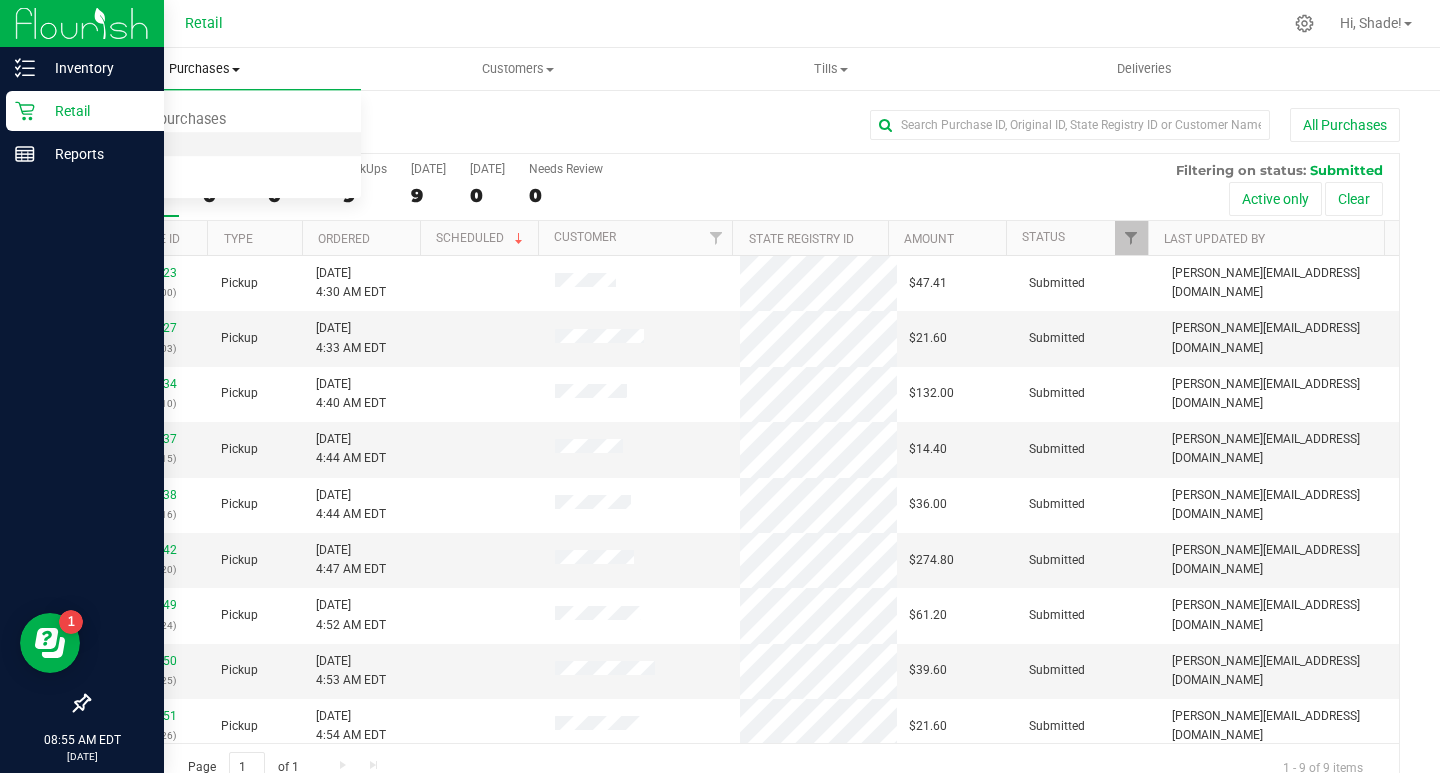 click on "Fulfillment" at bounding box center (204, 145) 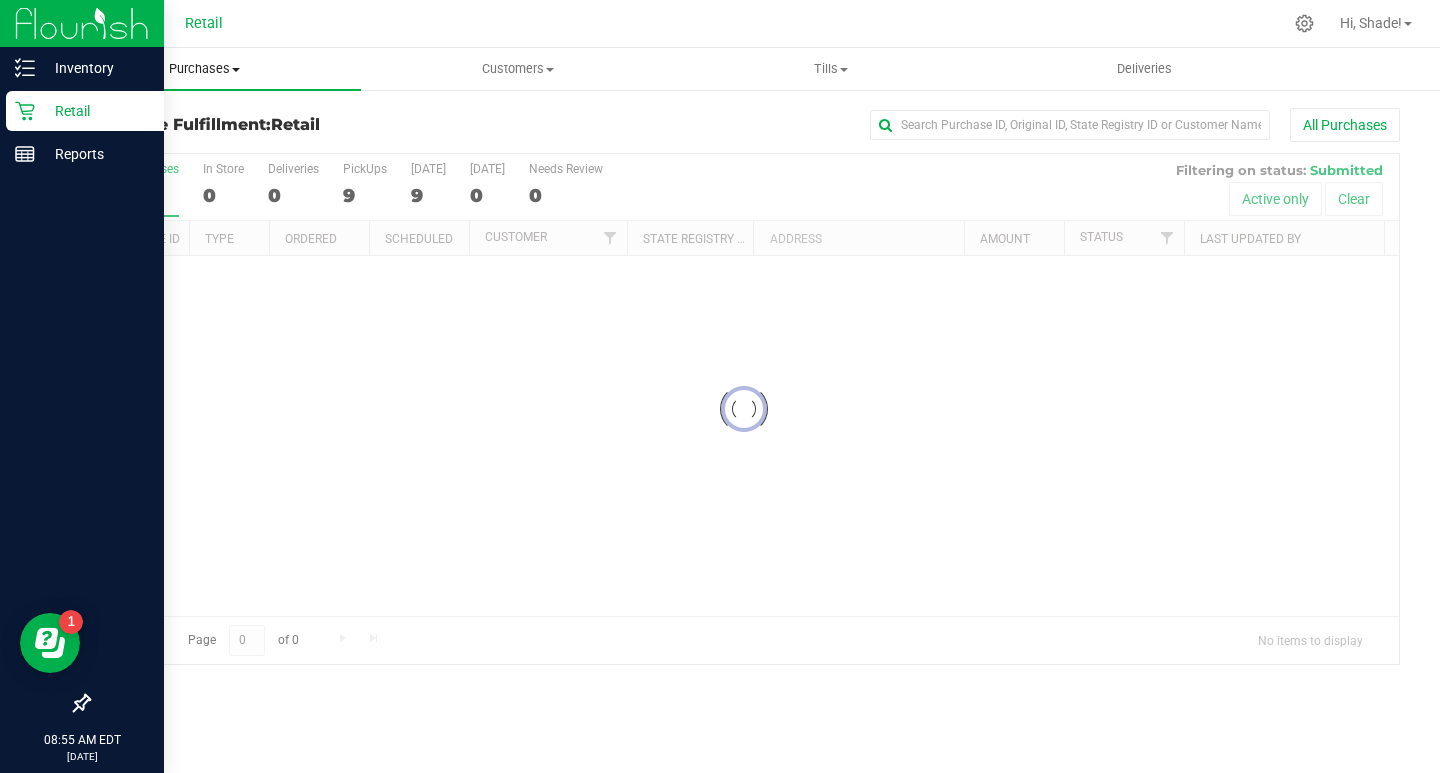 click on "Purchases
Summary of purchases
Fulfillment
All purchases" at bounding box center [204, 69] 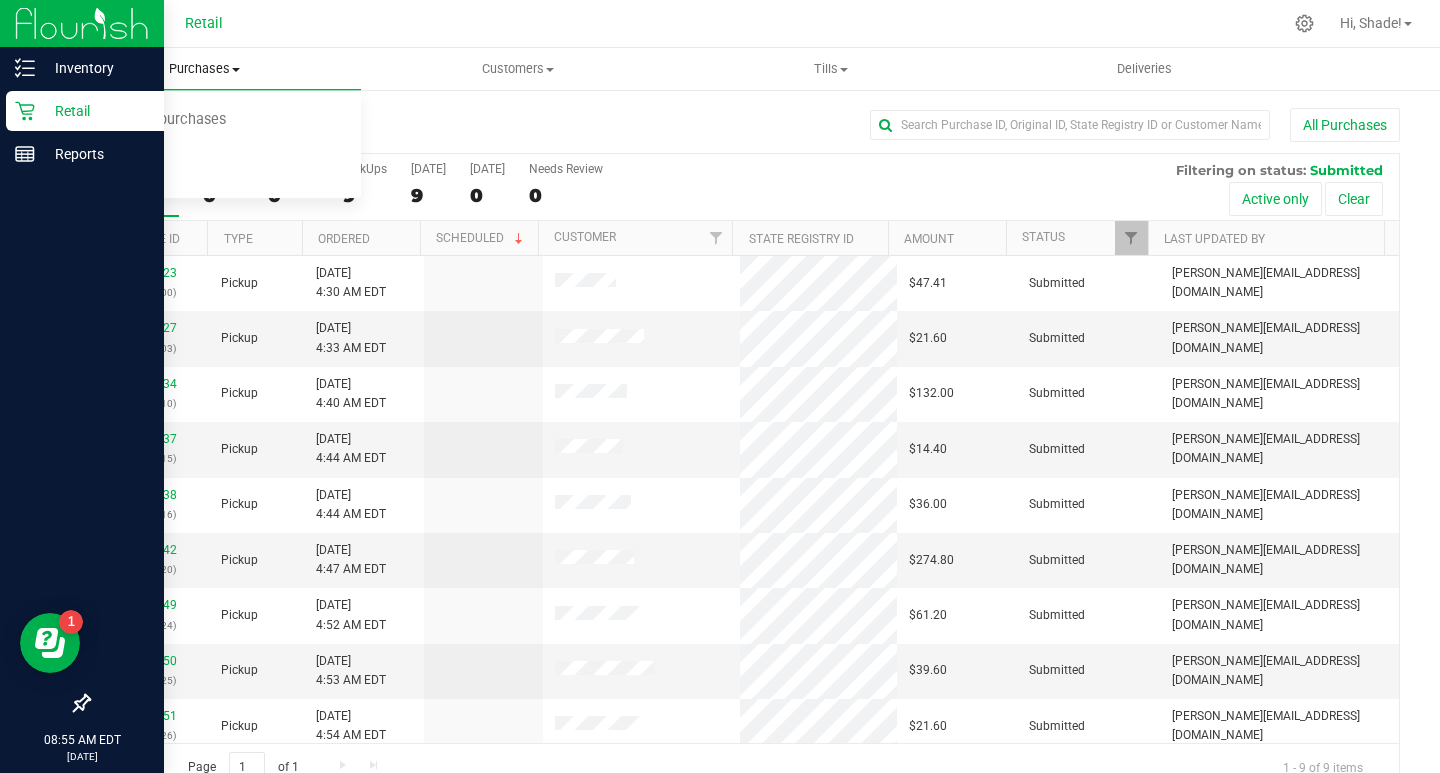 click on "Purchases" at bounding box center (204, 69) 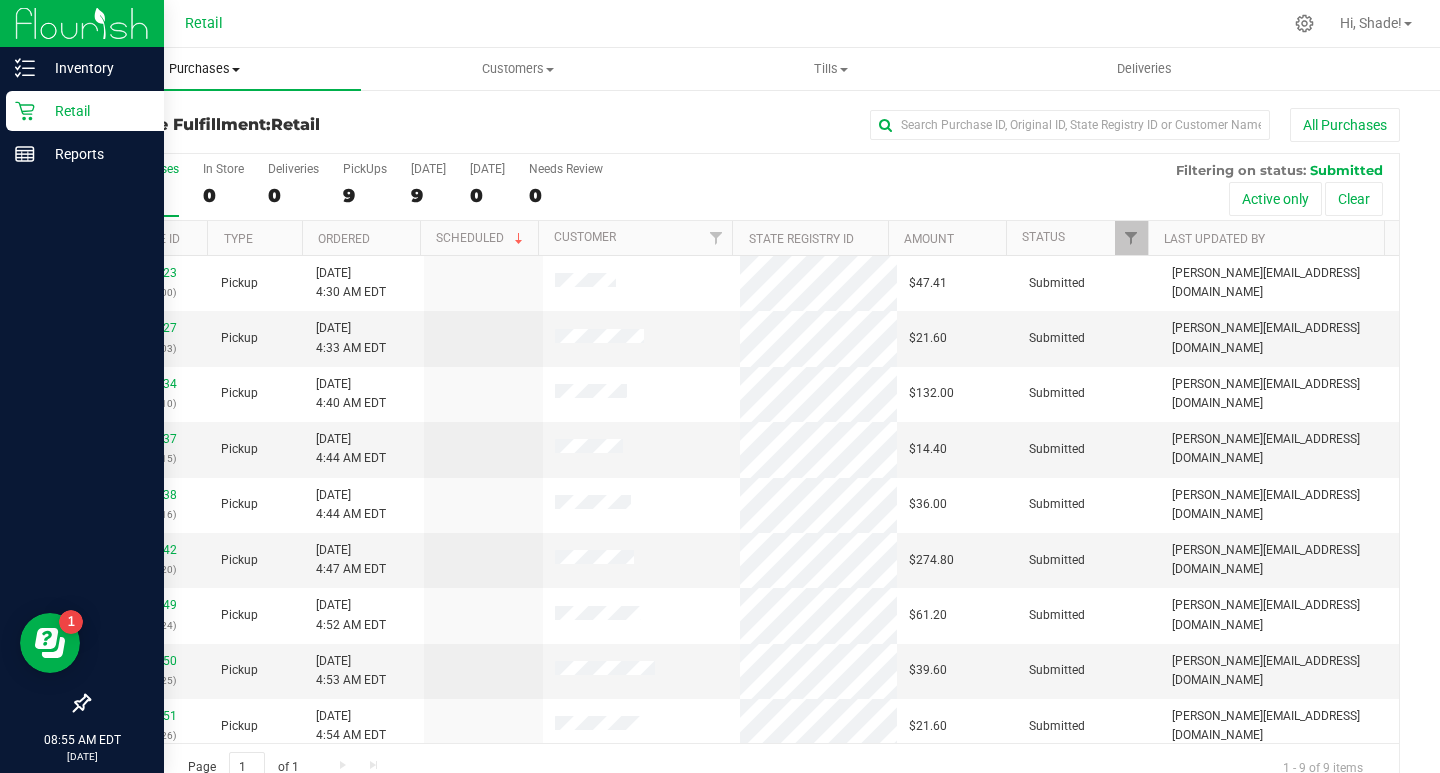 click on "Purchases" at bounding box center (204, 69) 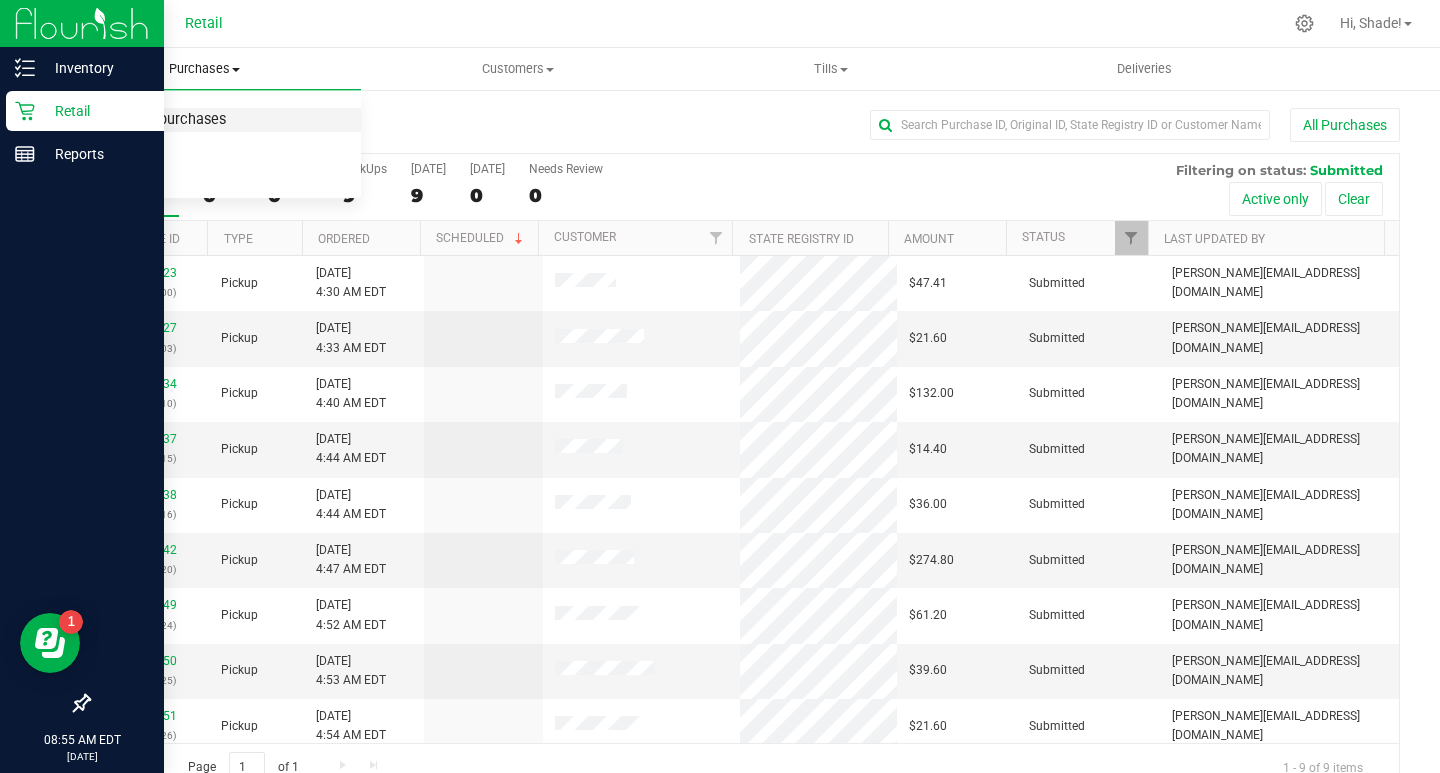 click on "Summary of purchases" at bounding box center [150, 120] 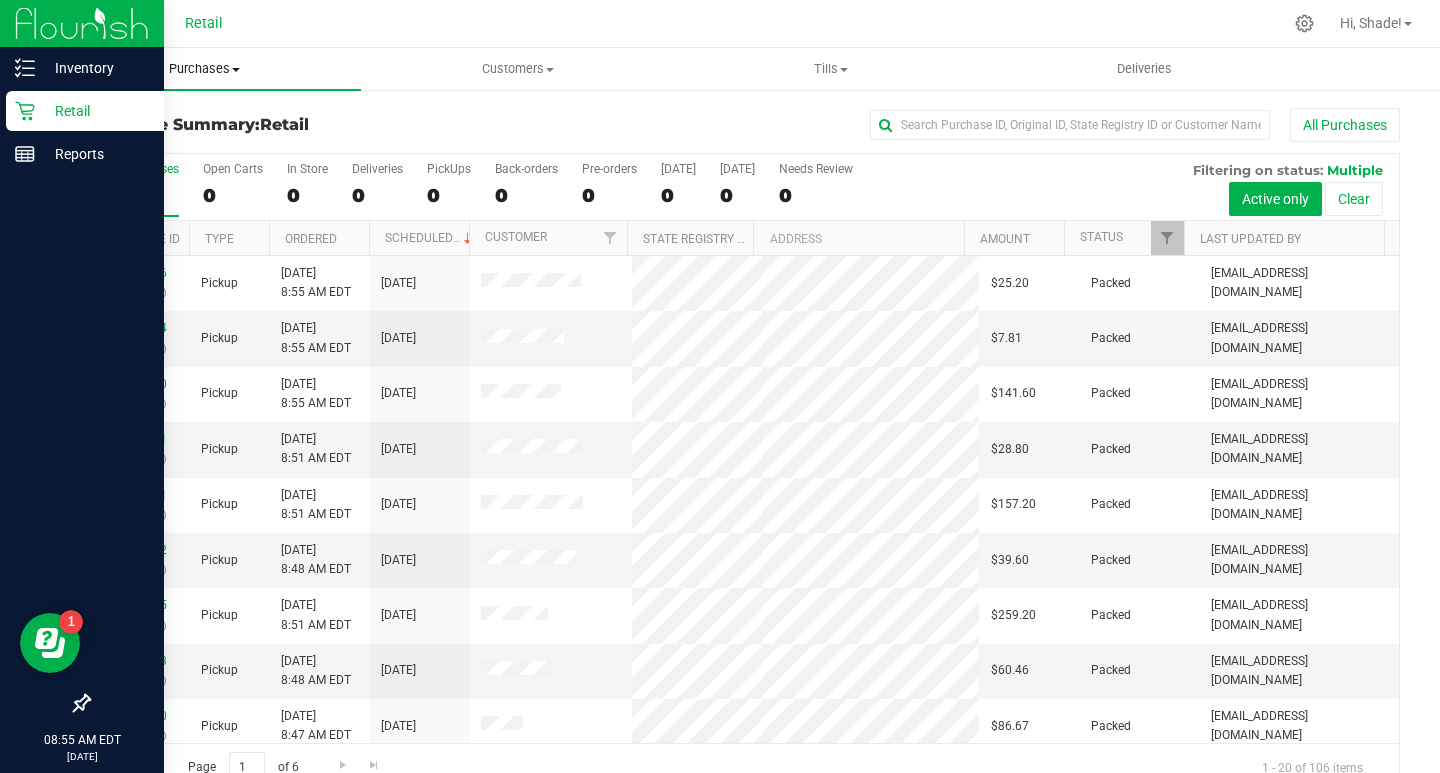 click on "Purchases
Summary of purchases
Fulfillment
All purchases" at bounding box center (204, 69) 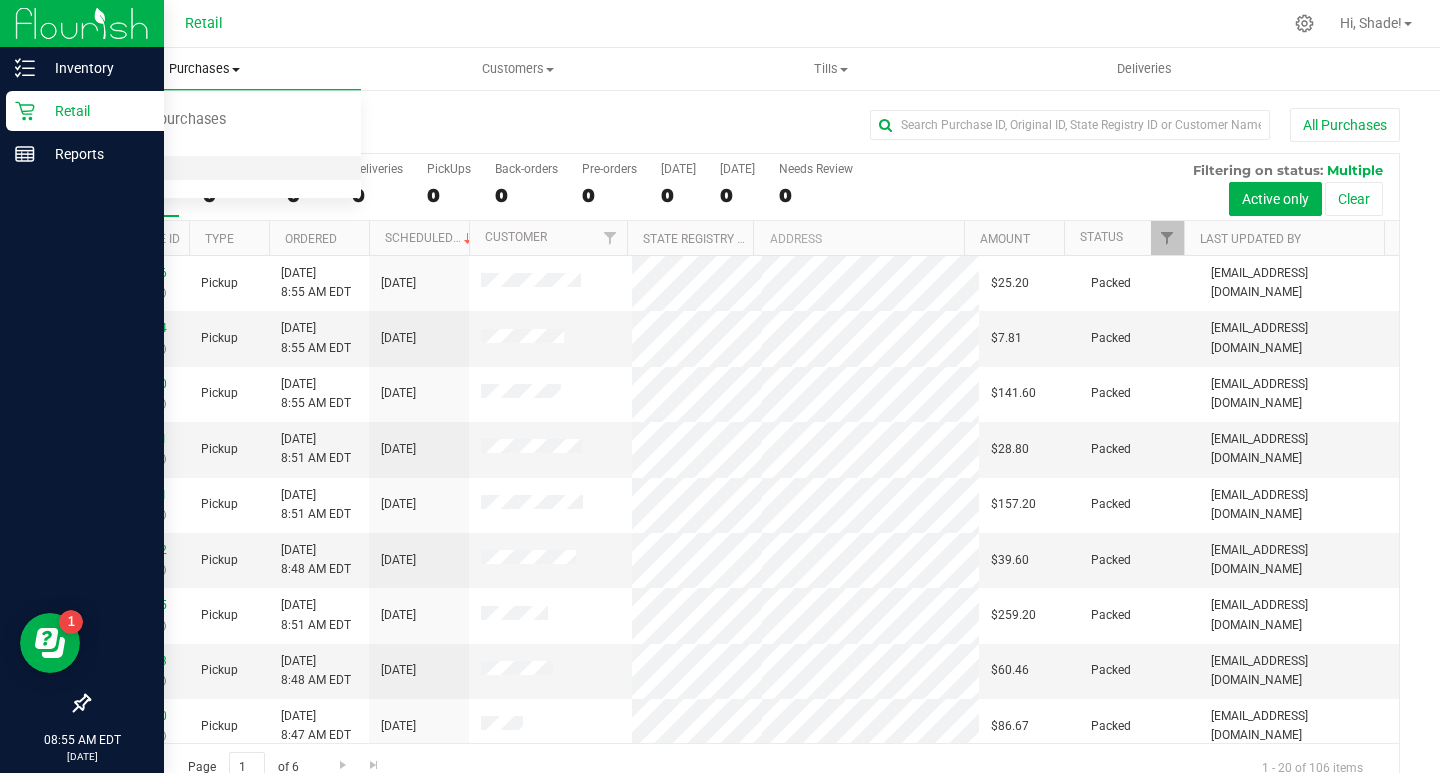 click on "All purchases" at bounding box center [204, 169] 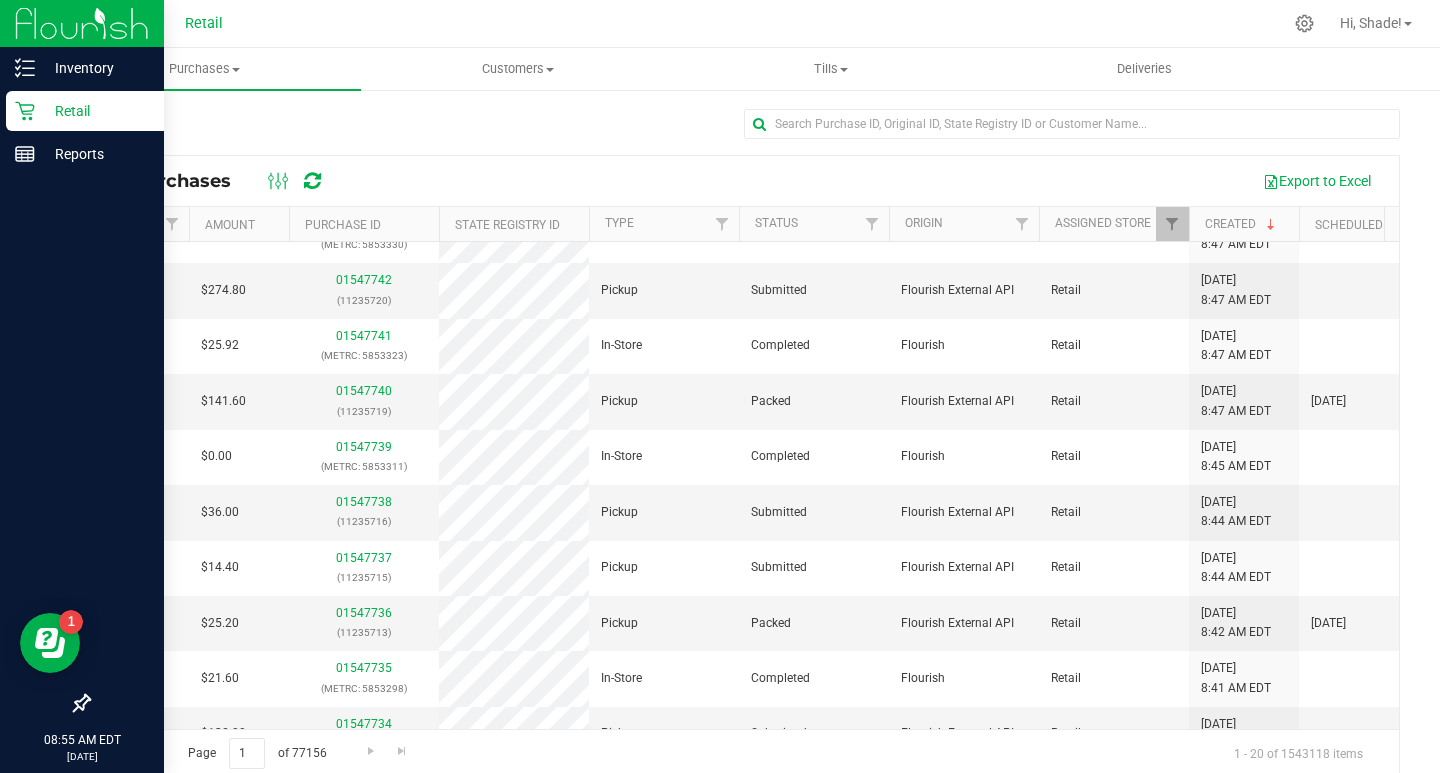 scroll, scrollTop: 635, scrollLeft: 0, axis: vertical 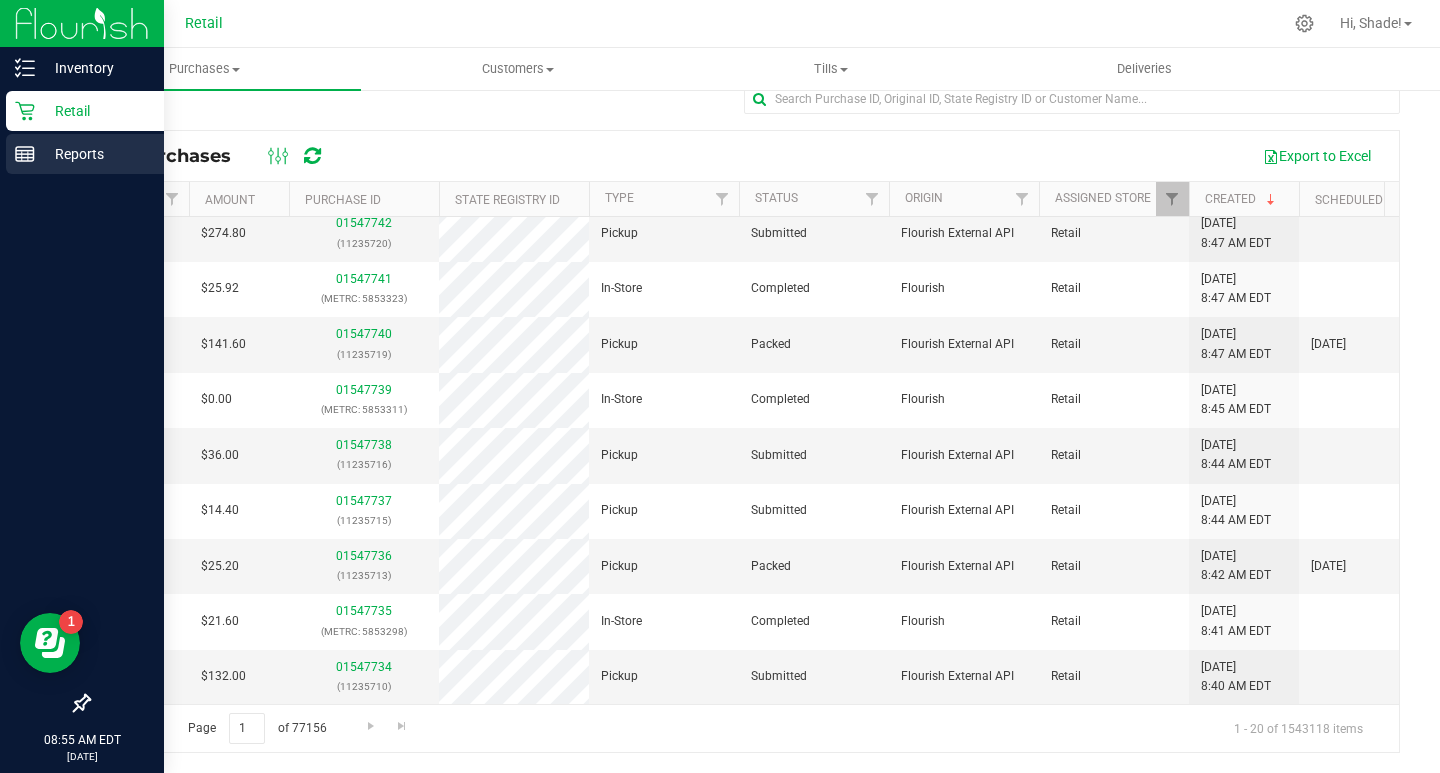 click on "Reports" at bounding box center [85, 154] 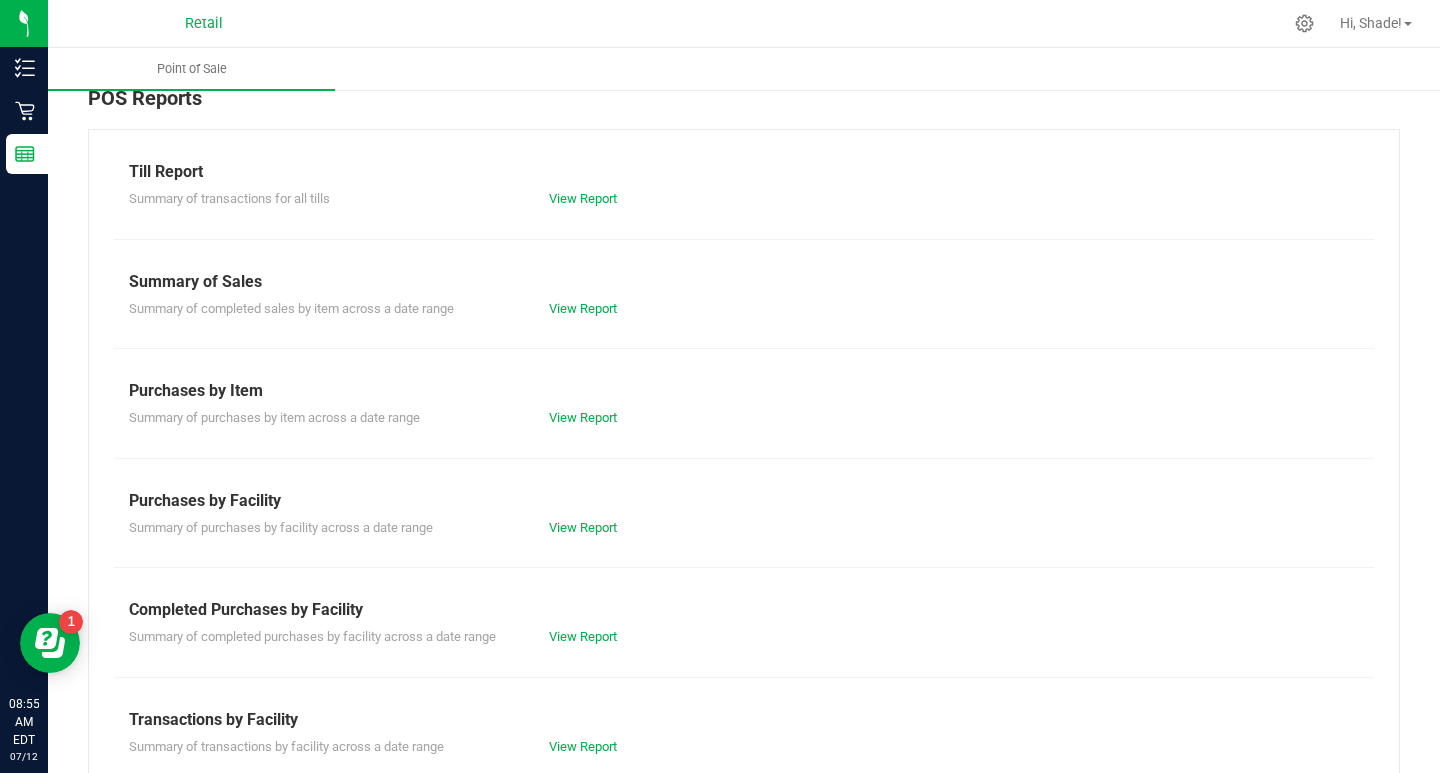 click on "View Report" at bounding box center (744, 199) 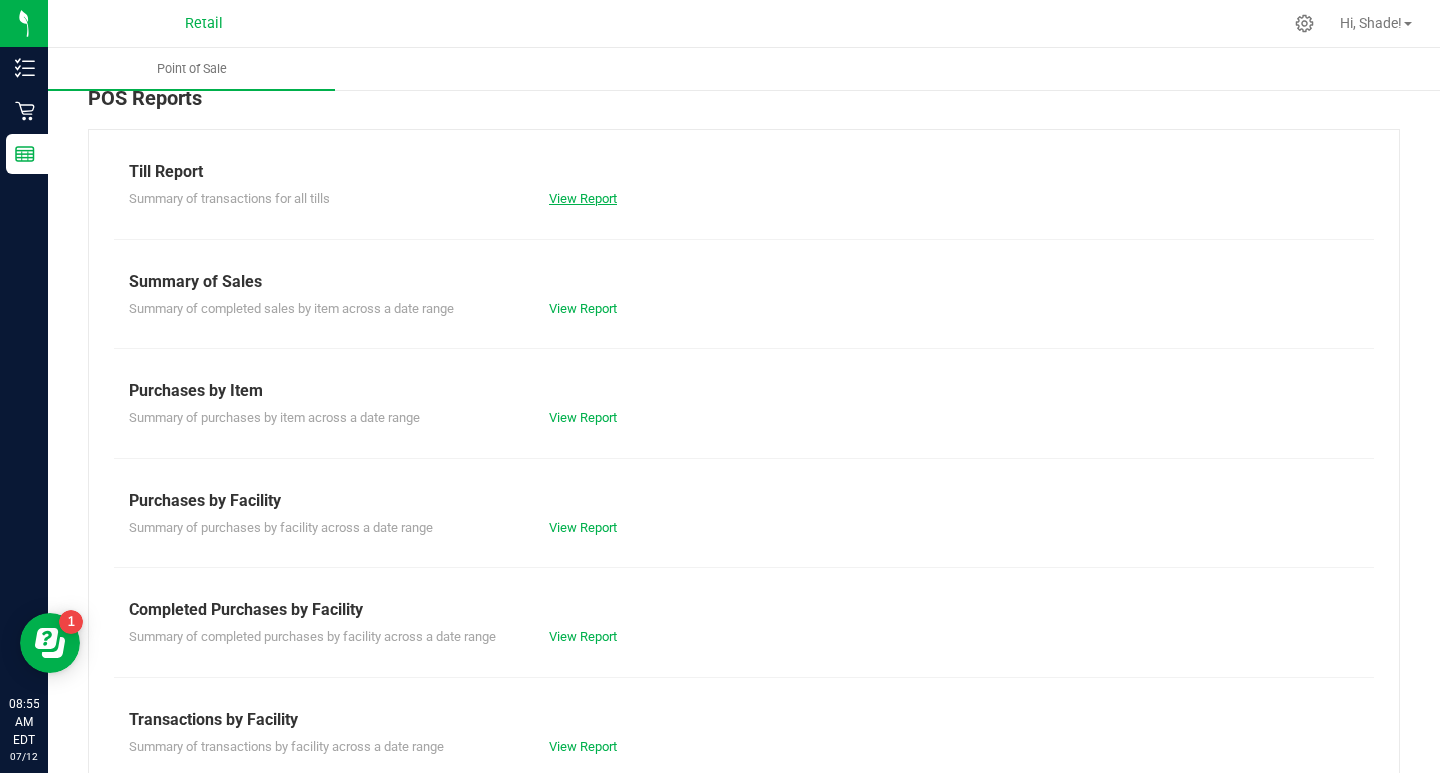 click on "View Report" at bounding box center (583, 198) 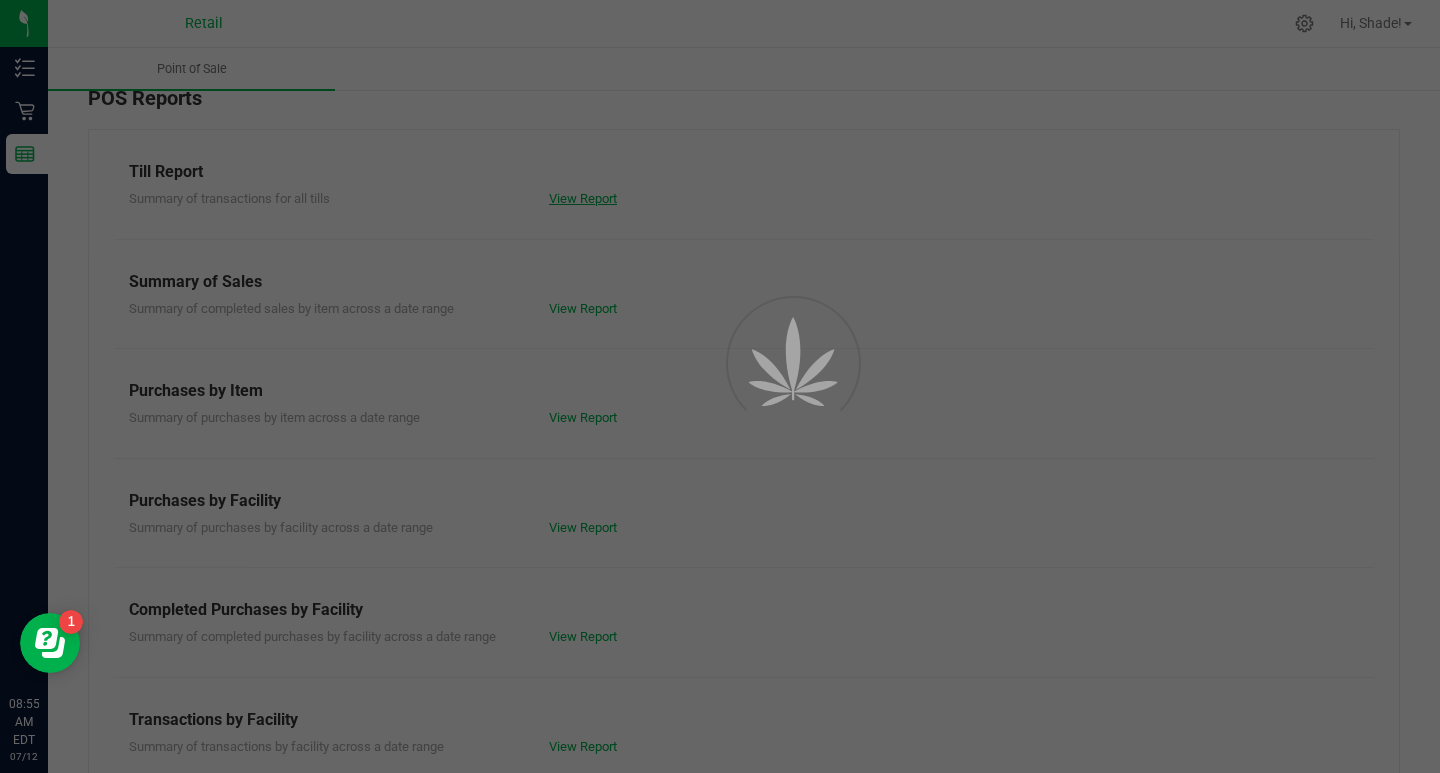 scroll, scrollTop: 0, scrollLeft: 0, axis: both 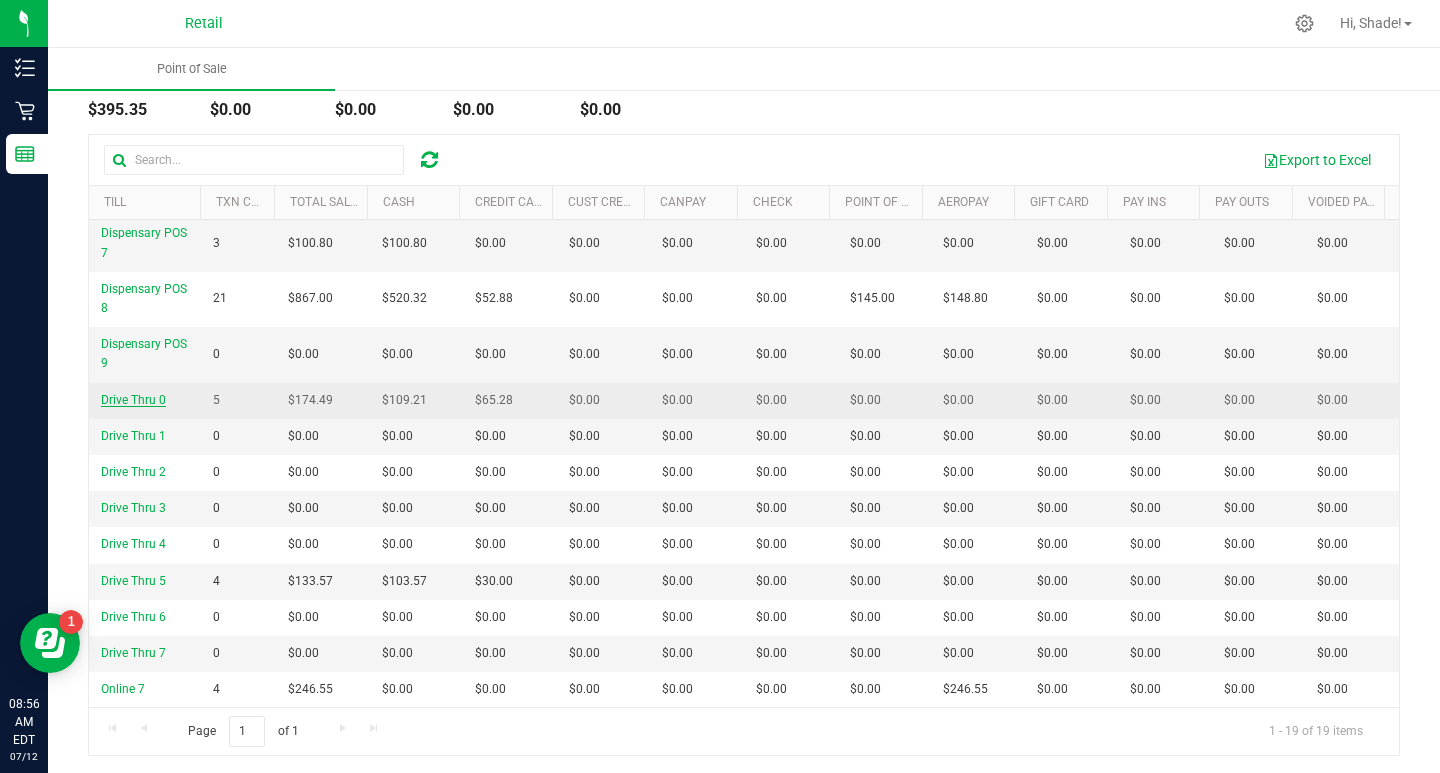 click on "Drive Thru 0" at bounding box center [133, 400] 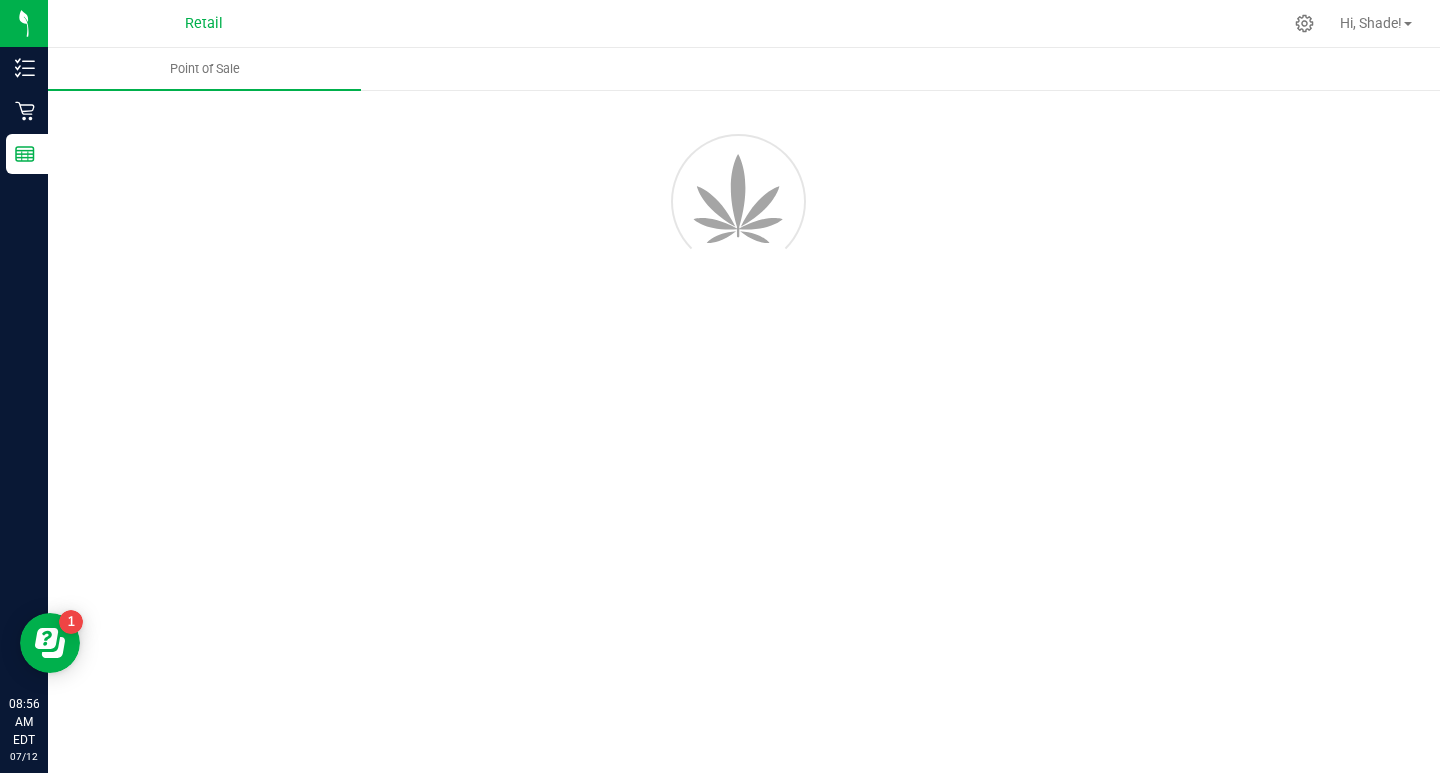scroll, scrollTop: 0, scrollLeft: 0, axis: both 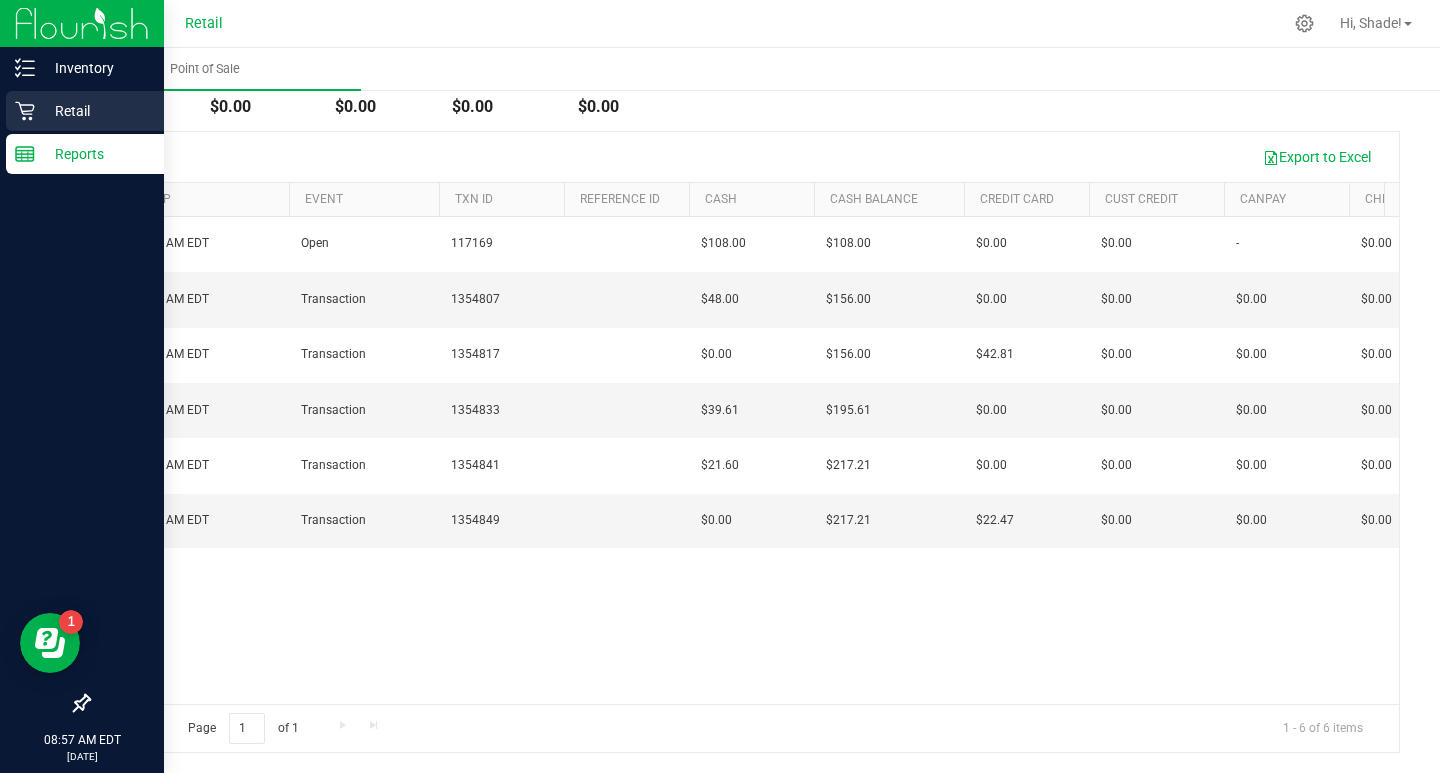 click on "Retail" at bounding box center [85, 111] 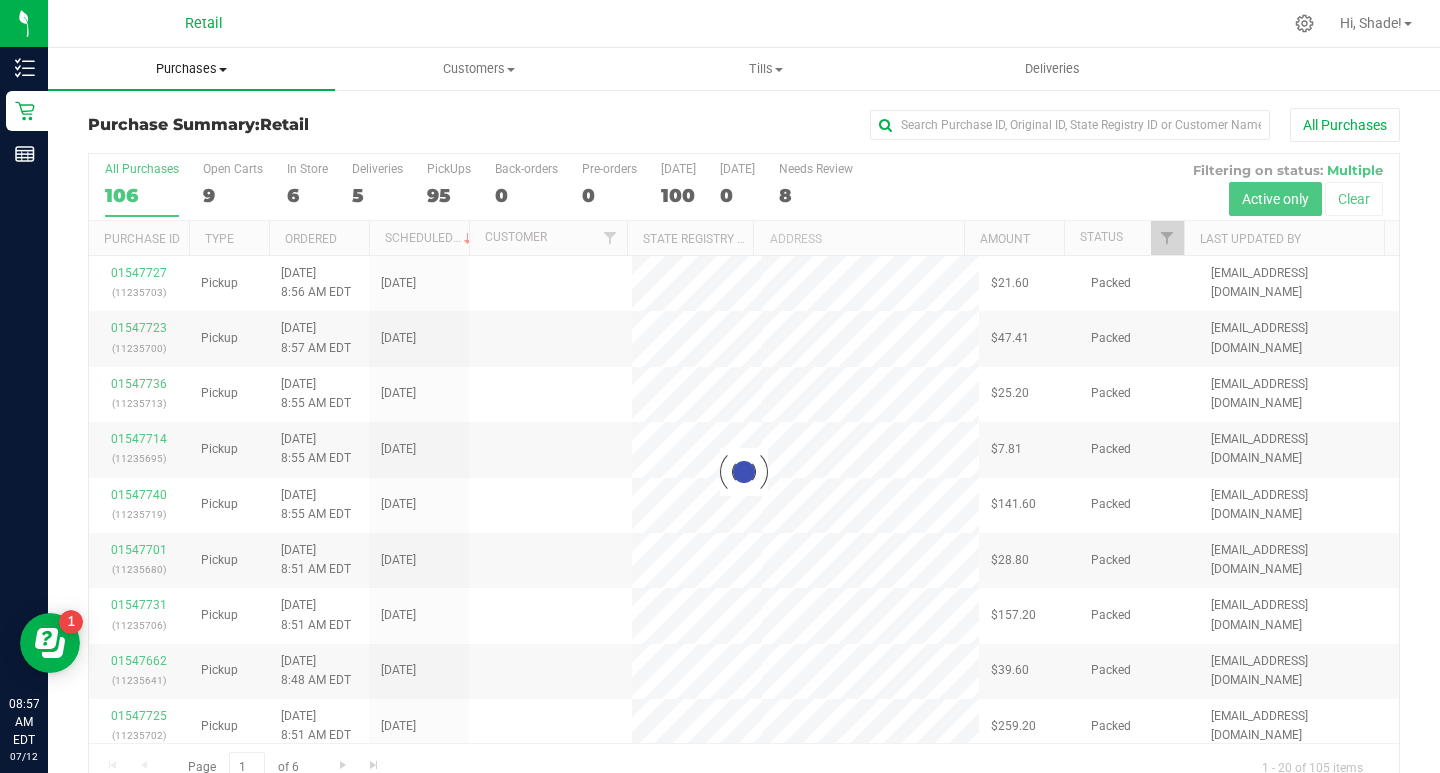 click on "Purchases" at bounding box center (191, 69) 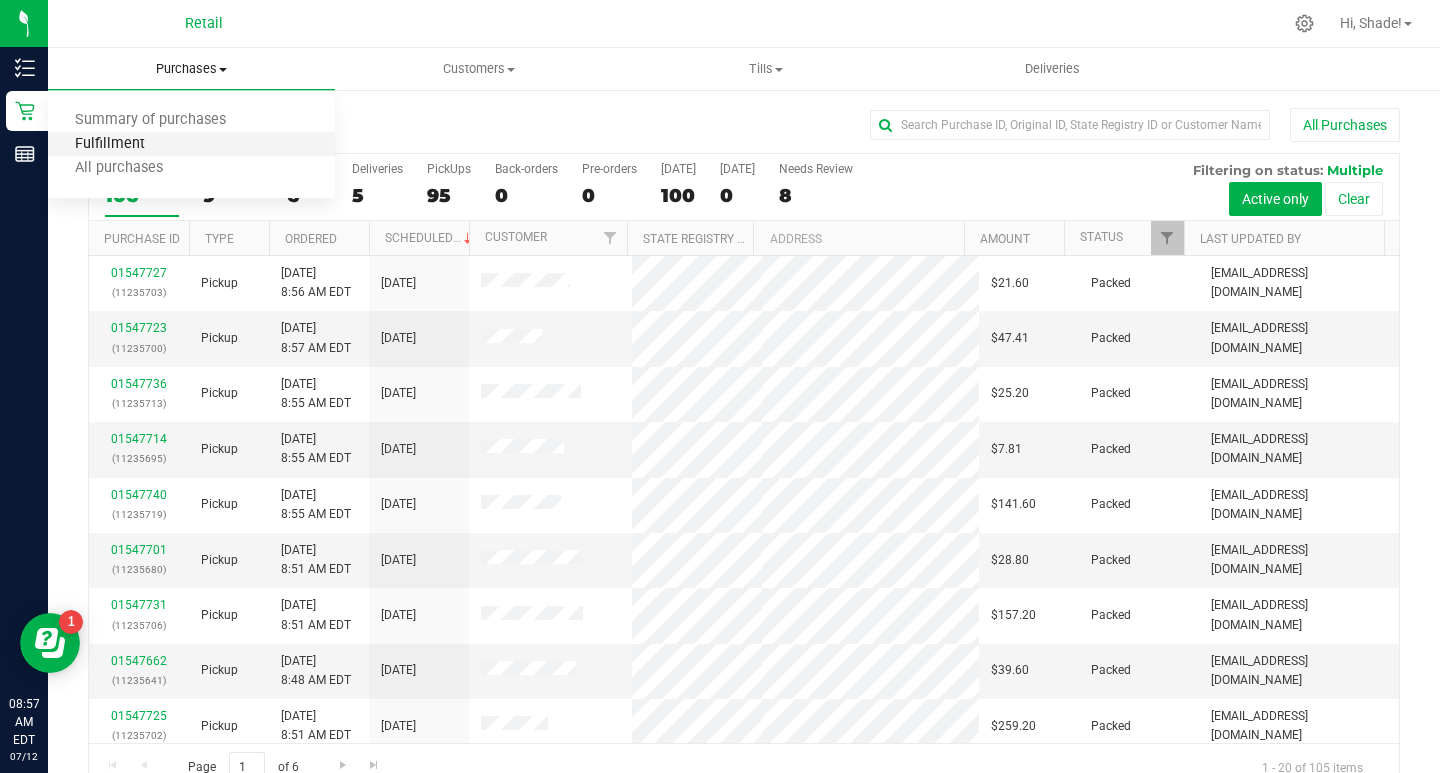 click on "Fulfillment" at bounding box center (110, 144) 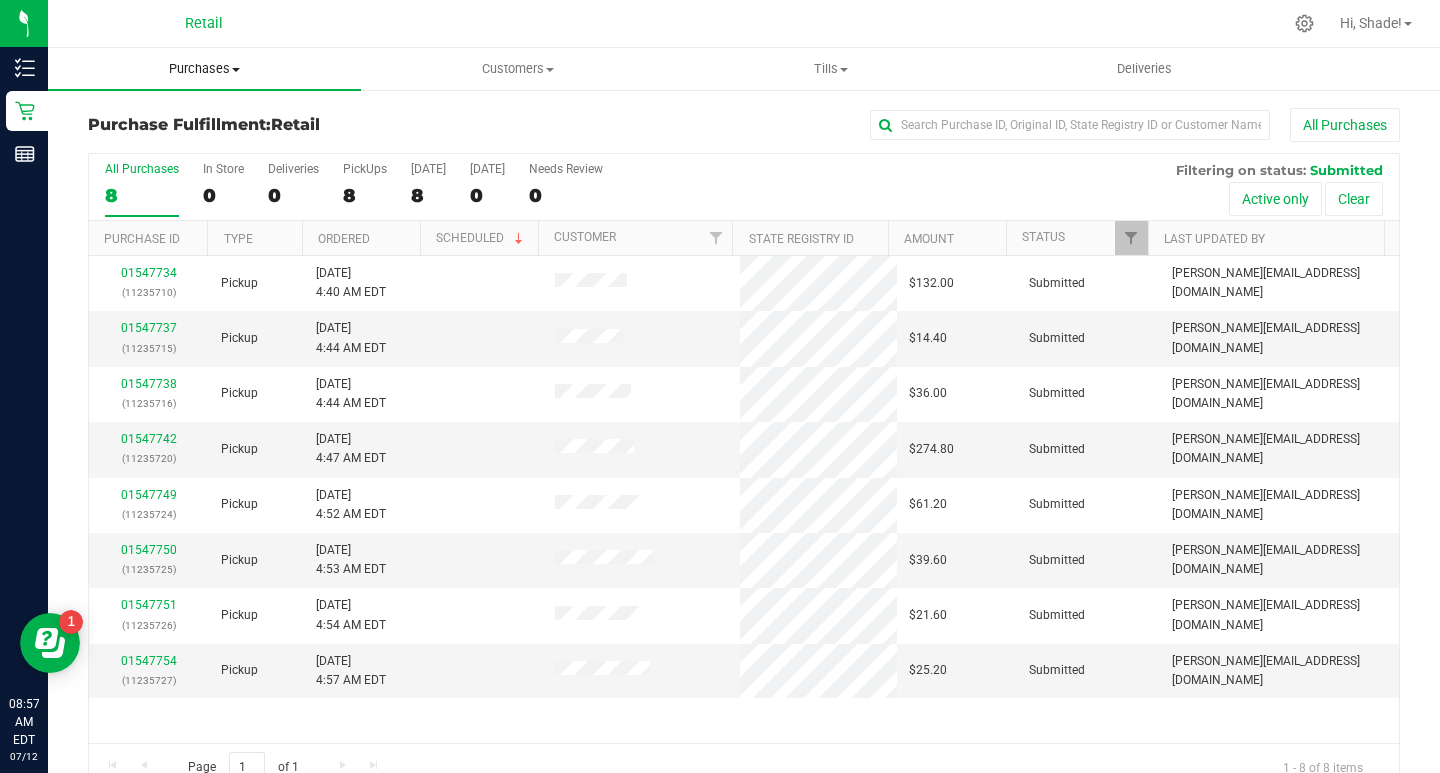 click on "Purchases
Summary of purchases
Fulfillment
All purchases" at bounding box center (204, 69) 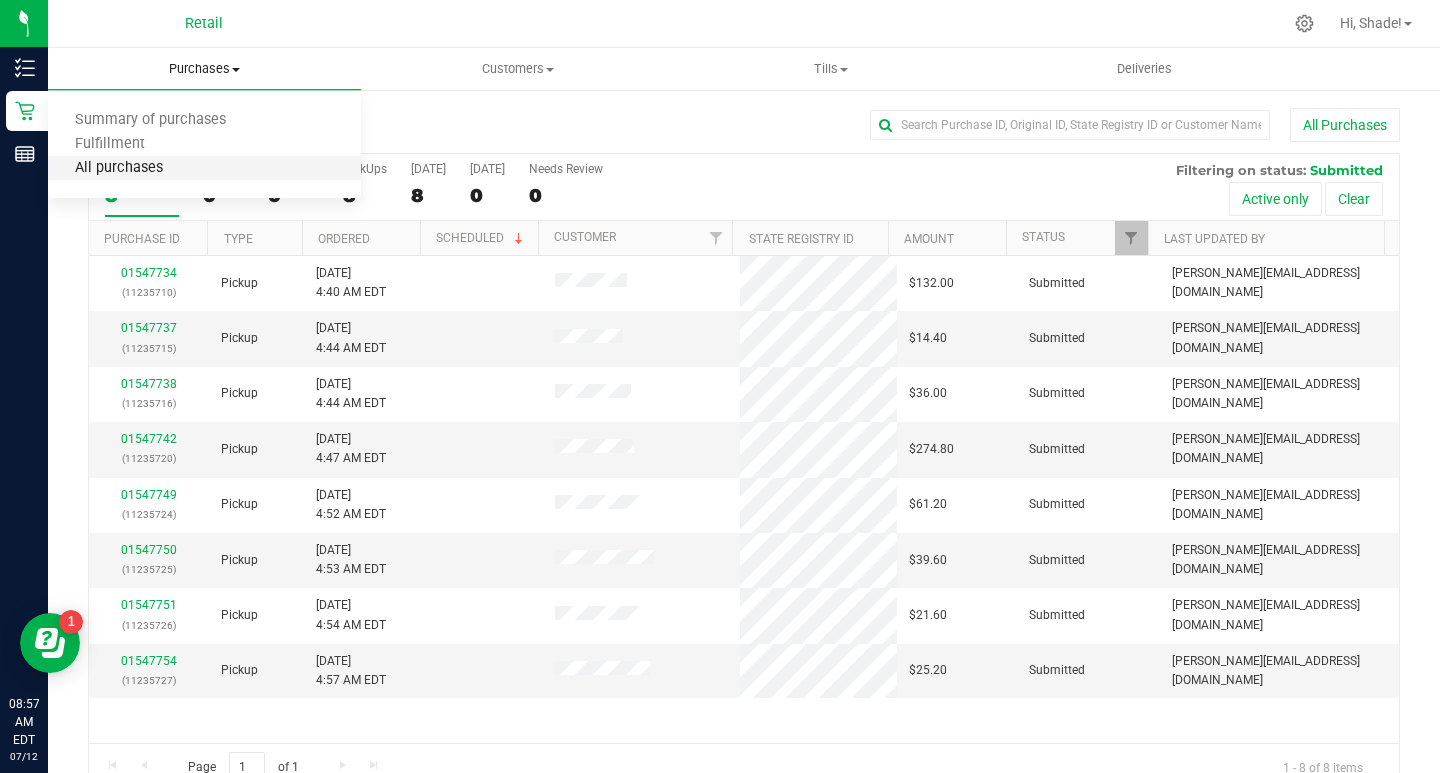click on "All purchases" at bounding box center (119, 168) 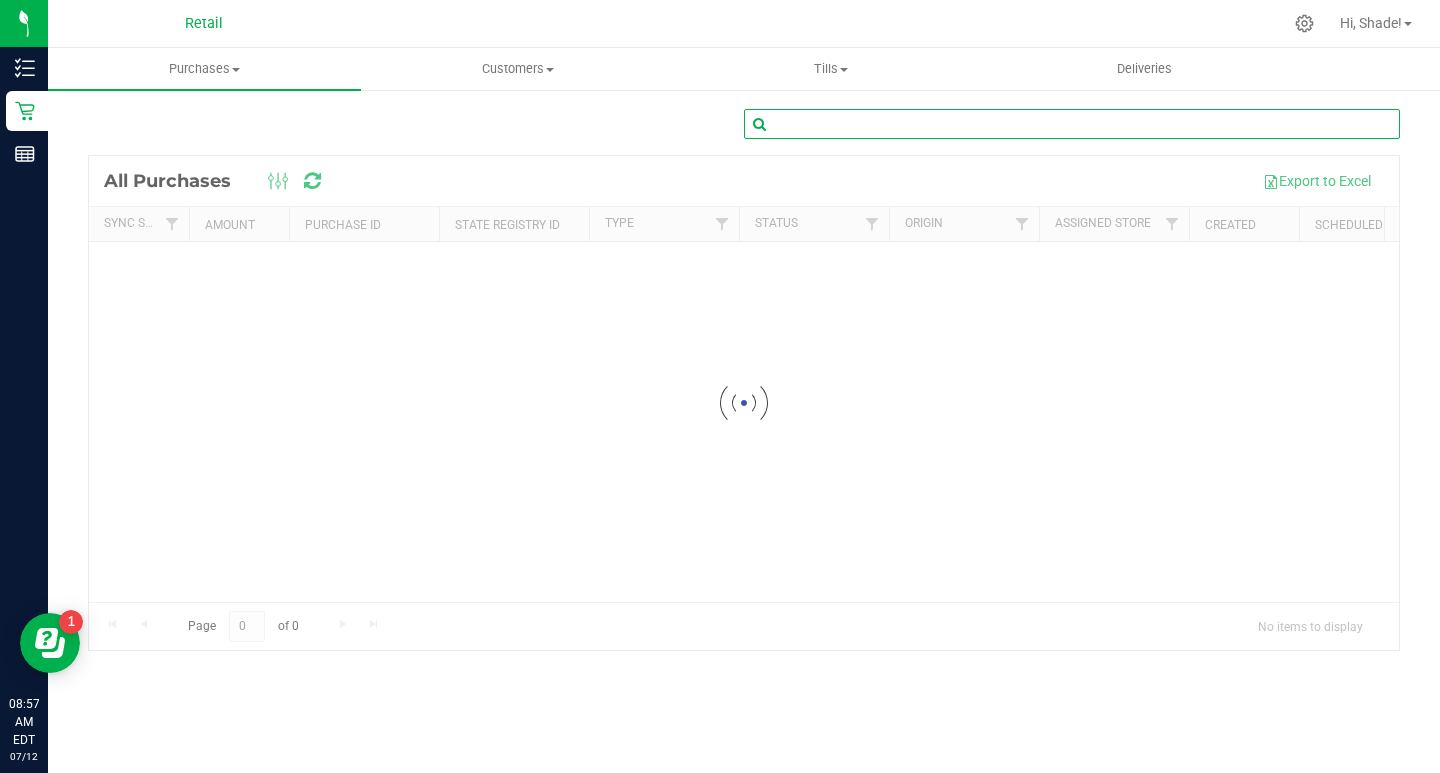 click at bounding box center [1072, 124] 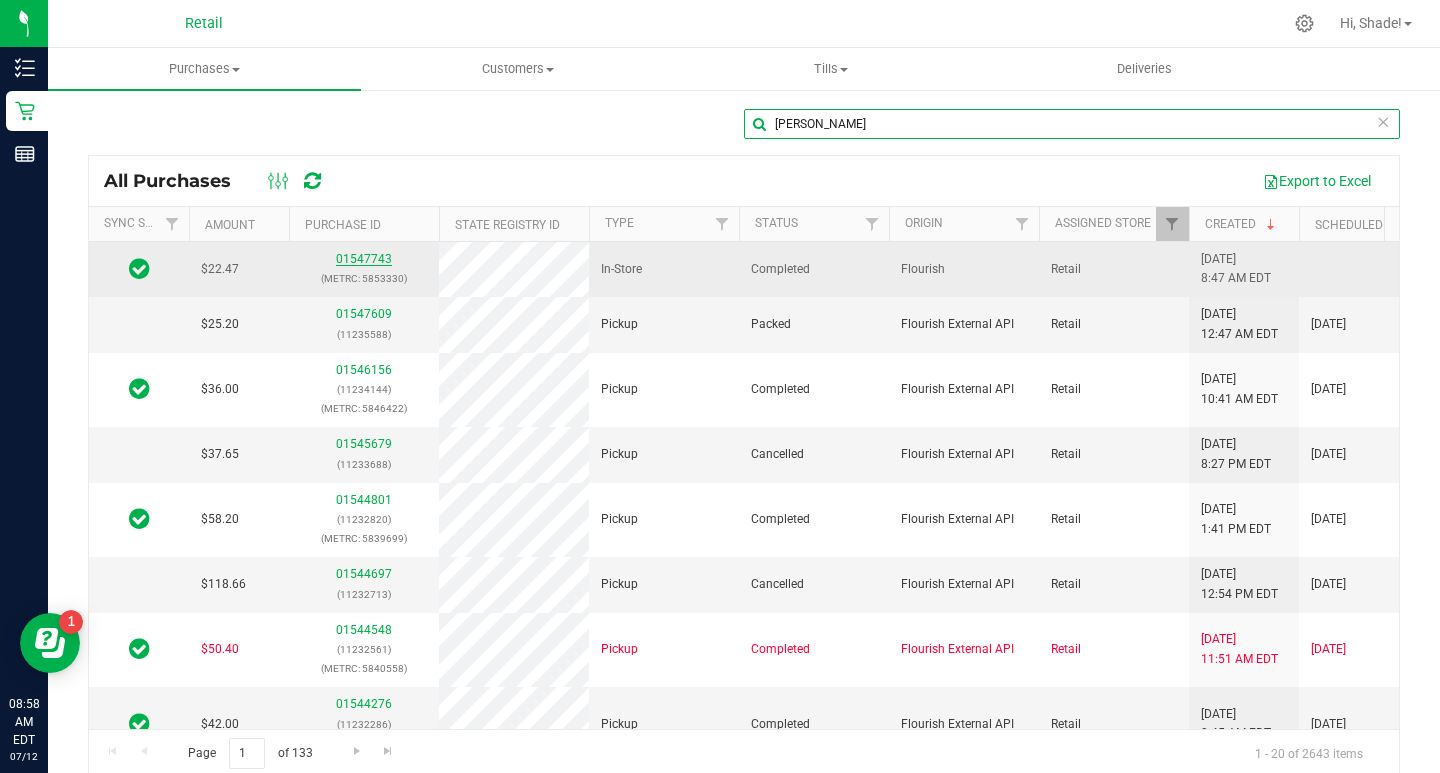 type on "[PERSON_NAME]" 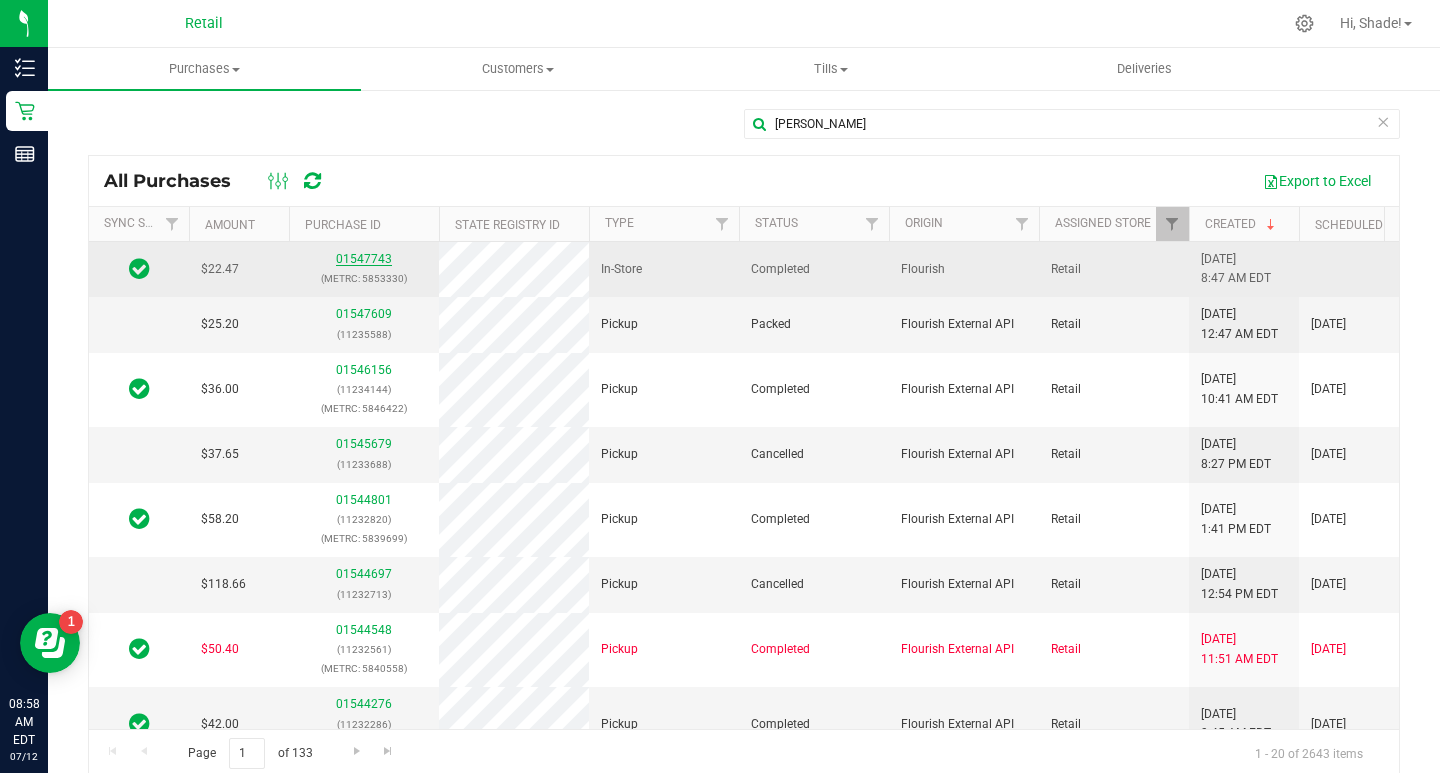click on "01547743" at bounding box center (364, 259) 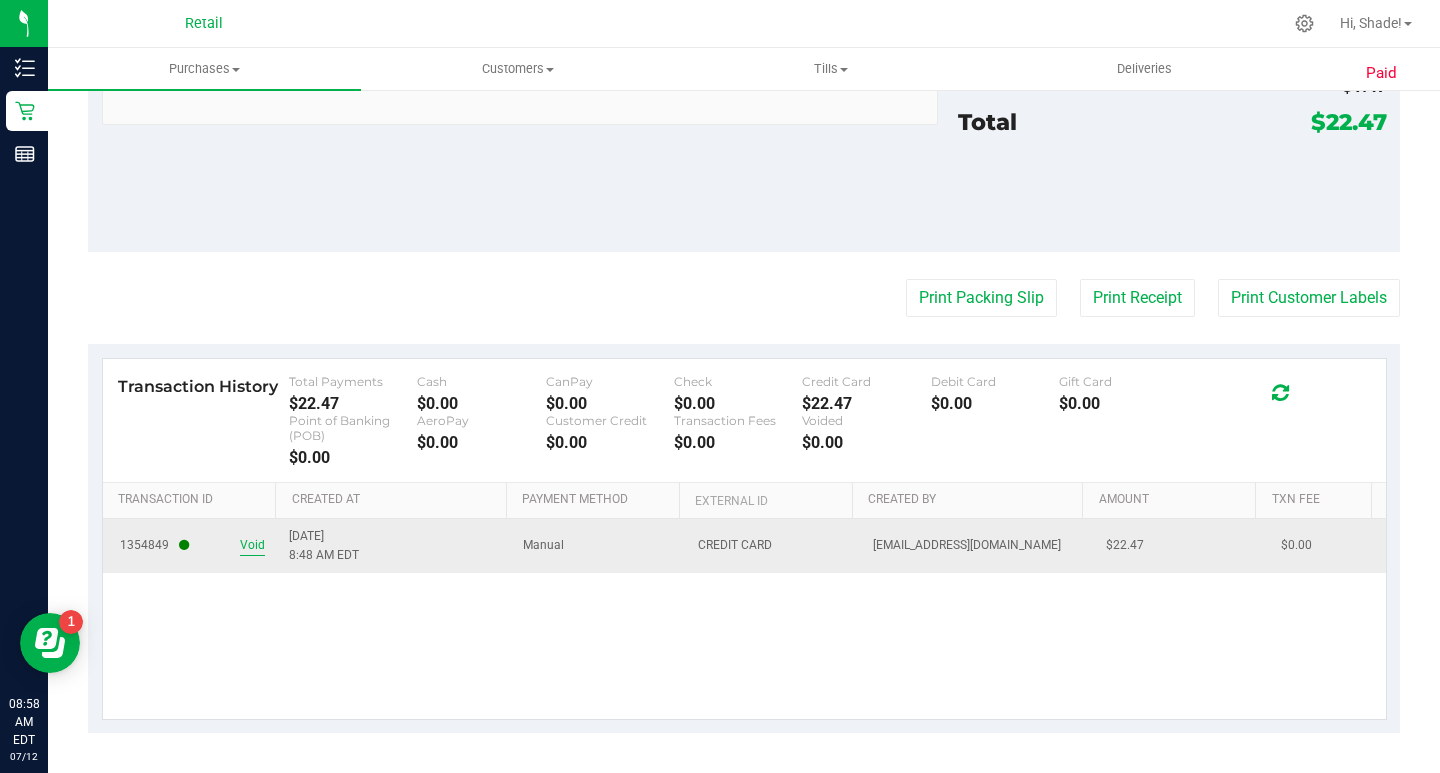 click on "Void" at bounding box center (252, 545) 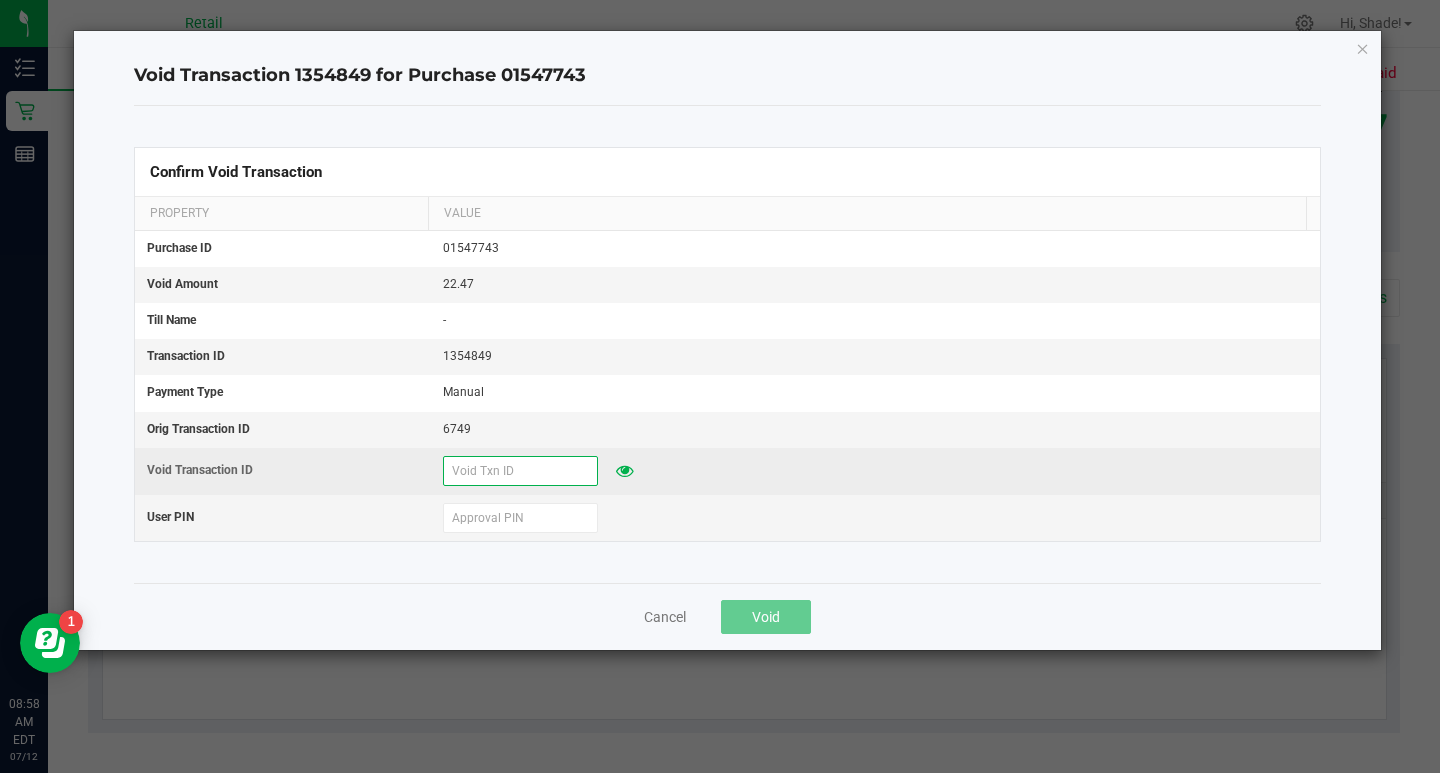 click at bounding box center [520, 471] 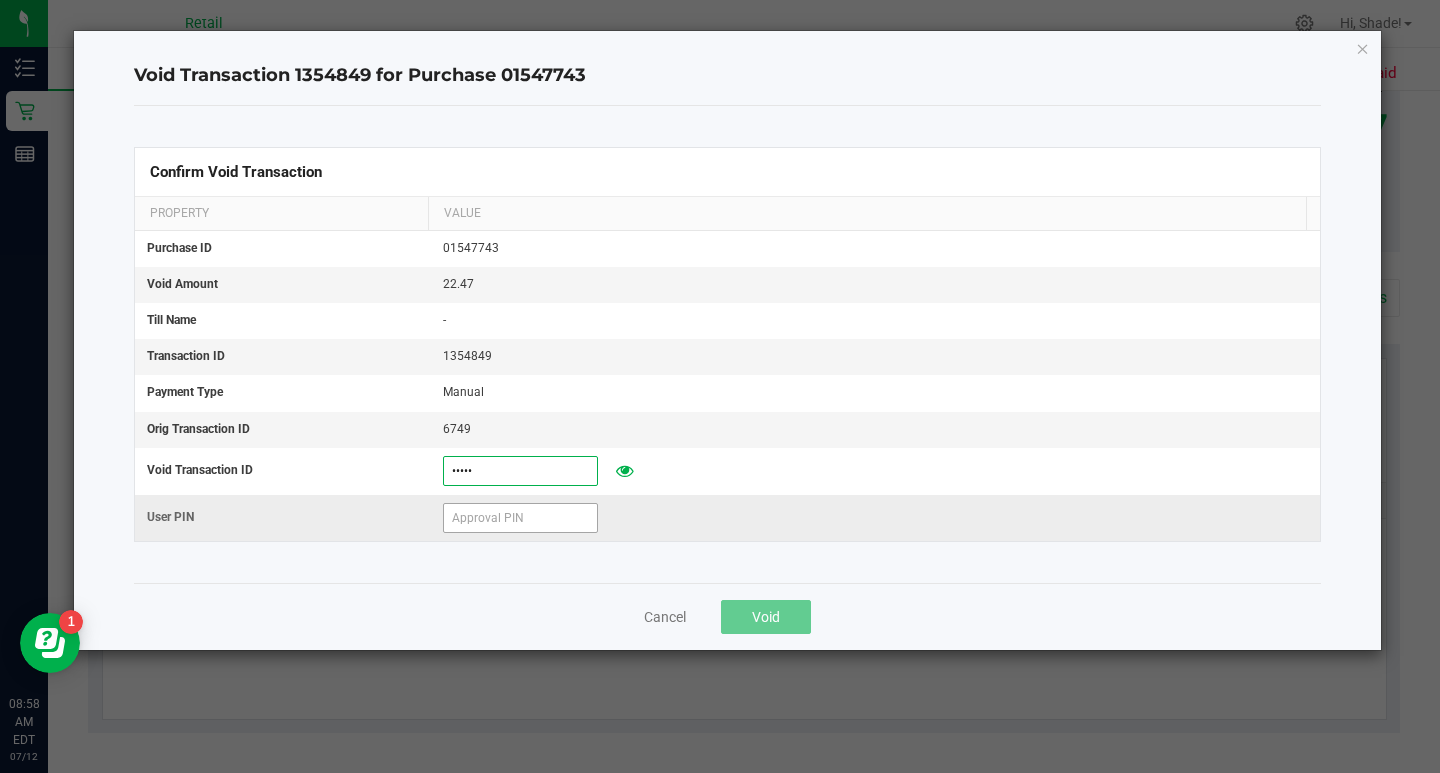 type on "71225" 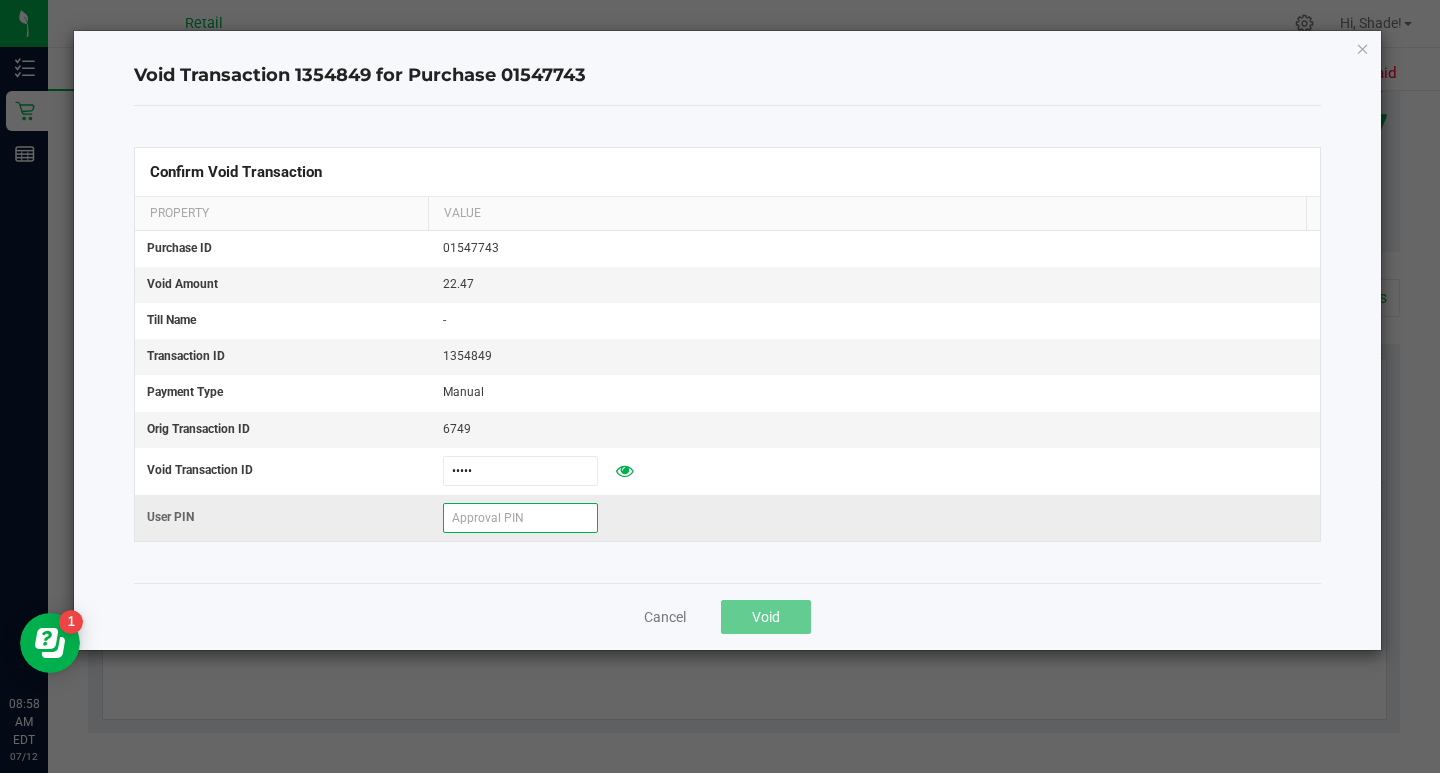 click at bounding box center (520, 518) 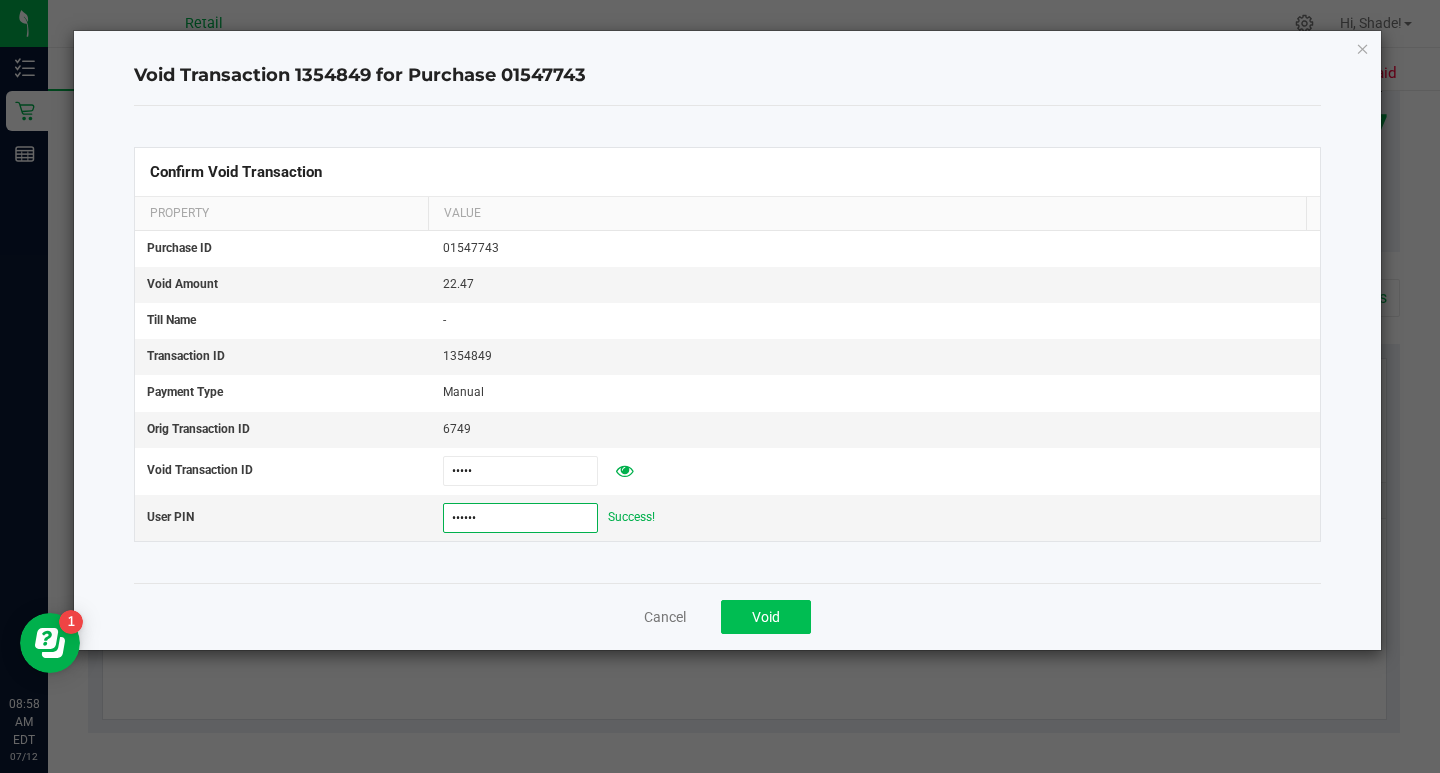 type on "532189" 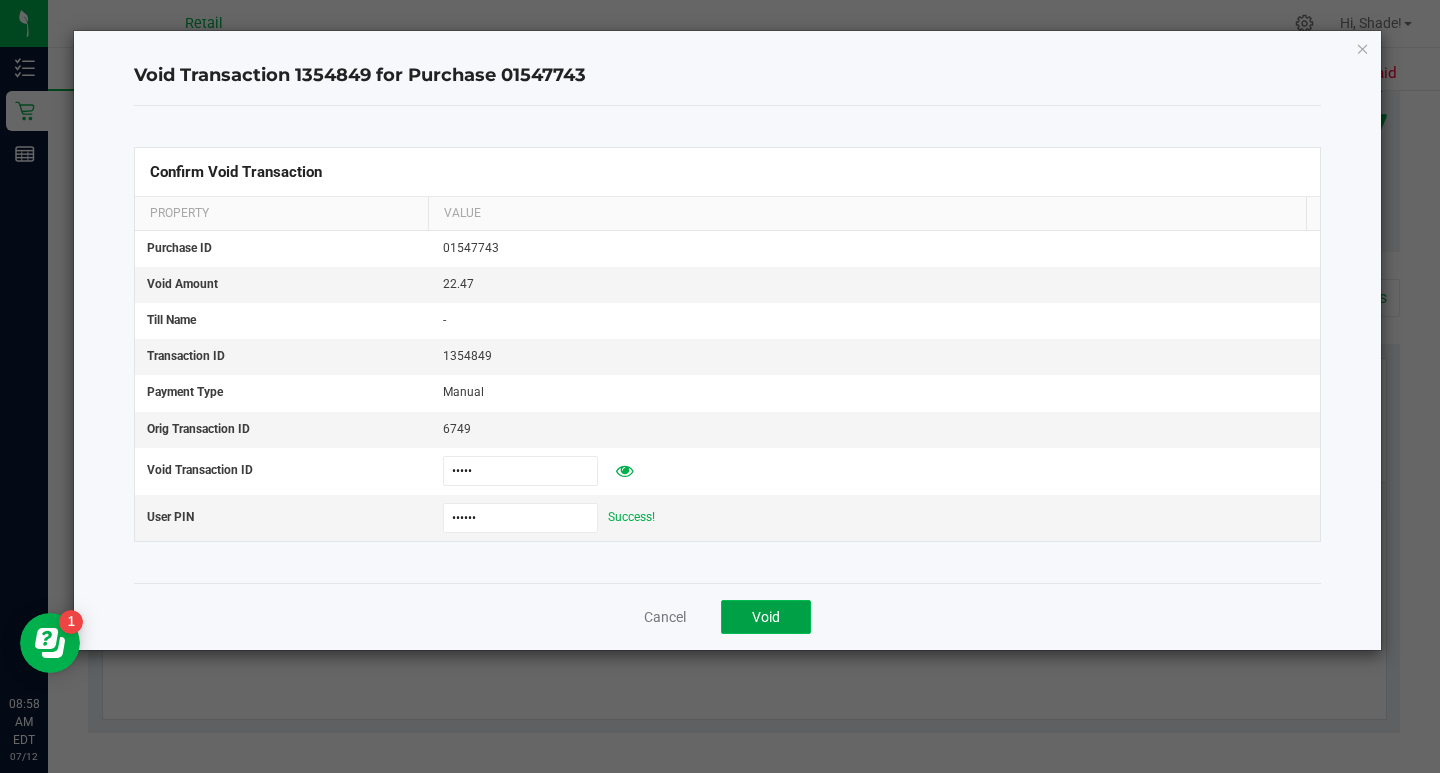 click on "Void" 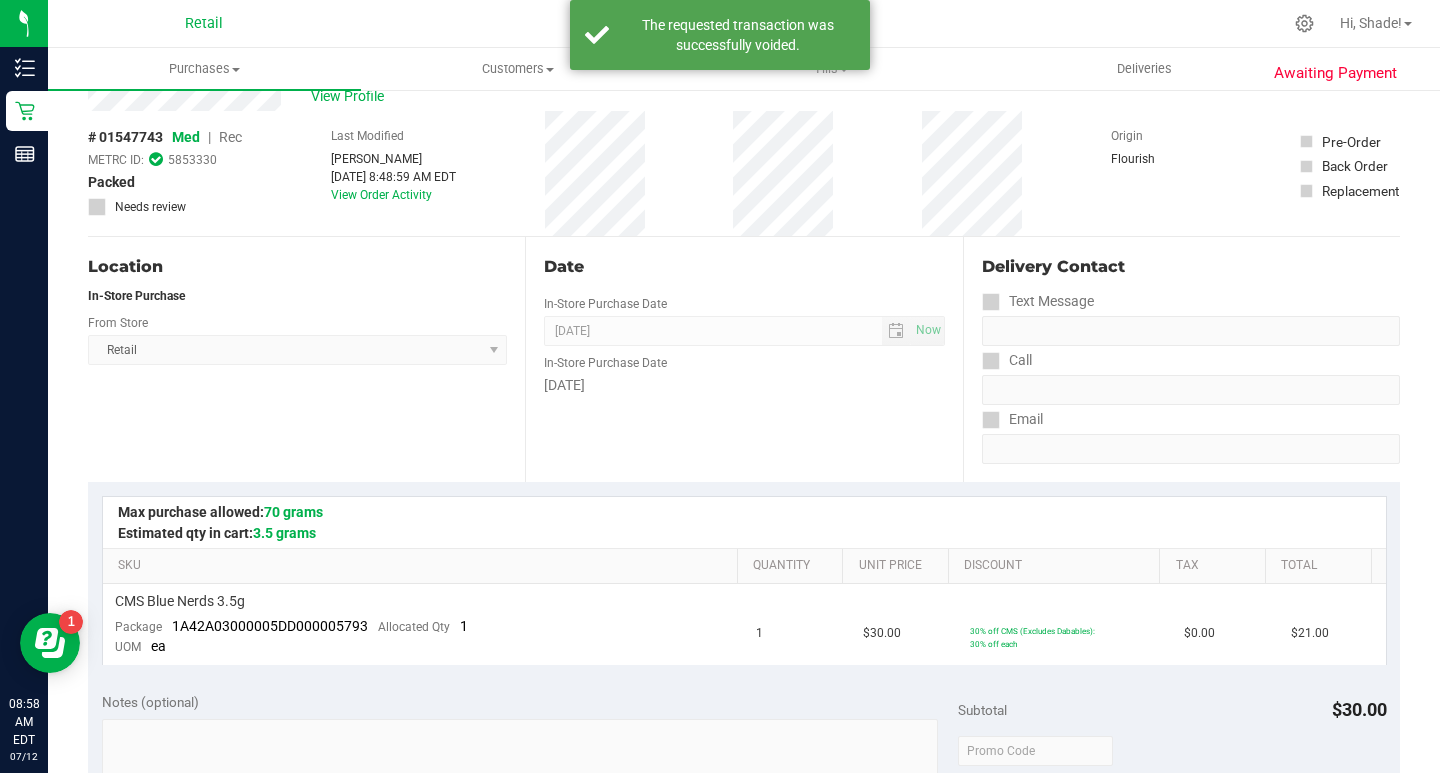 scroll, scrollTop: 0, scrollLeft: 0, axis: both 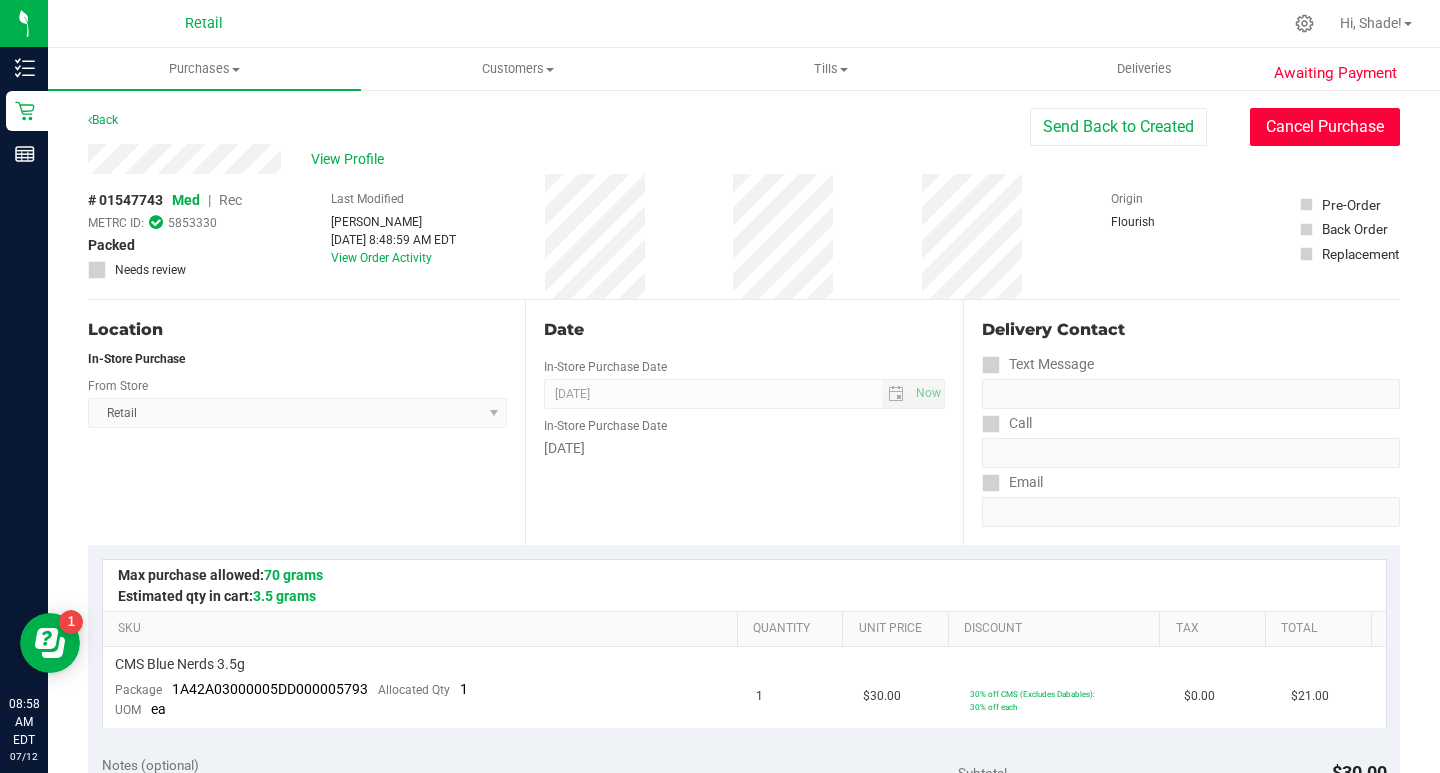 click on "Cancel Purchase" at bounding box center [1325, 127] 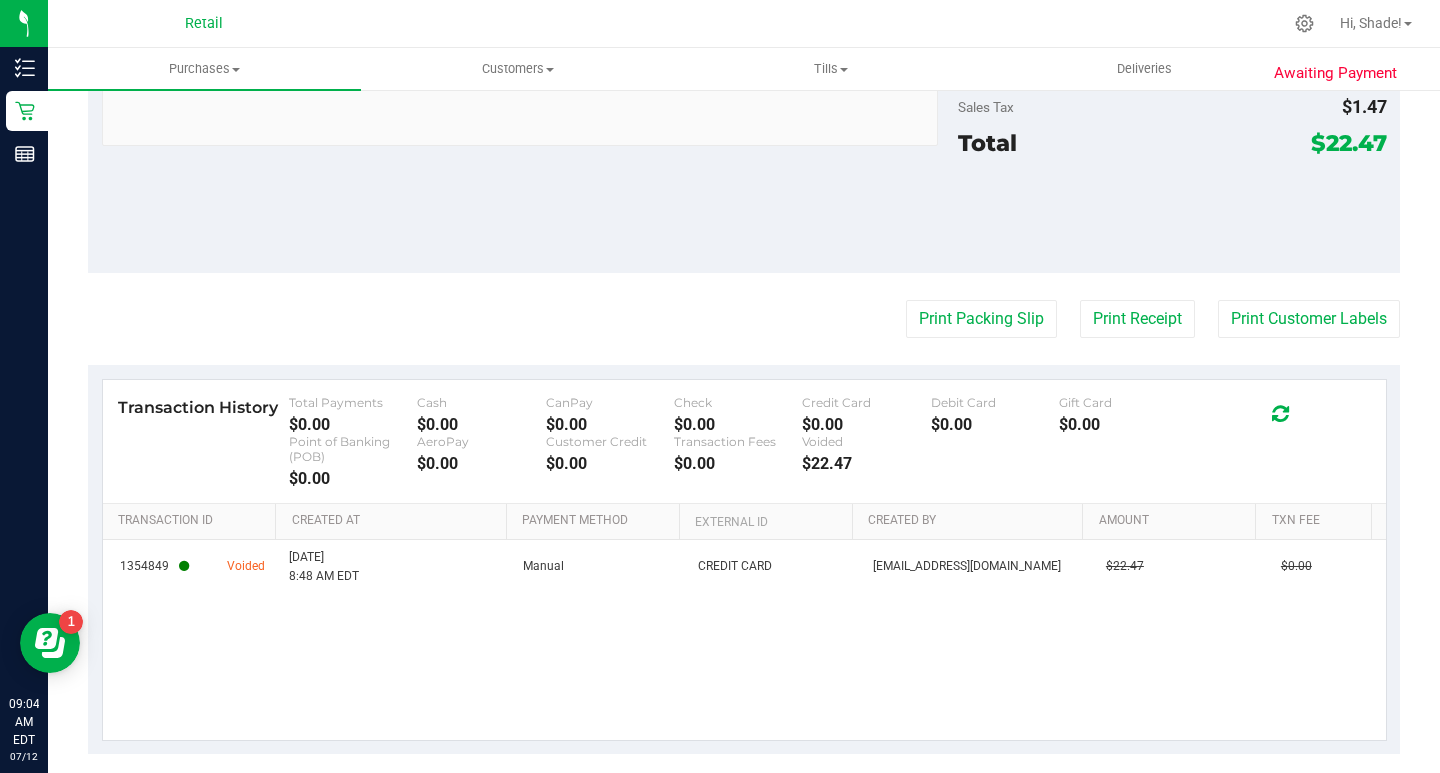 scroll, scrollTop: 849, scrollLeft: 0, axis: vertical 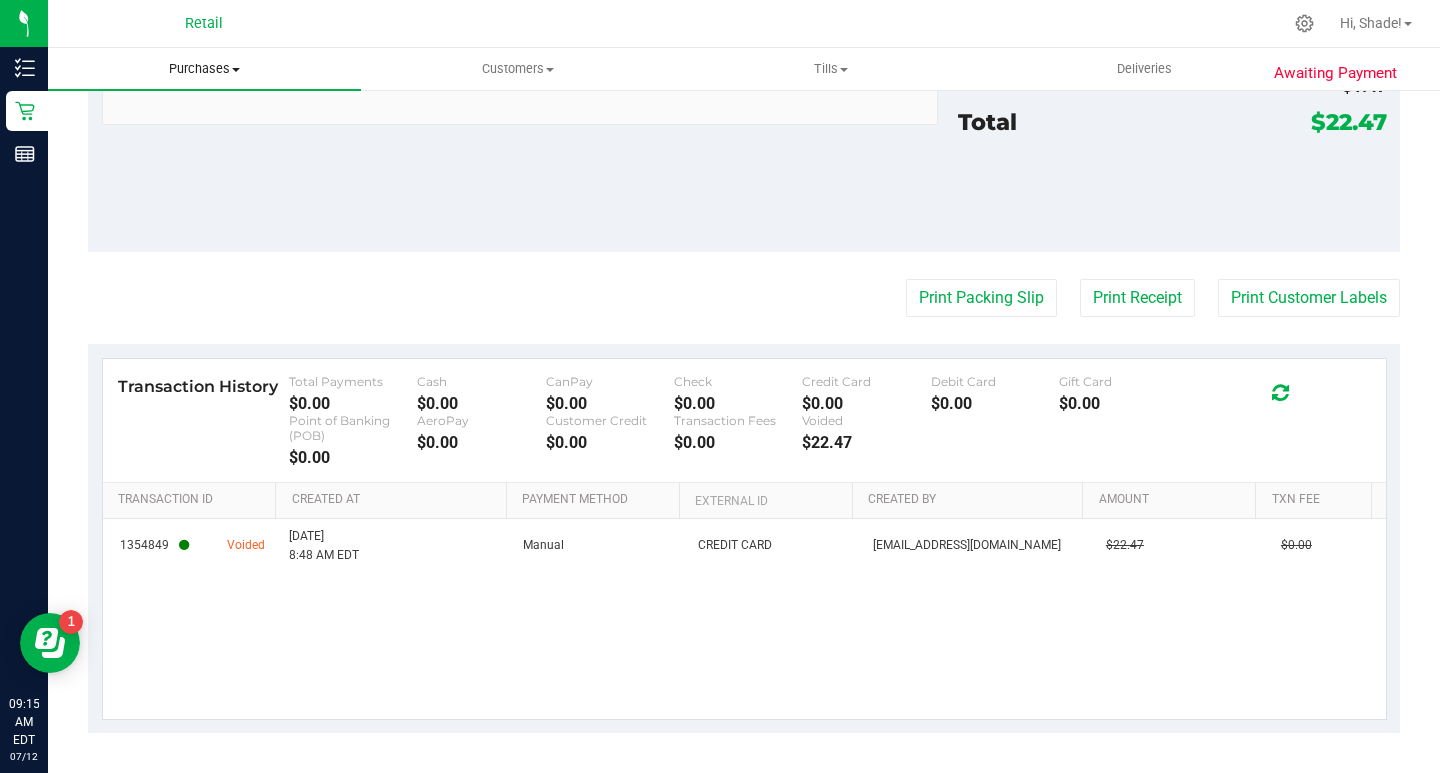 click on "Purchases" at bounding box center [204, 69] 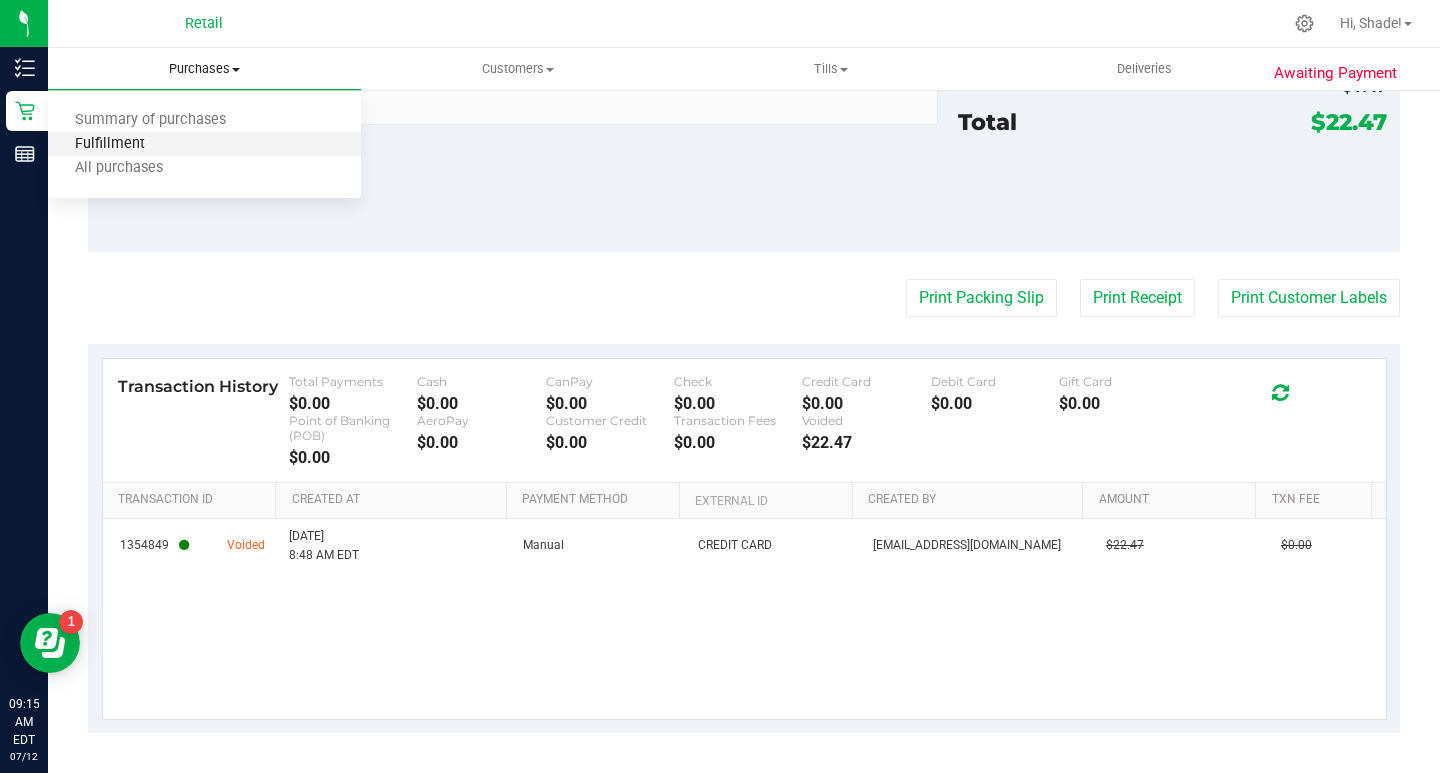 click on "Fulfillment" at bounding box center (110, 144) 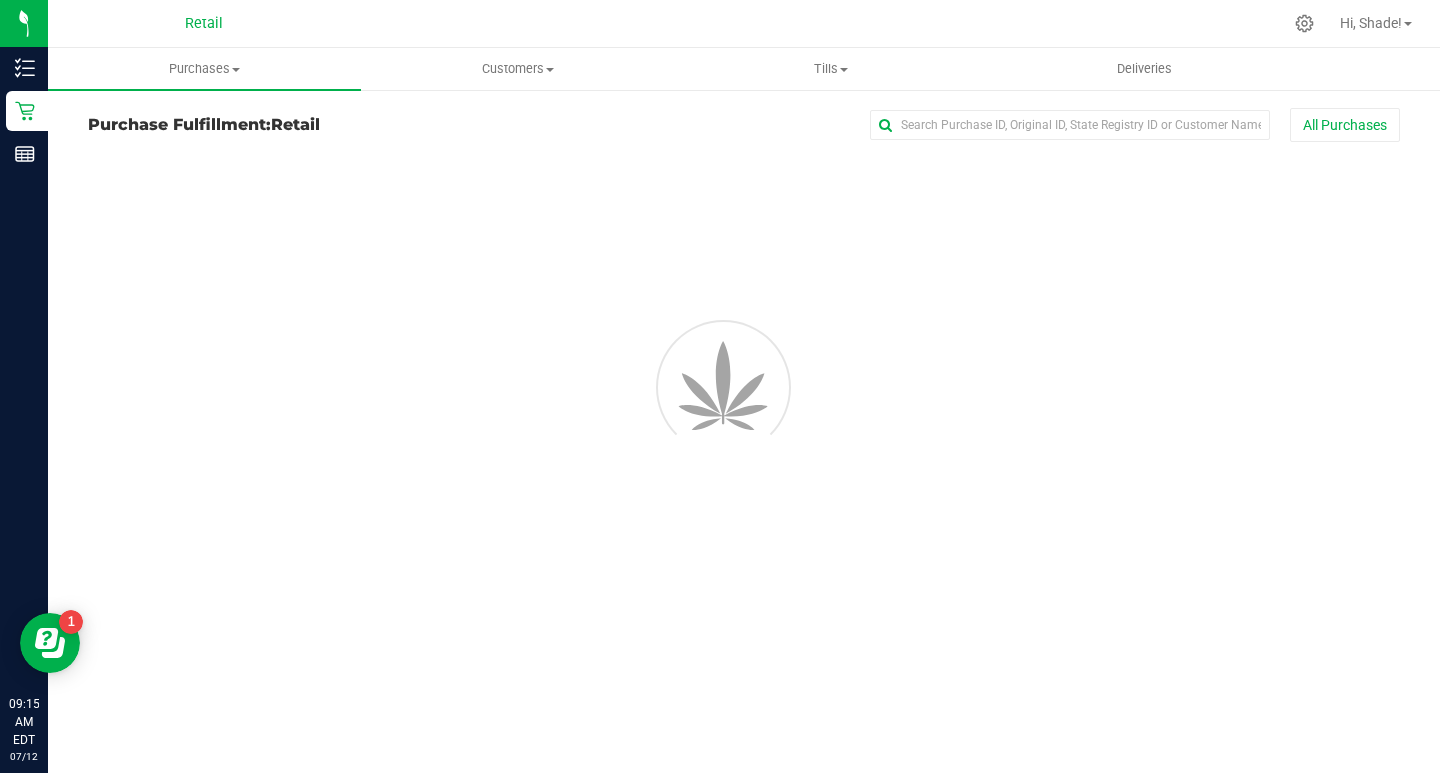 scroll, scrollTop: 0, scrollLeft: 0, axis: both 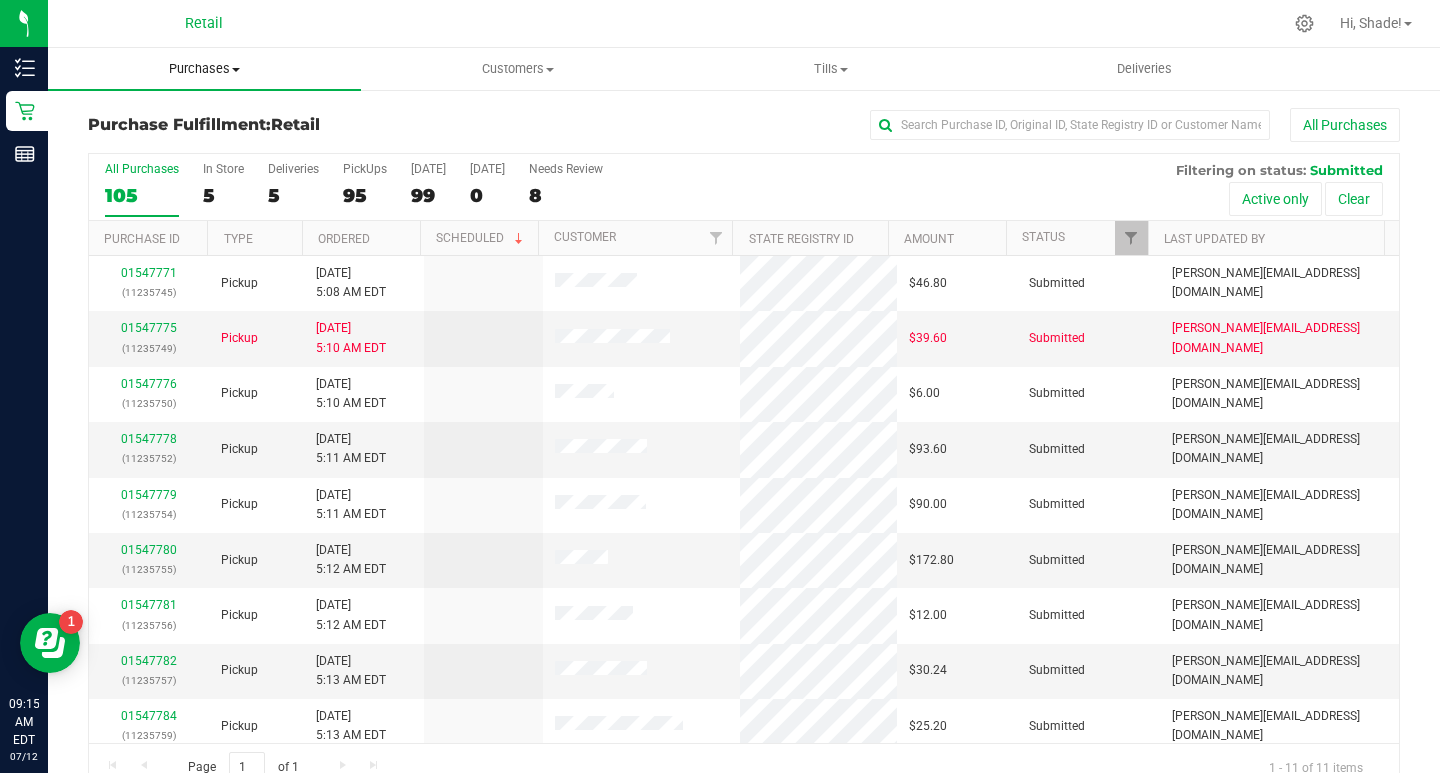 click on "Purchases" at bounding box center (204, 69) 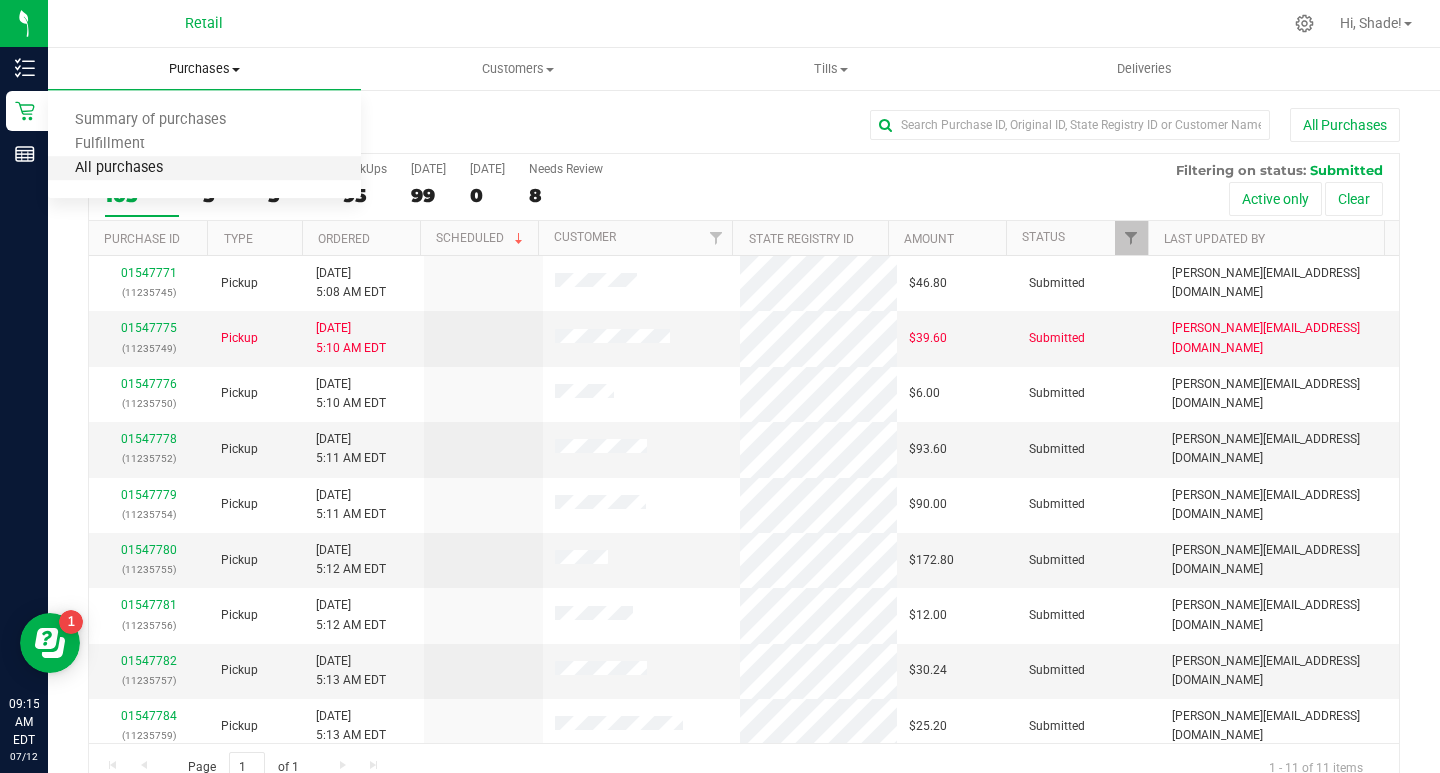 click on "All purchases" at bounding box center [119, 168] 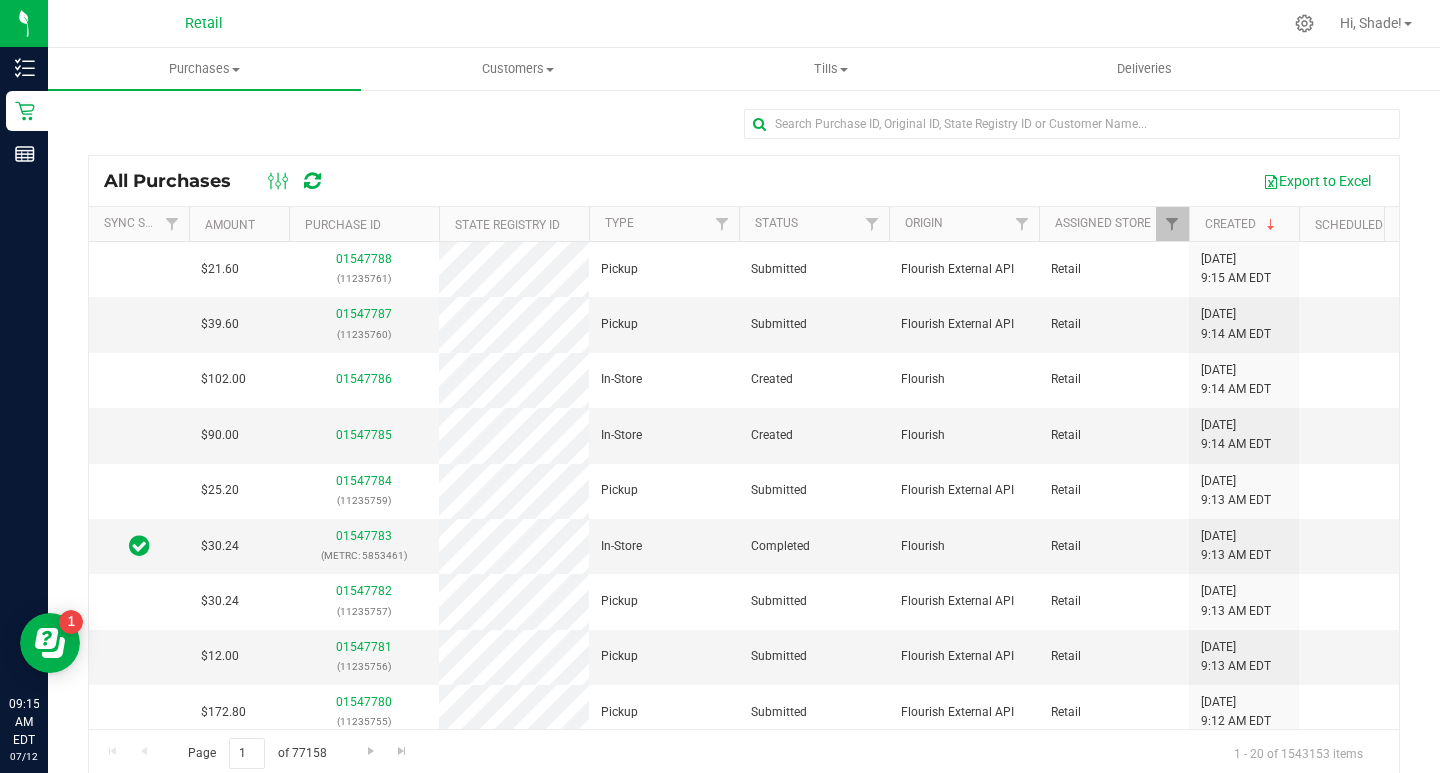 scroll, scrollTop: 0, scrollLeft: 292, axis: horizontal 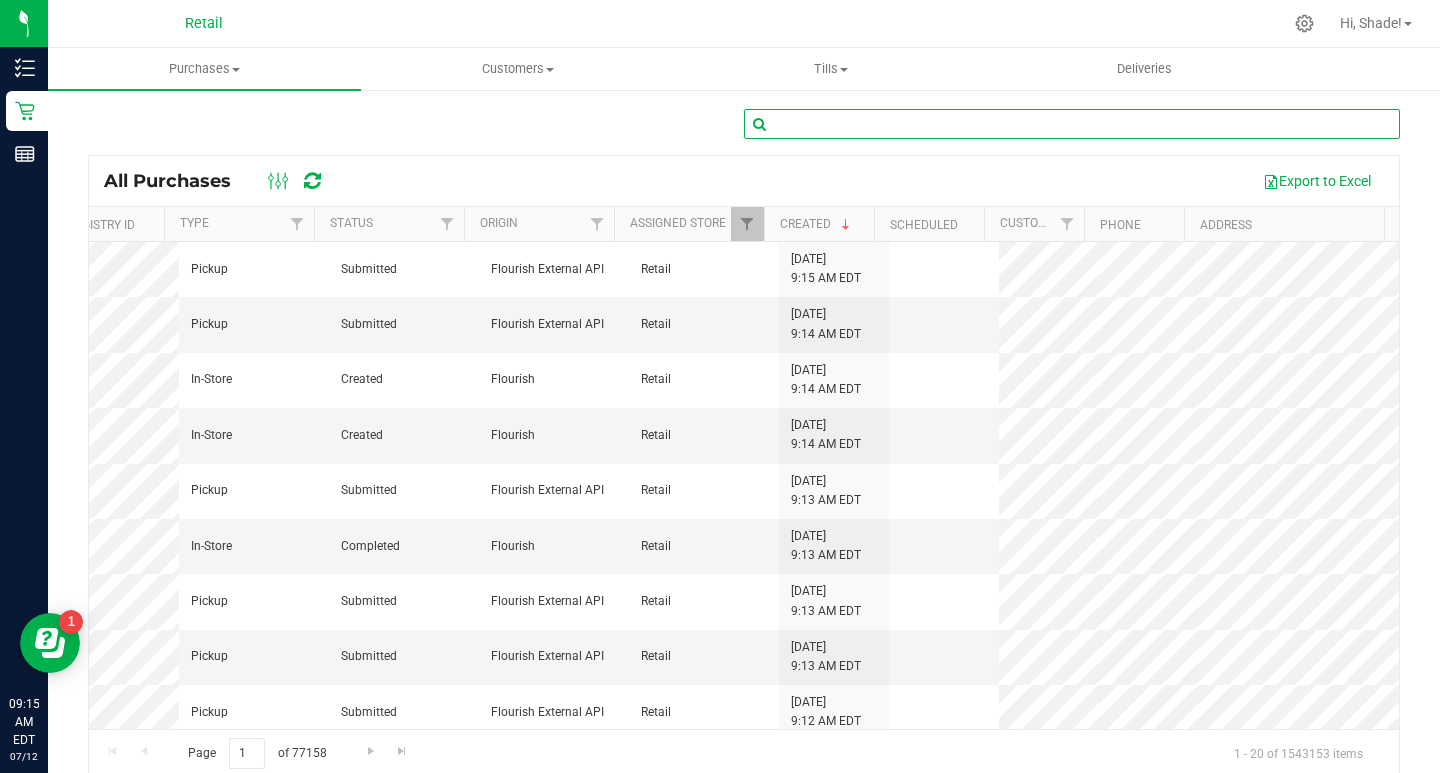 click at bounding box center (1072, 124) 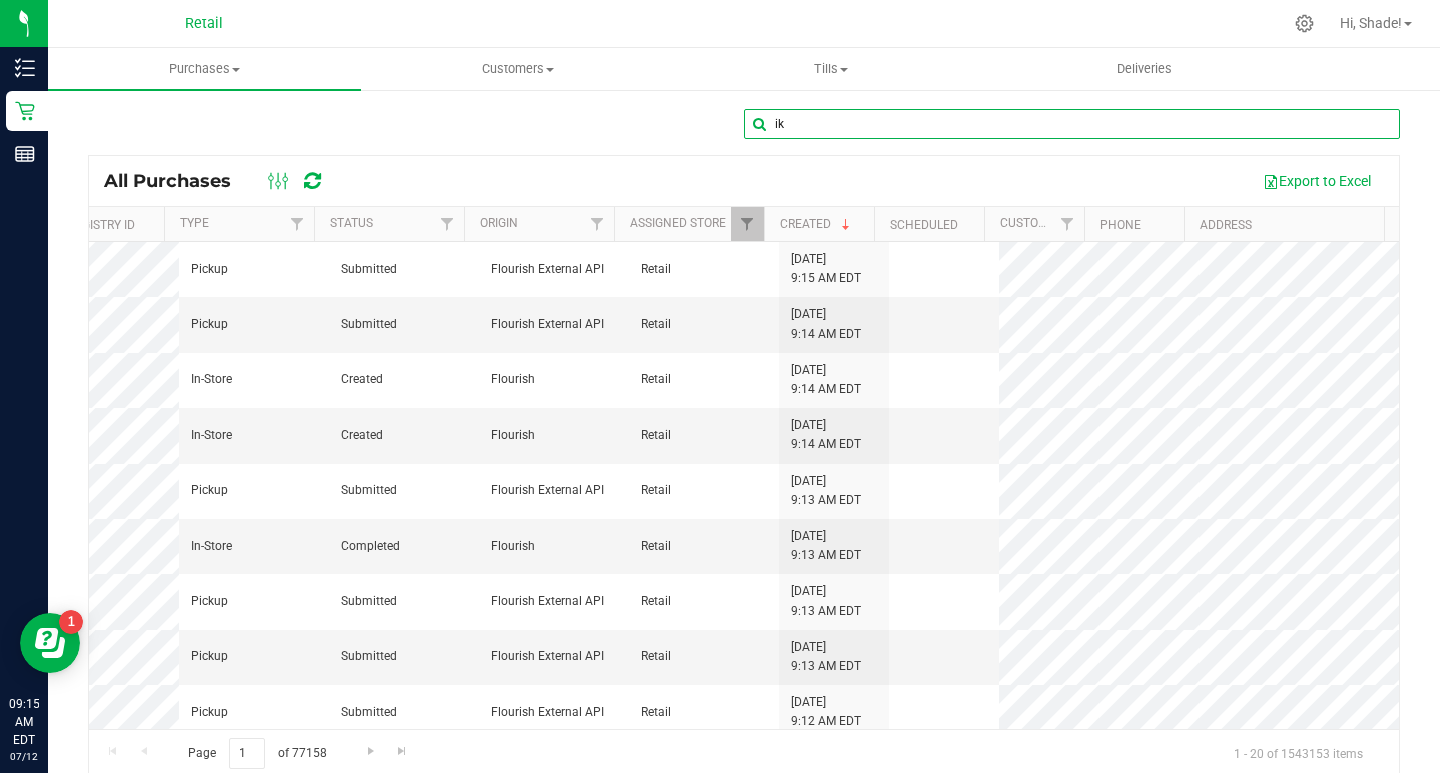 type on "i" 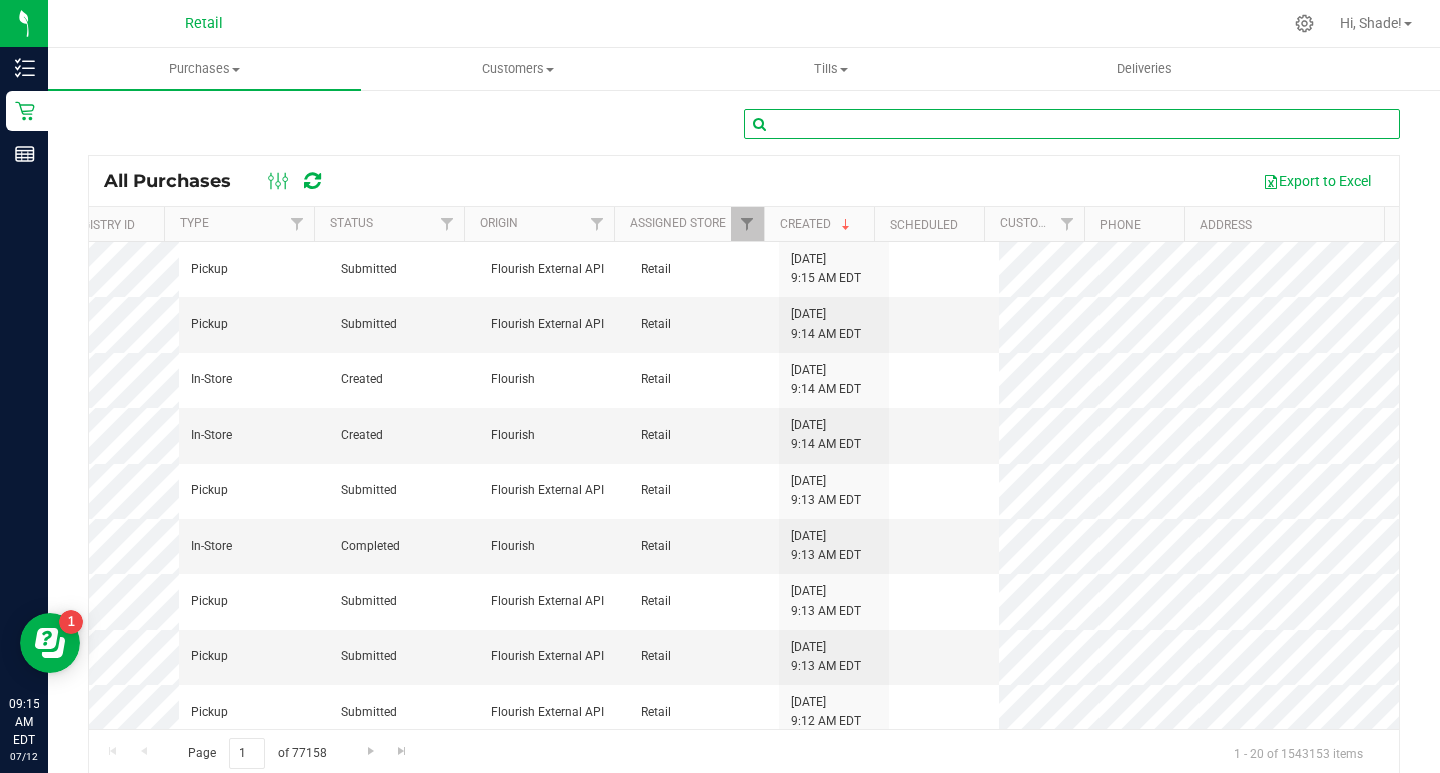 type on "i" 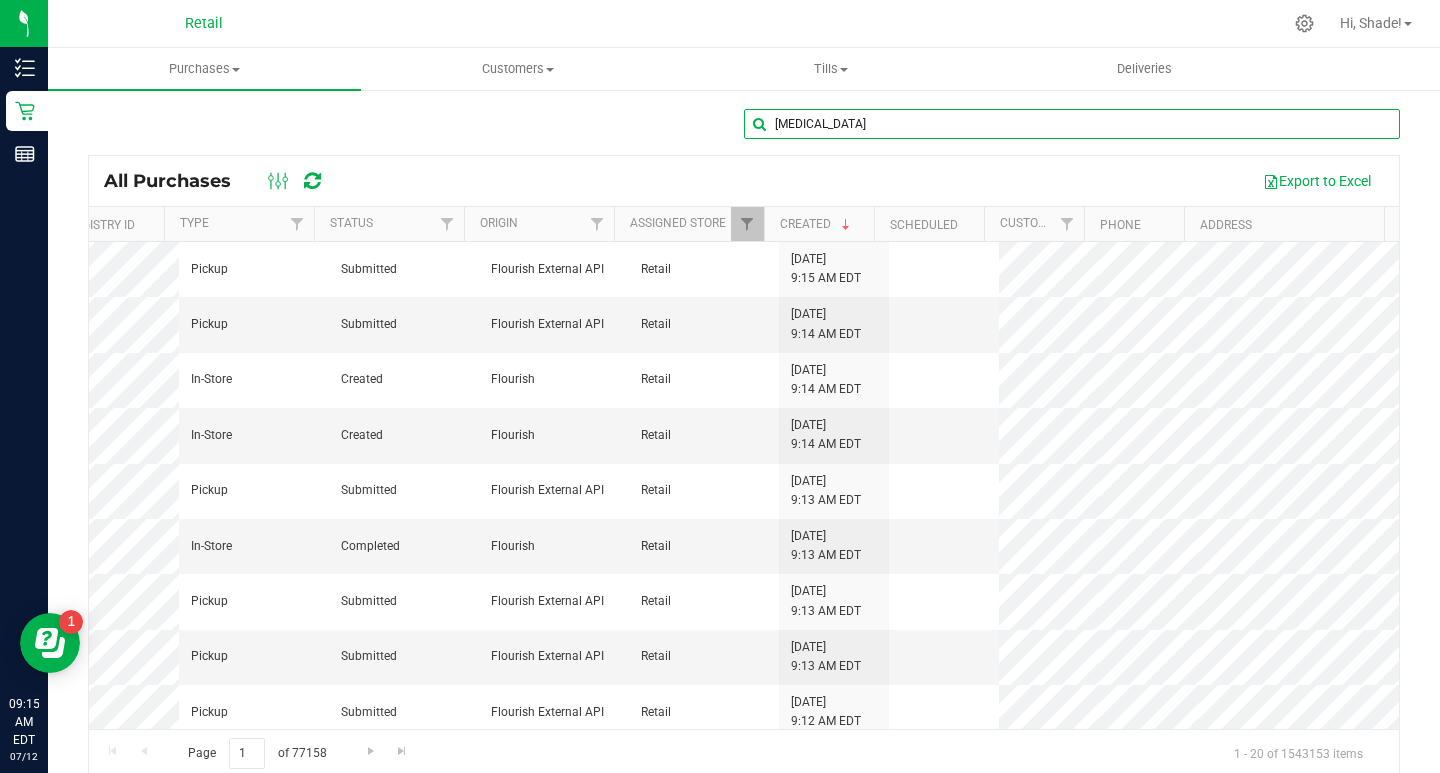 type on "[MEDICAL_DATA]" 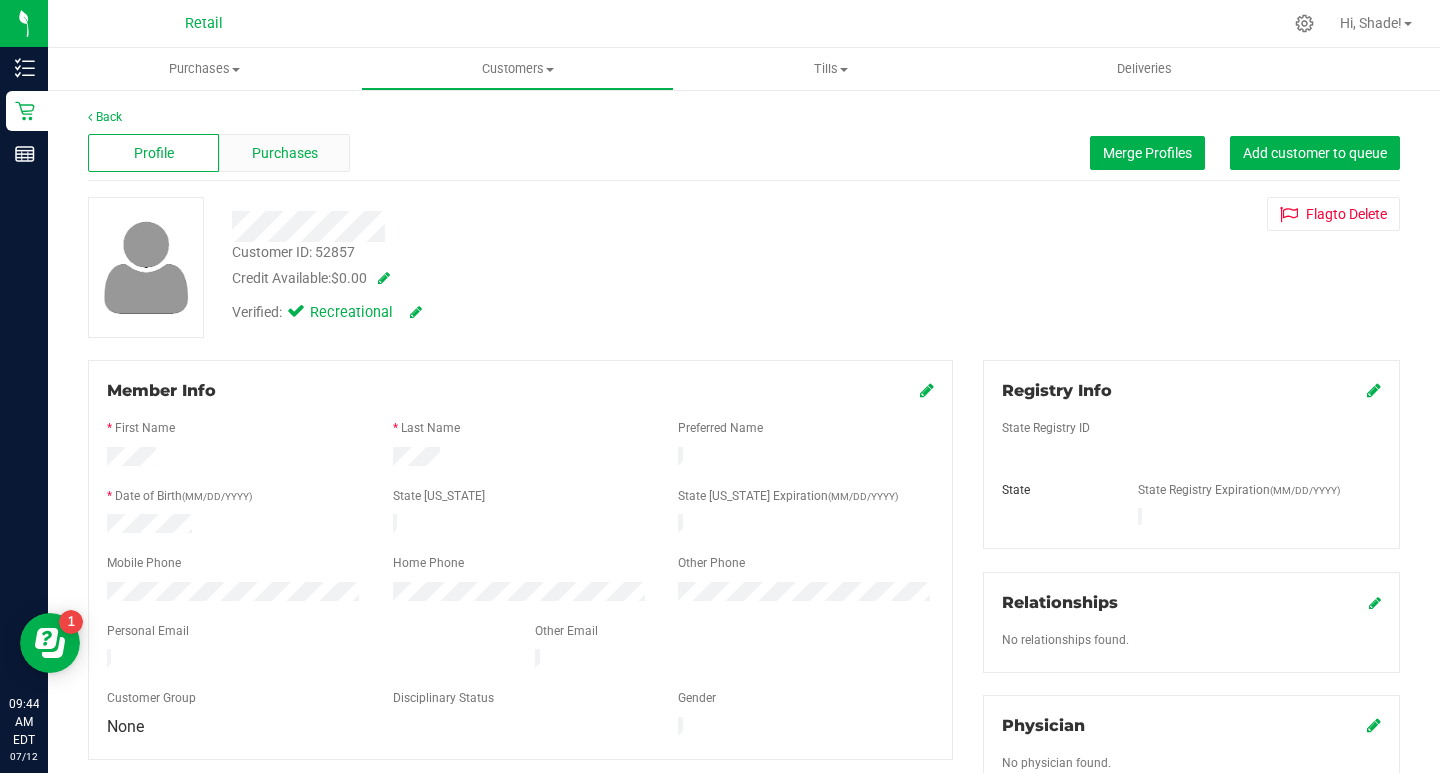 click on "Purchases" at bounding box center [284, 153] 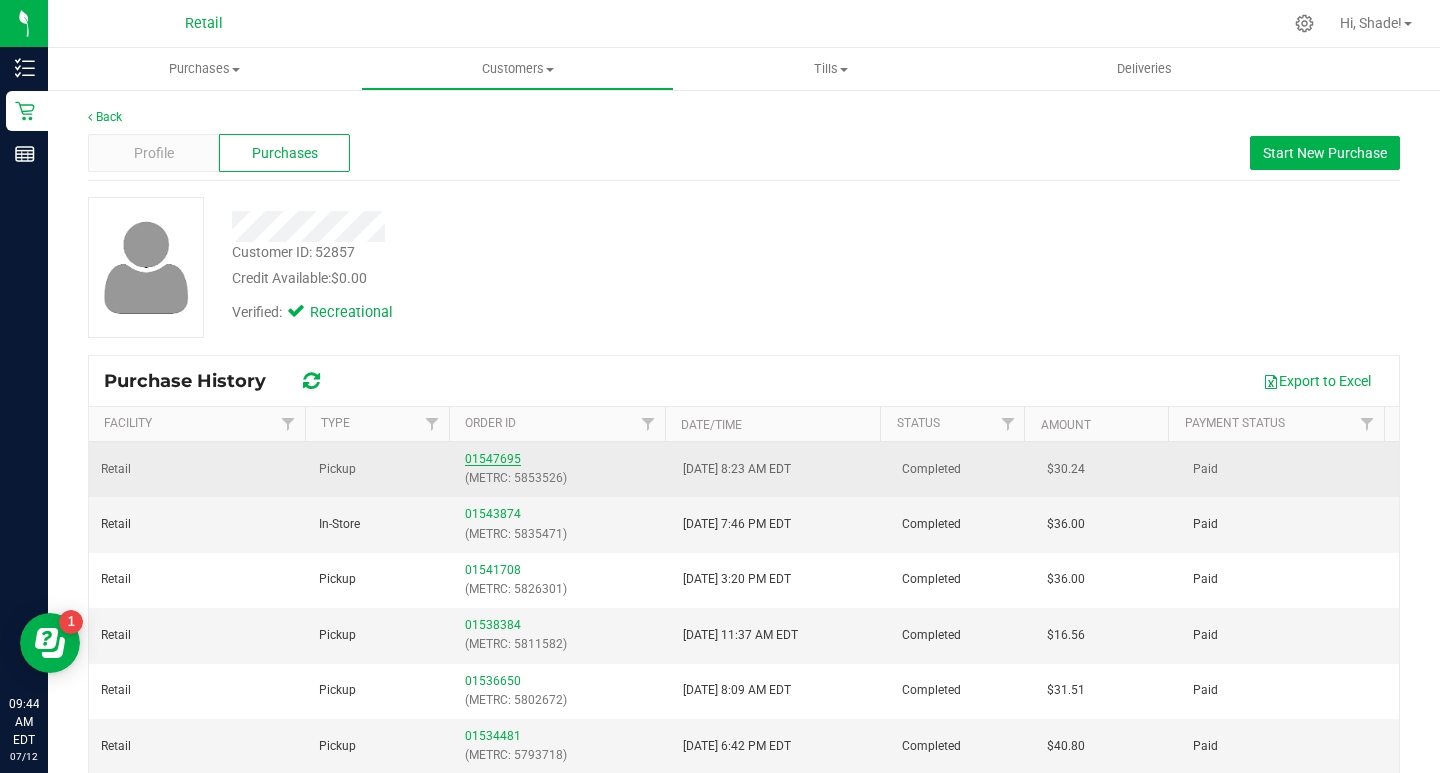 click on "01547695" at bounding box center [493, 459] 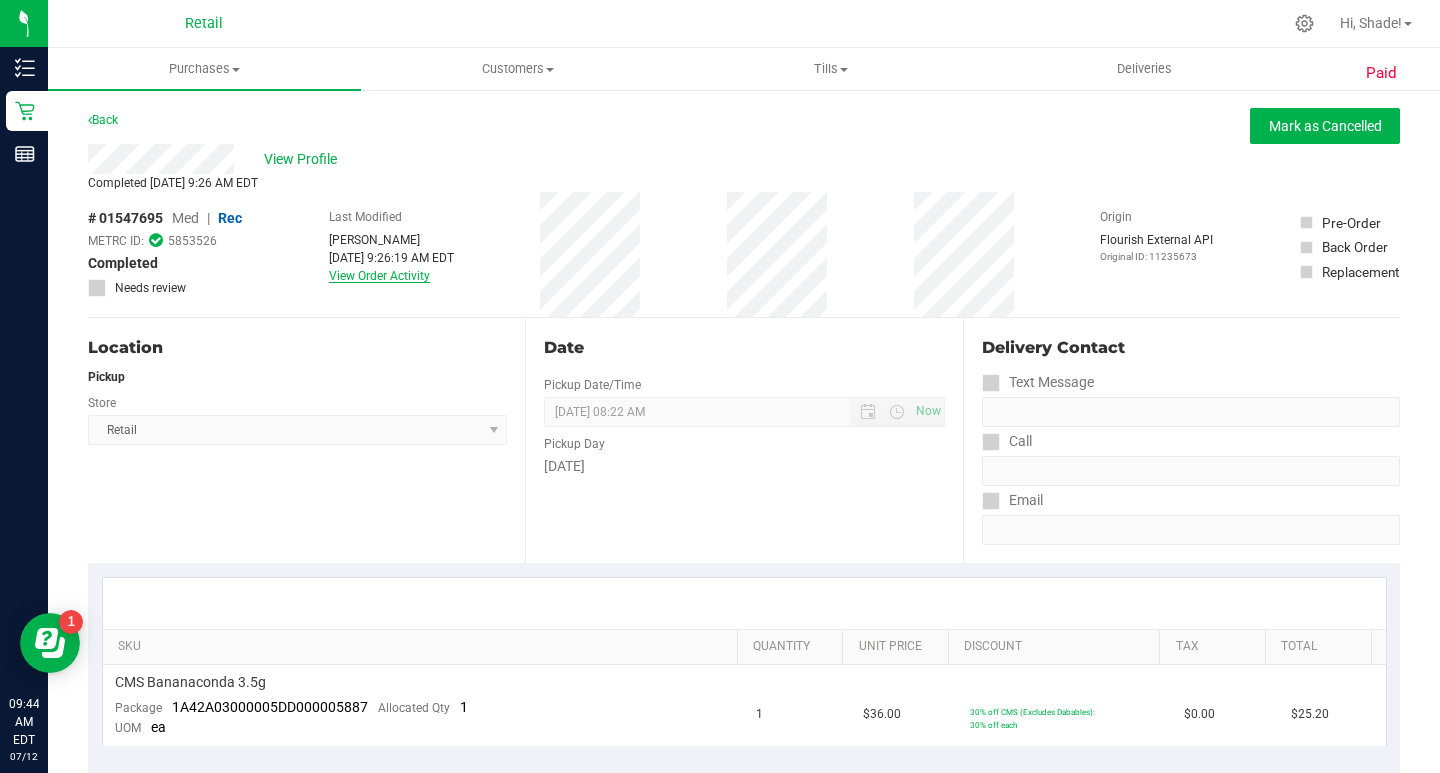click on "View Order Activity" at bounding box center (379, 276) 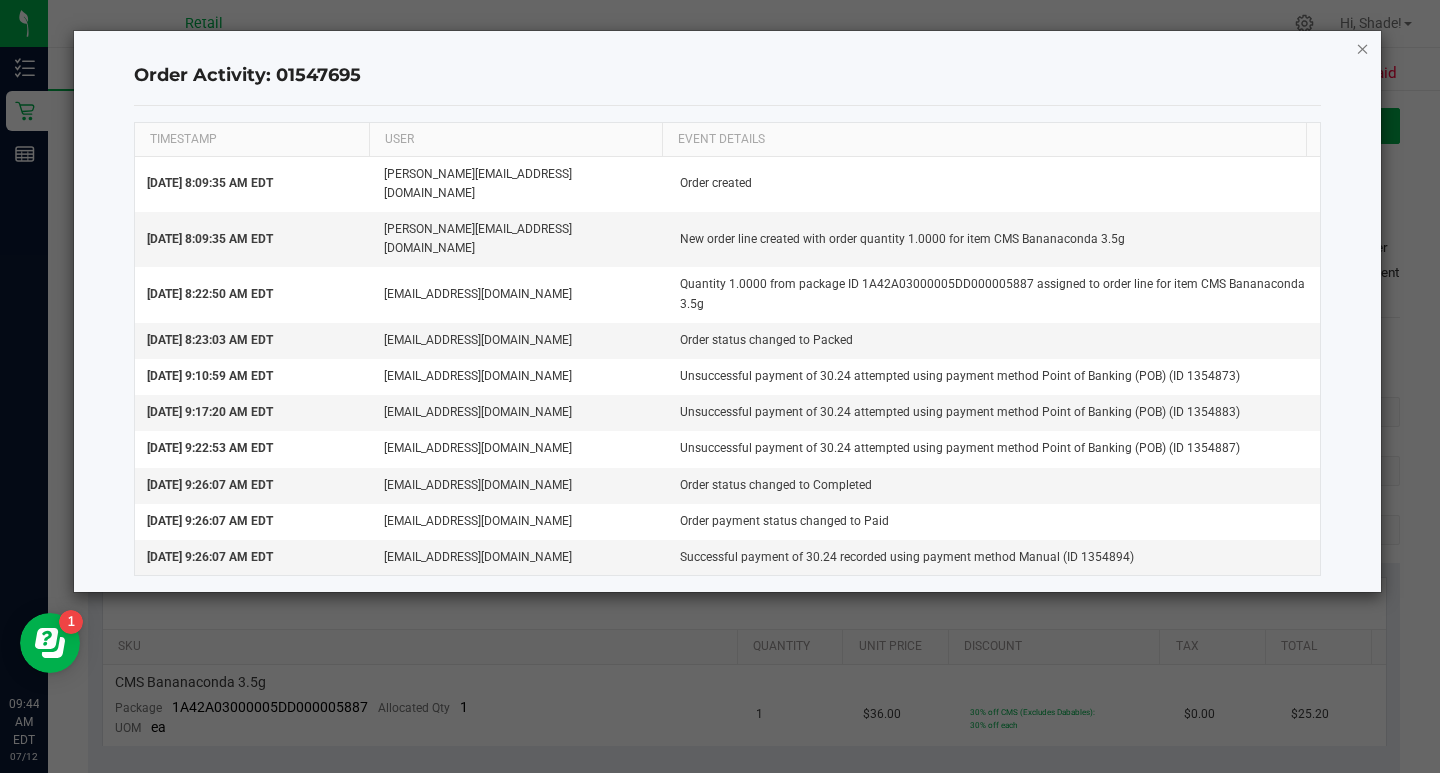 click 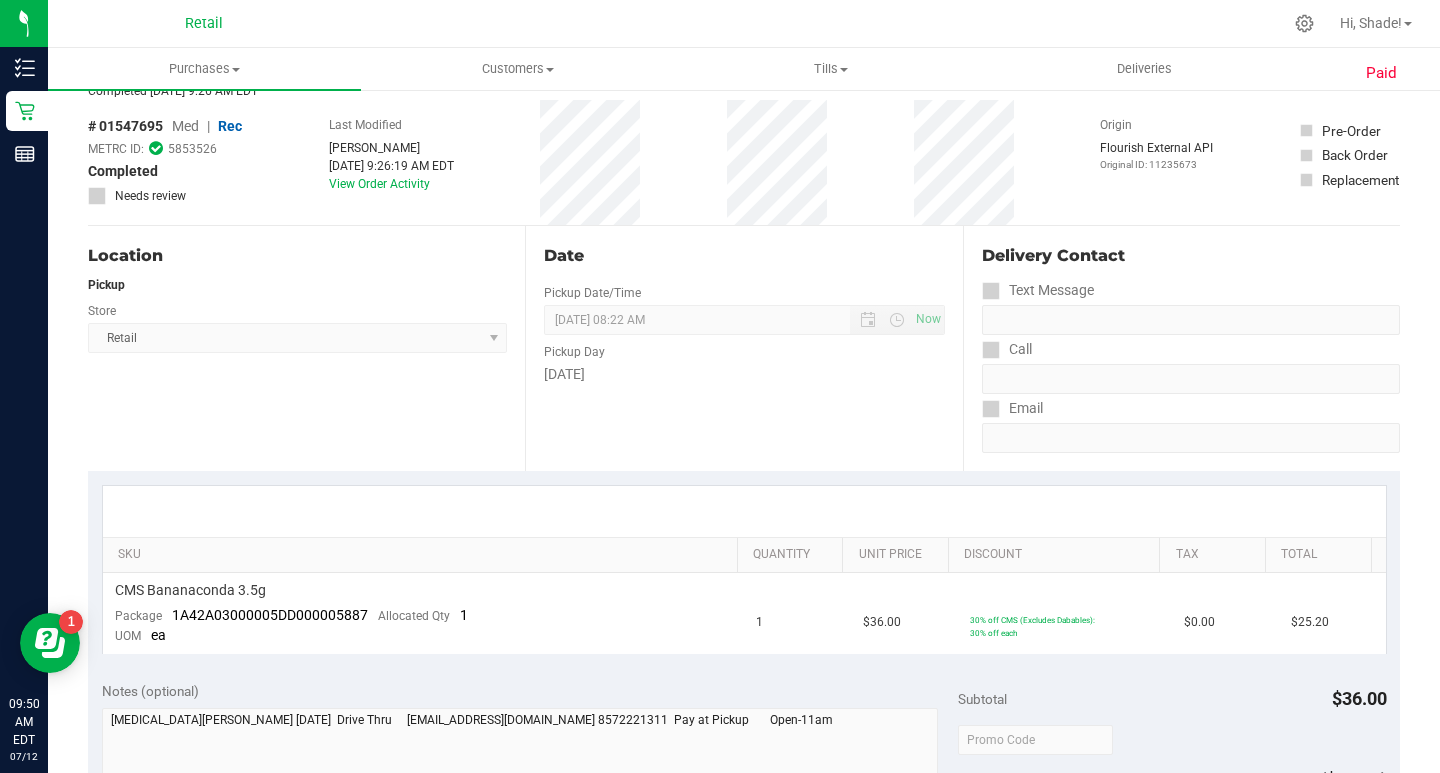 scroll, scrollTop: 0, scrollLeft: 0, axis: both 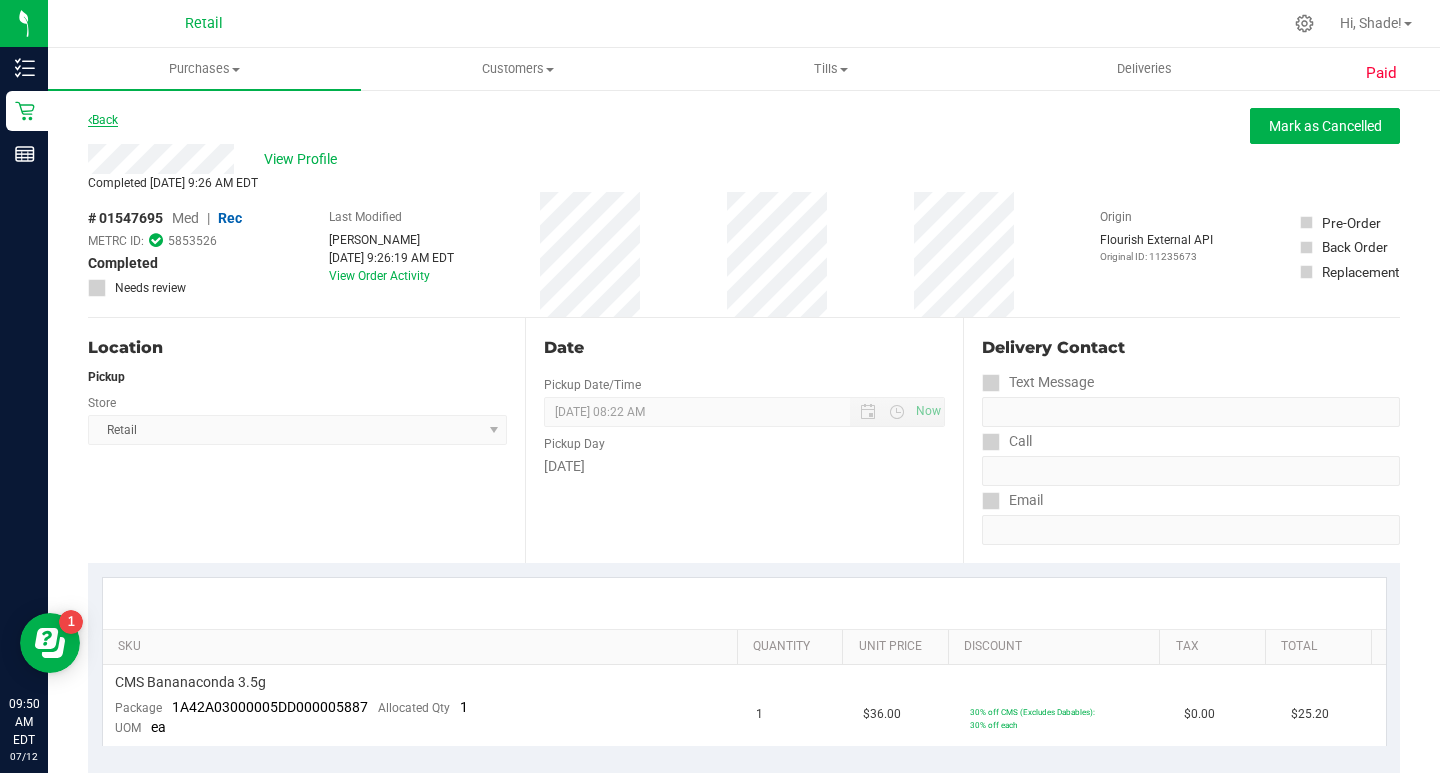 click on "Back" at bounding box center (103, 120) 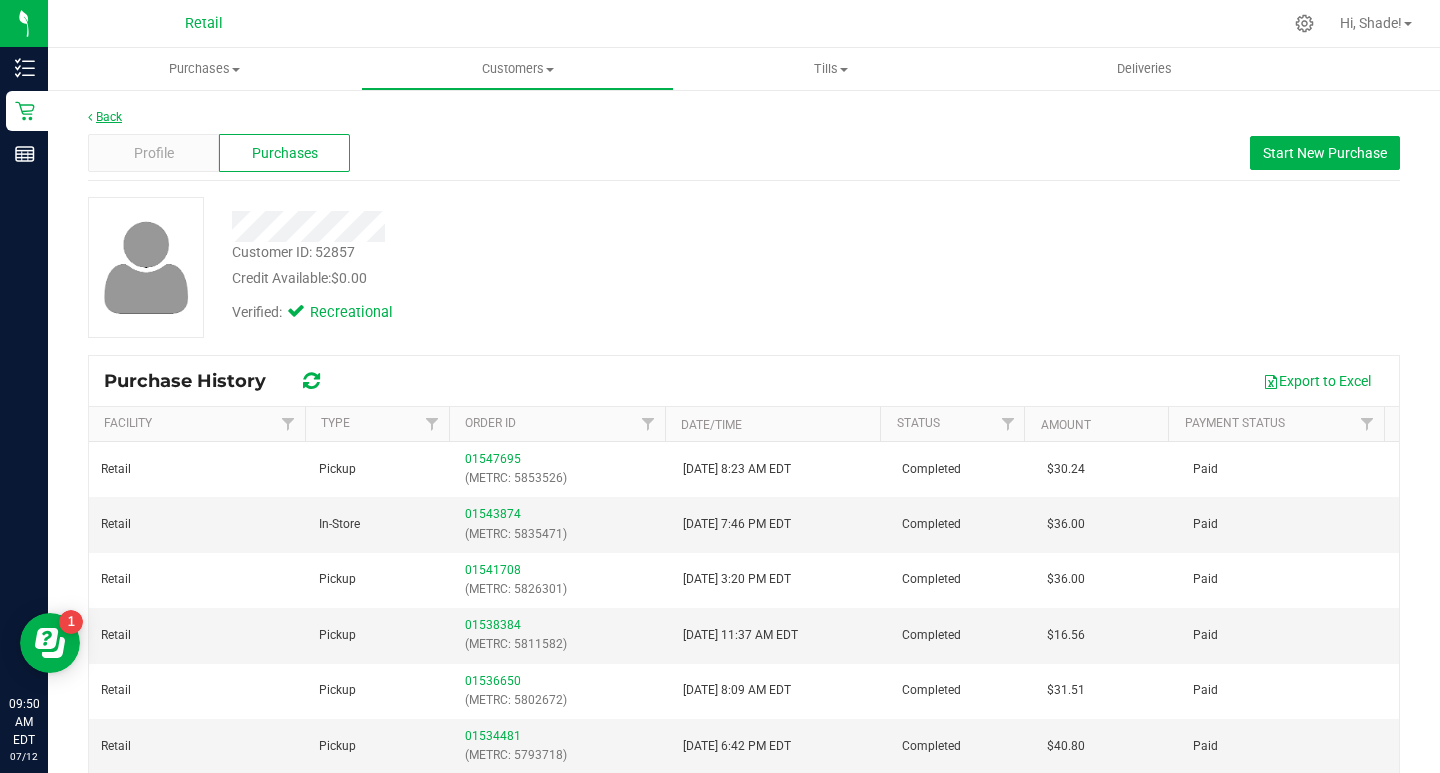 click on "Back" at bounding box center (105, 117) 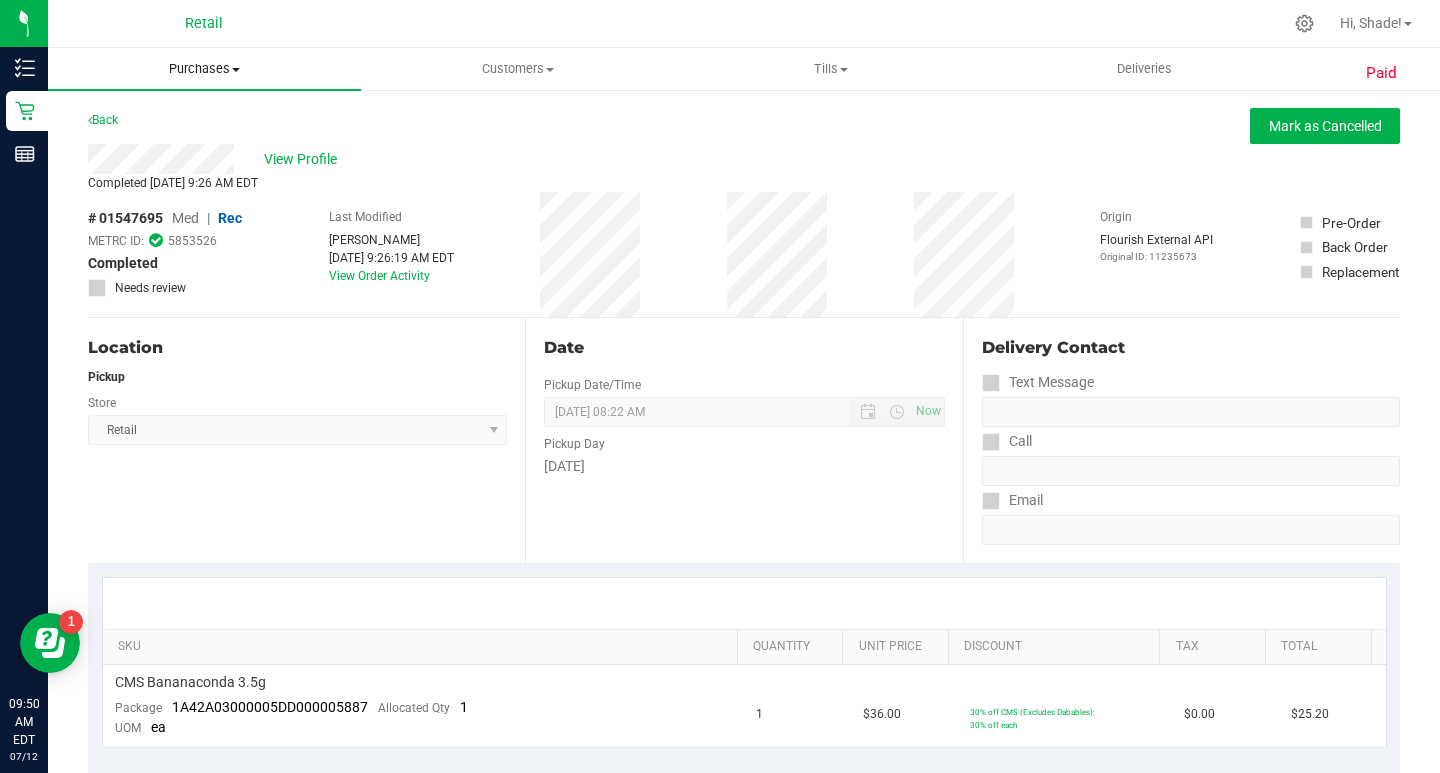 click on "Purchases" at bounding box center (204, 69) 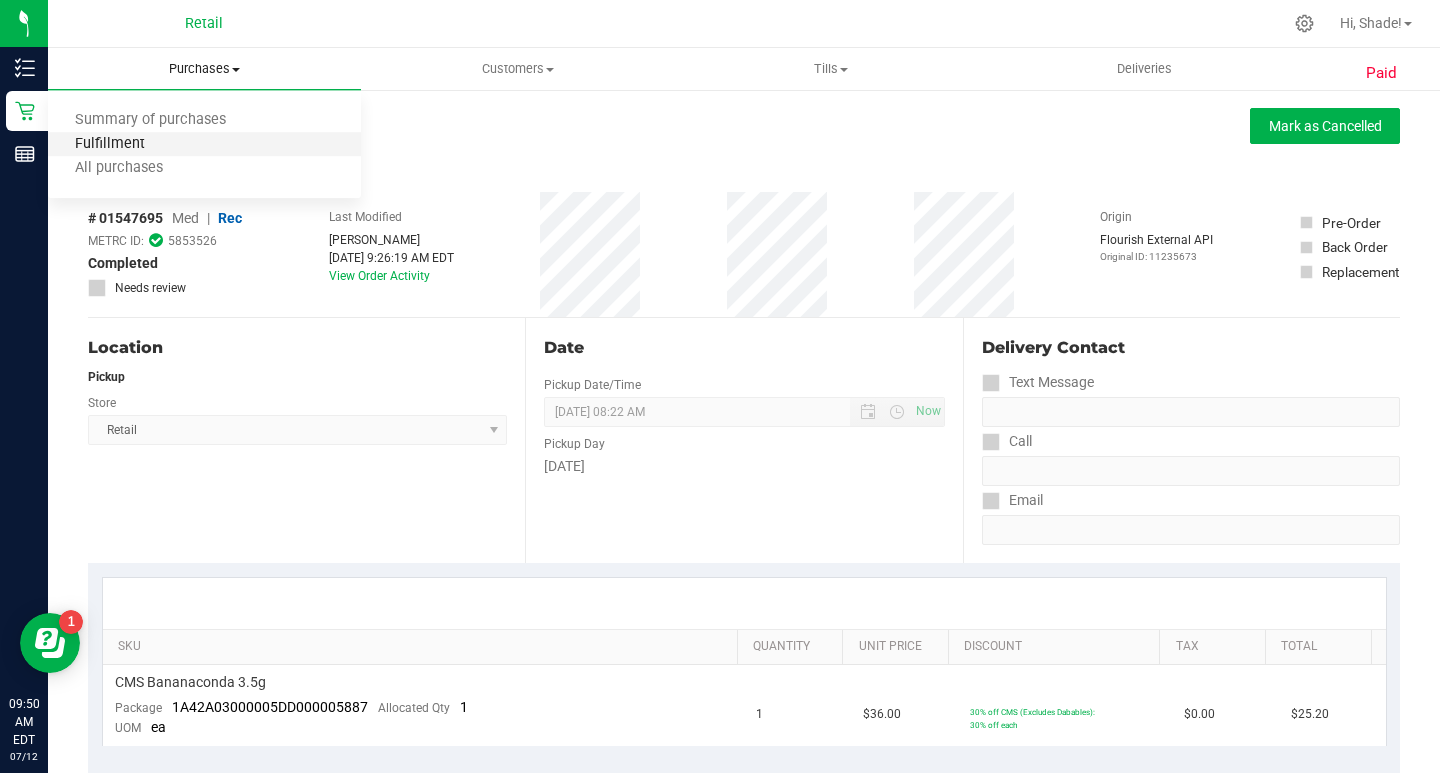 click on "Fulfillment" at bounding box center (110, 144) 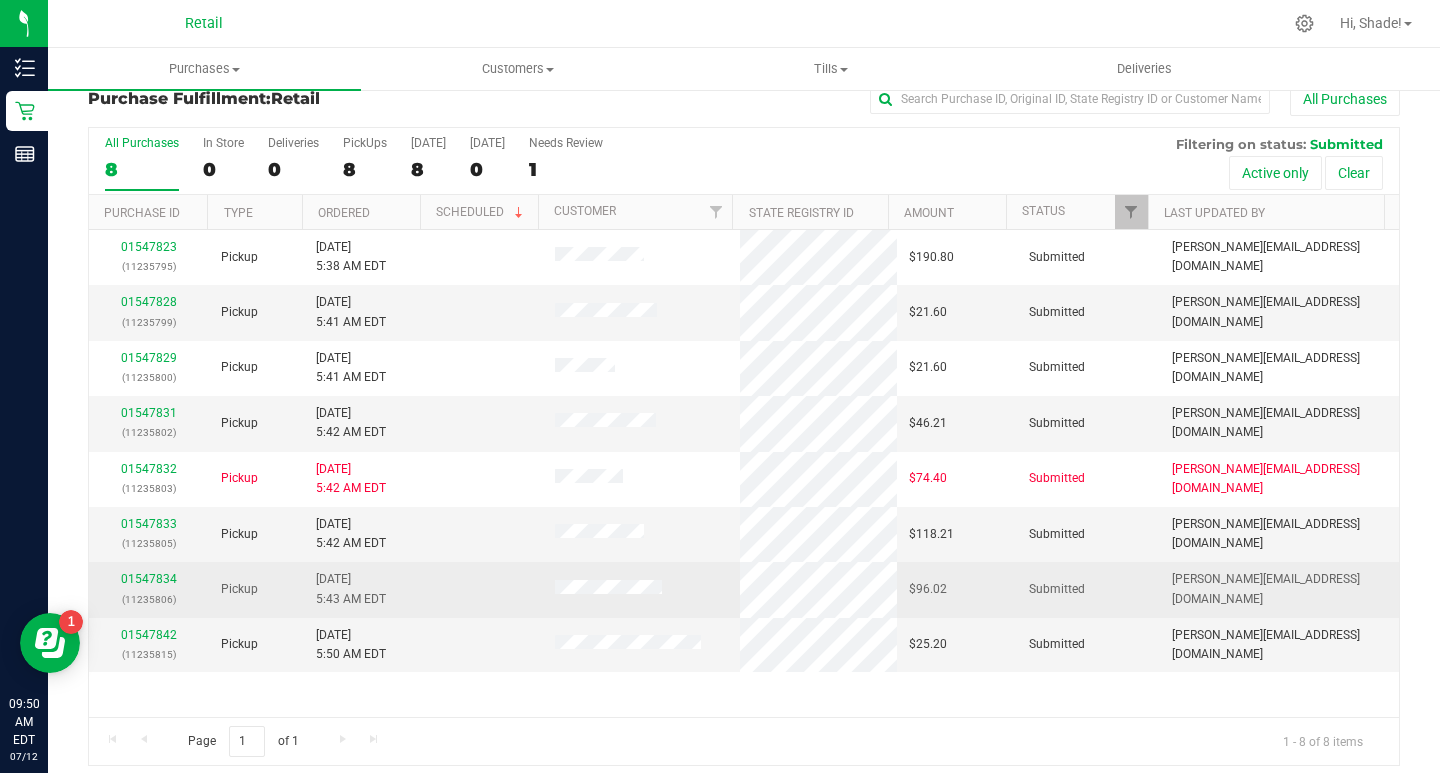 scroll, scrollTop: 39, scrollLeft: 0, axis: vertical 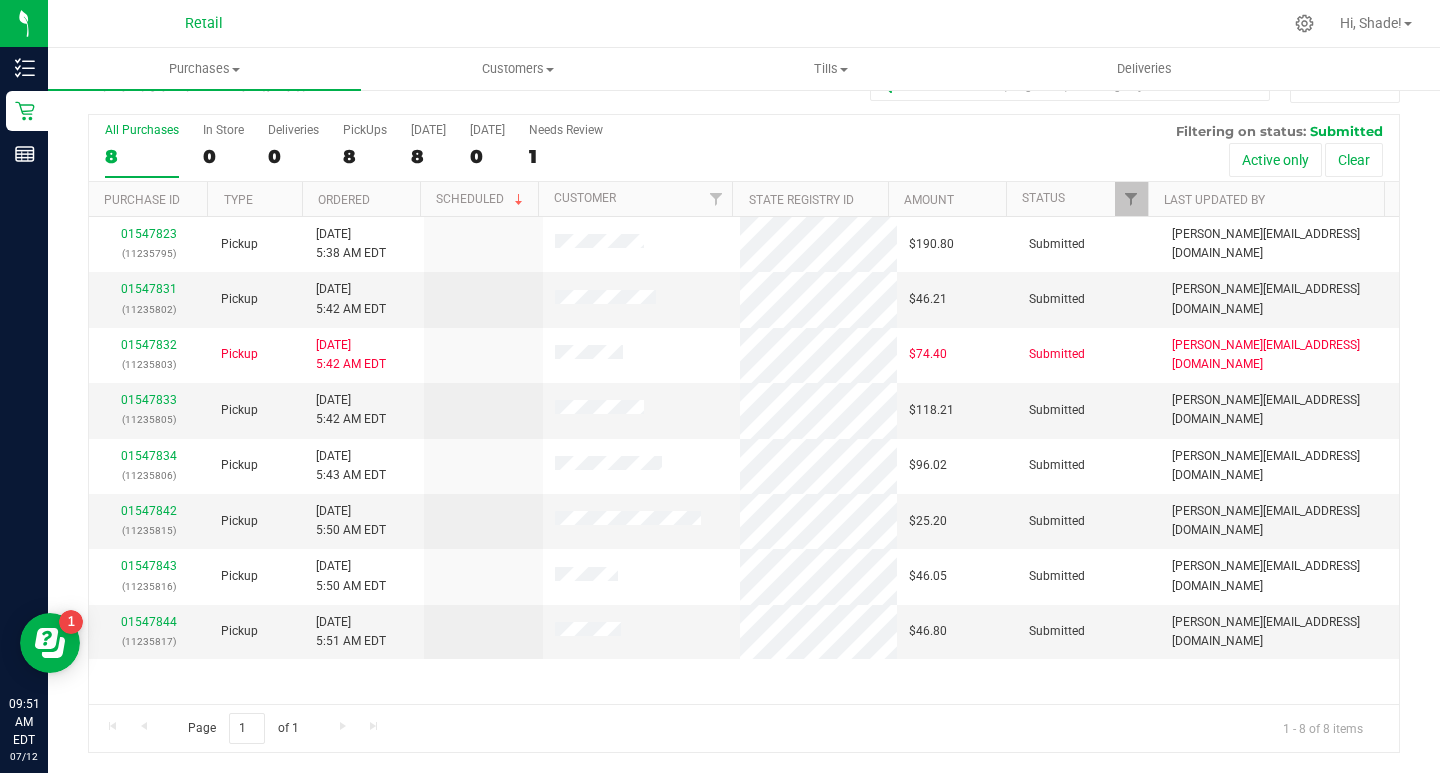 drag, startPoint x: 1168, startPoint y: 0, endPoint x: 1043, endPoint y: 48, distance: 133.89922 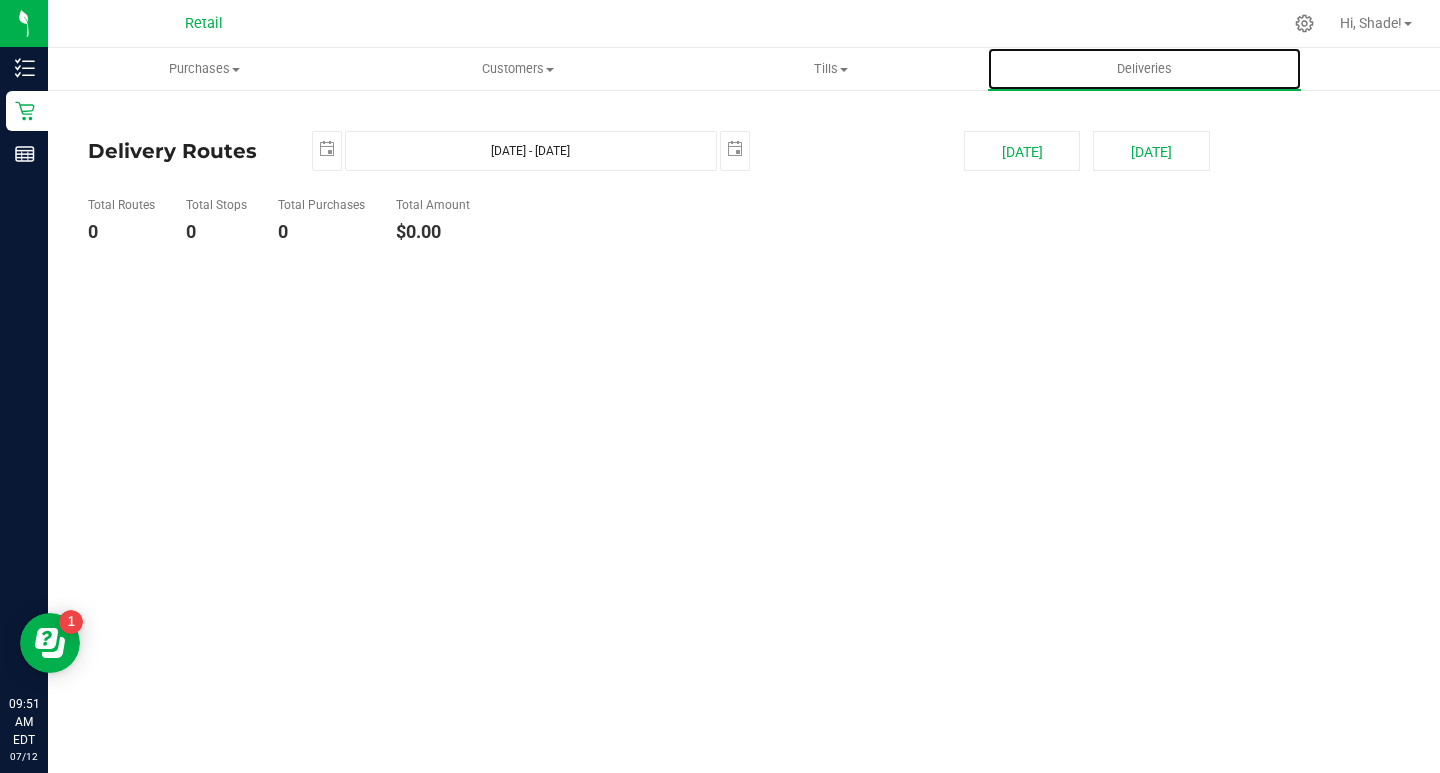 scroll, scrollTop: 0, scrollLeft: 0, axis: both 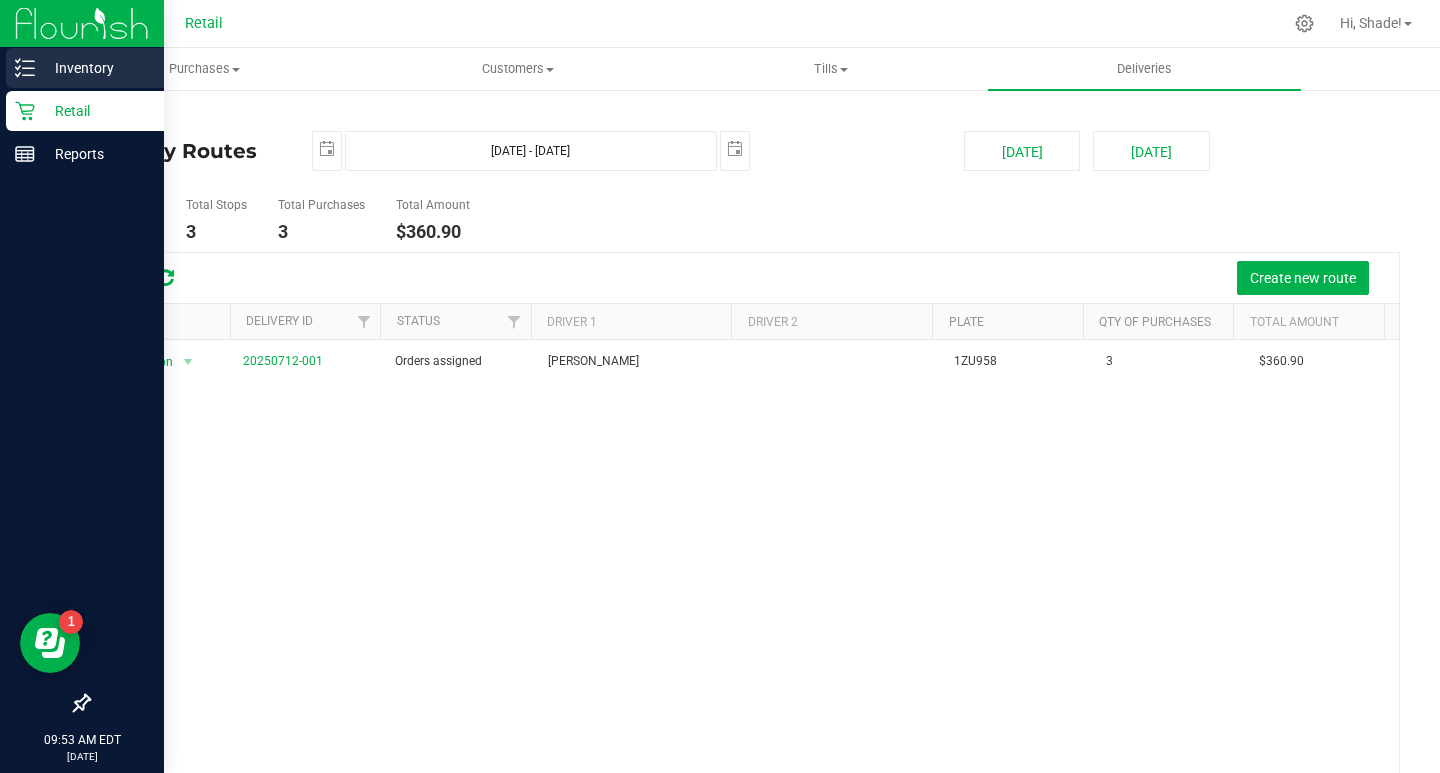 click on "Inventory" at bounding box center (95, 68) 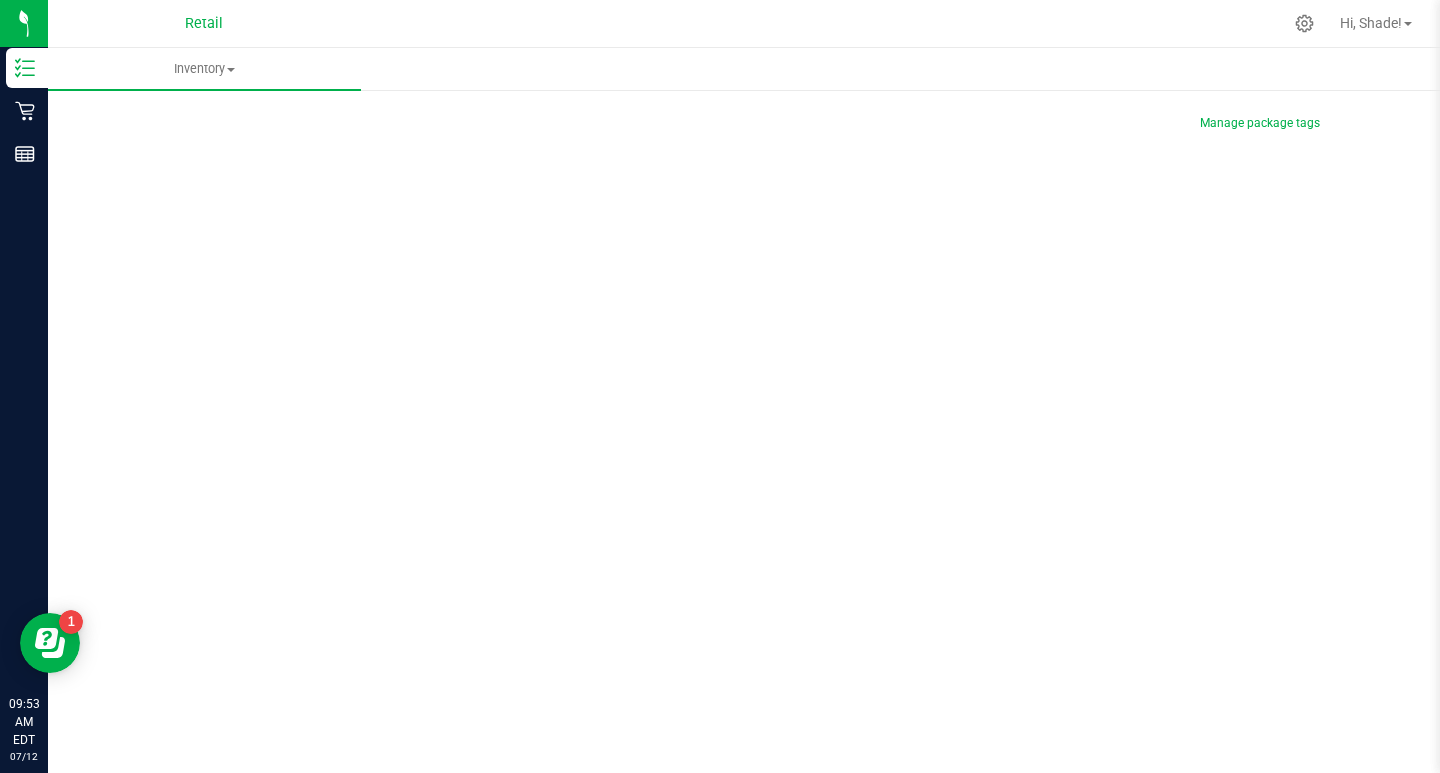 click on "Inventory
All packages
All inventory
Waste log" at bounding box center [768, 69] 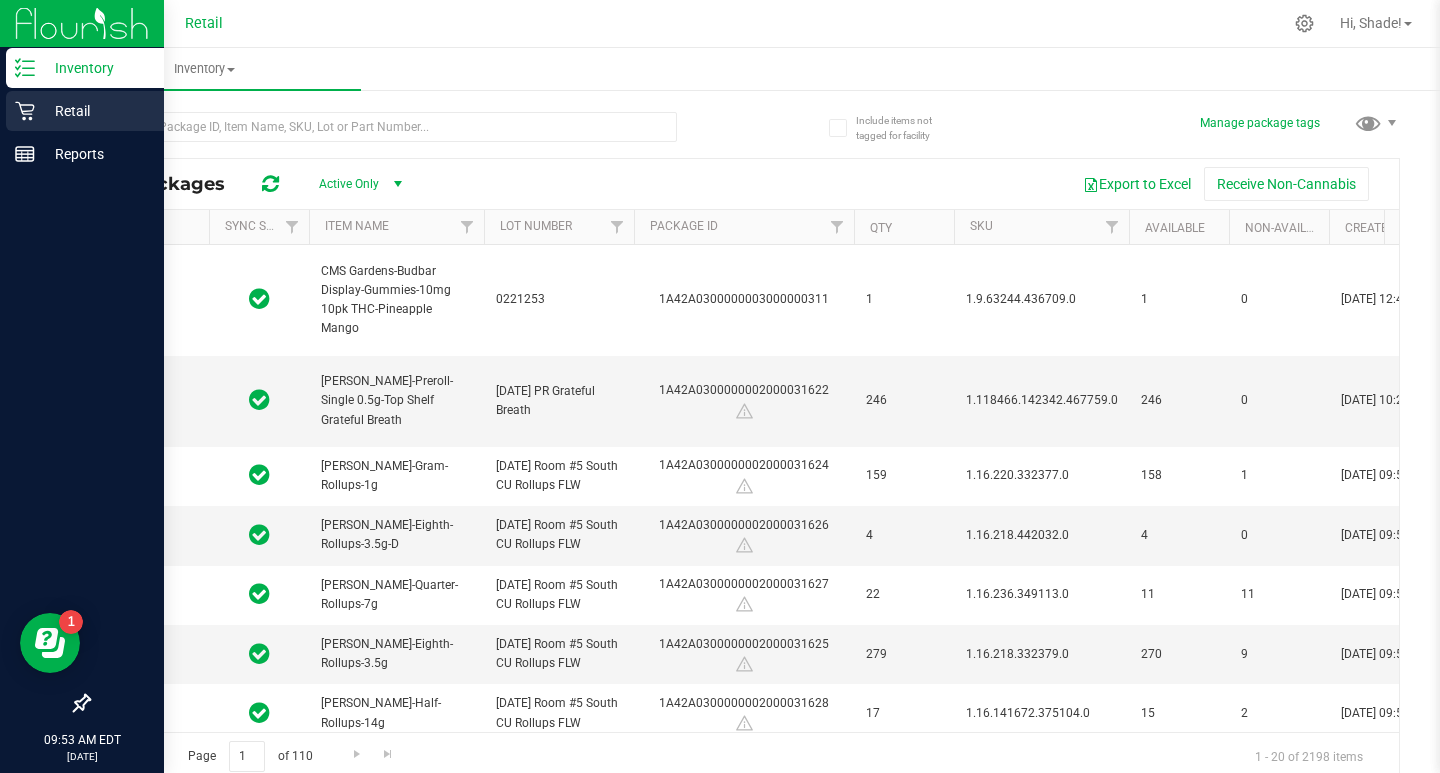 click 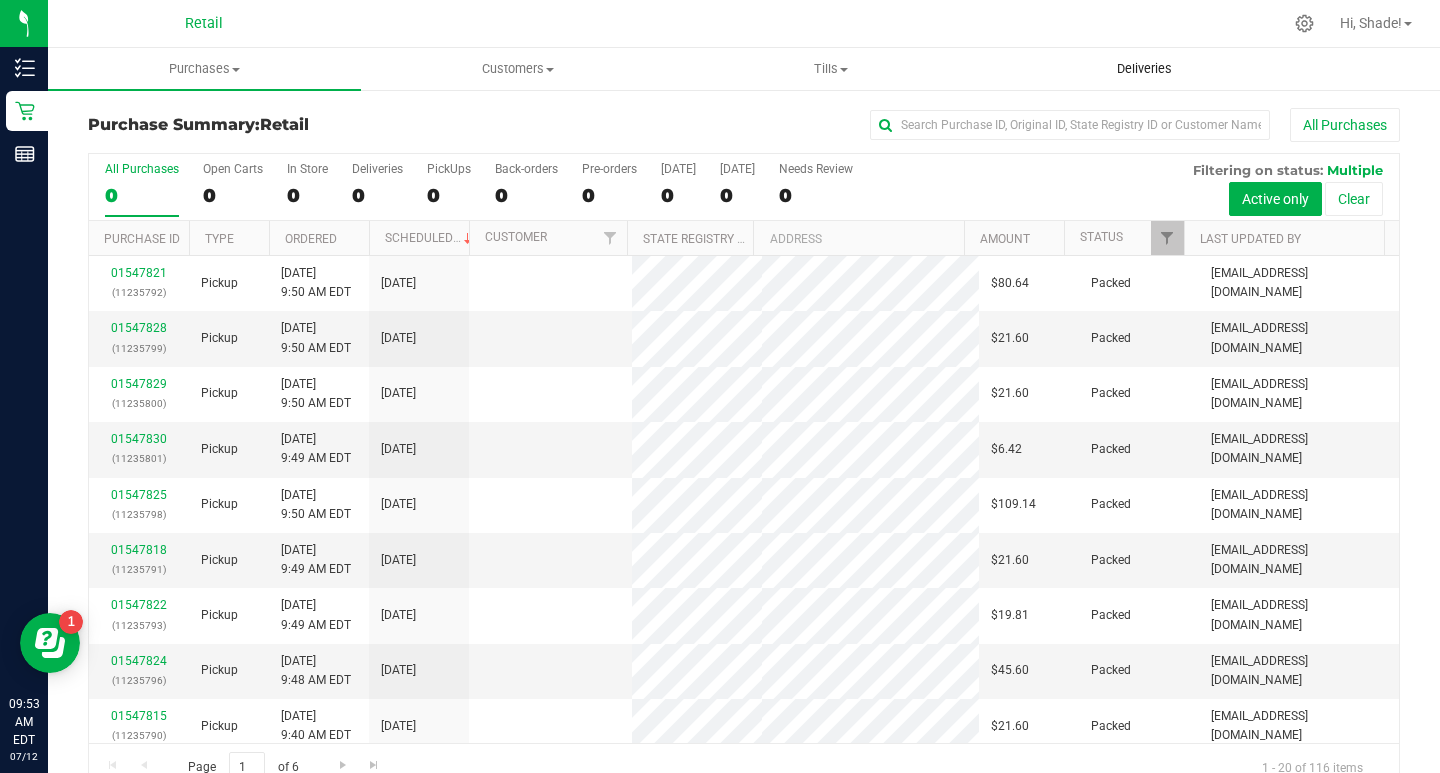 click on "Deliveries" at bounding box center [1144, 69] 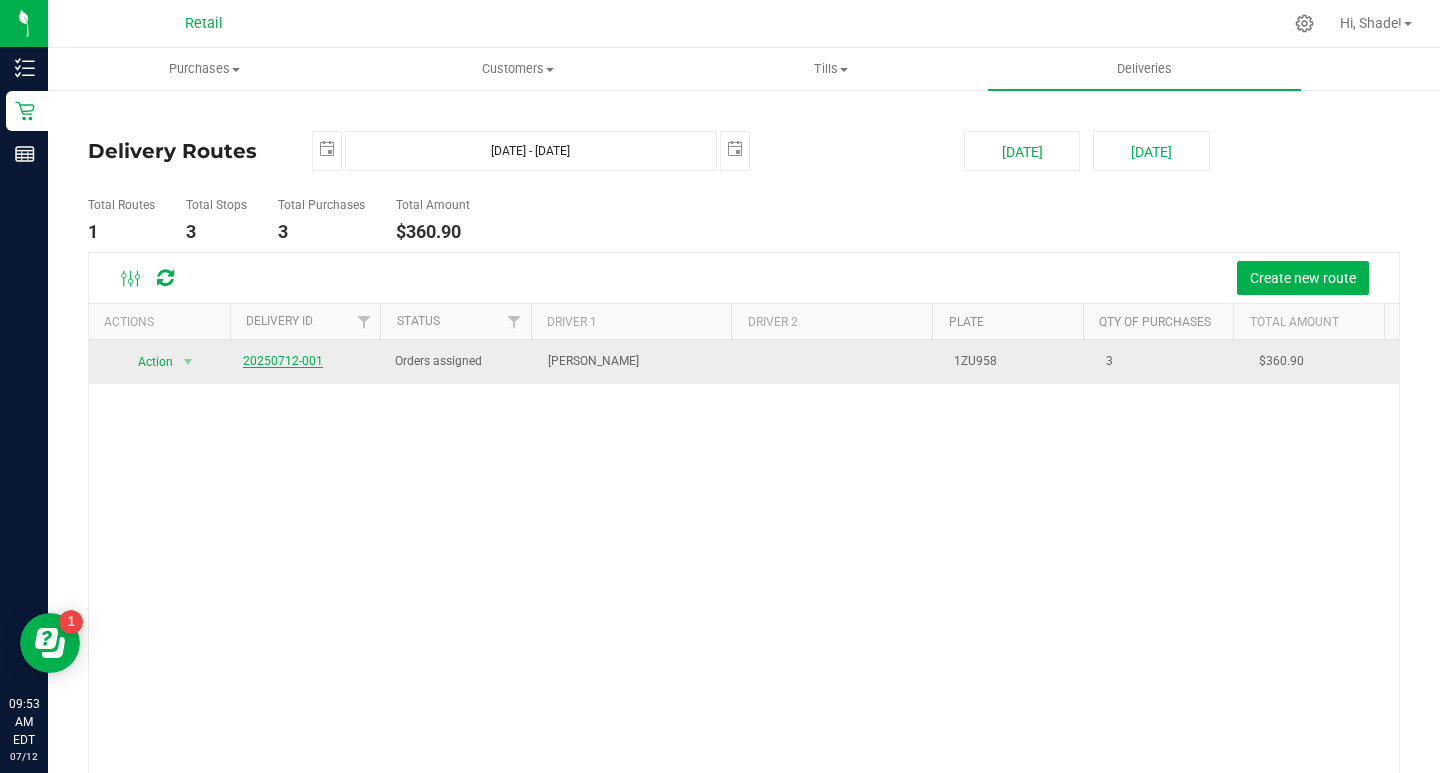 click on "20250712-001" at bounding box center (283, 361) 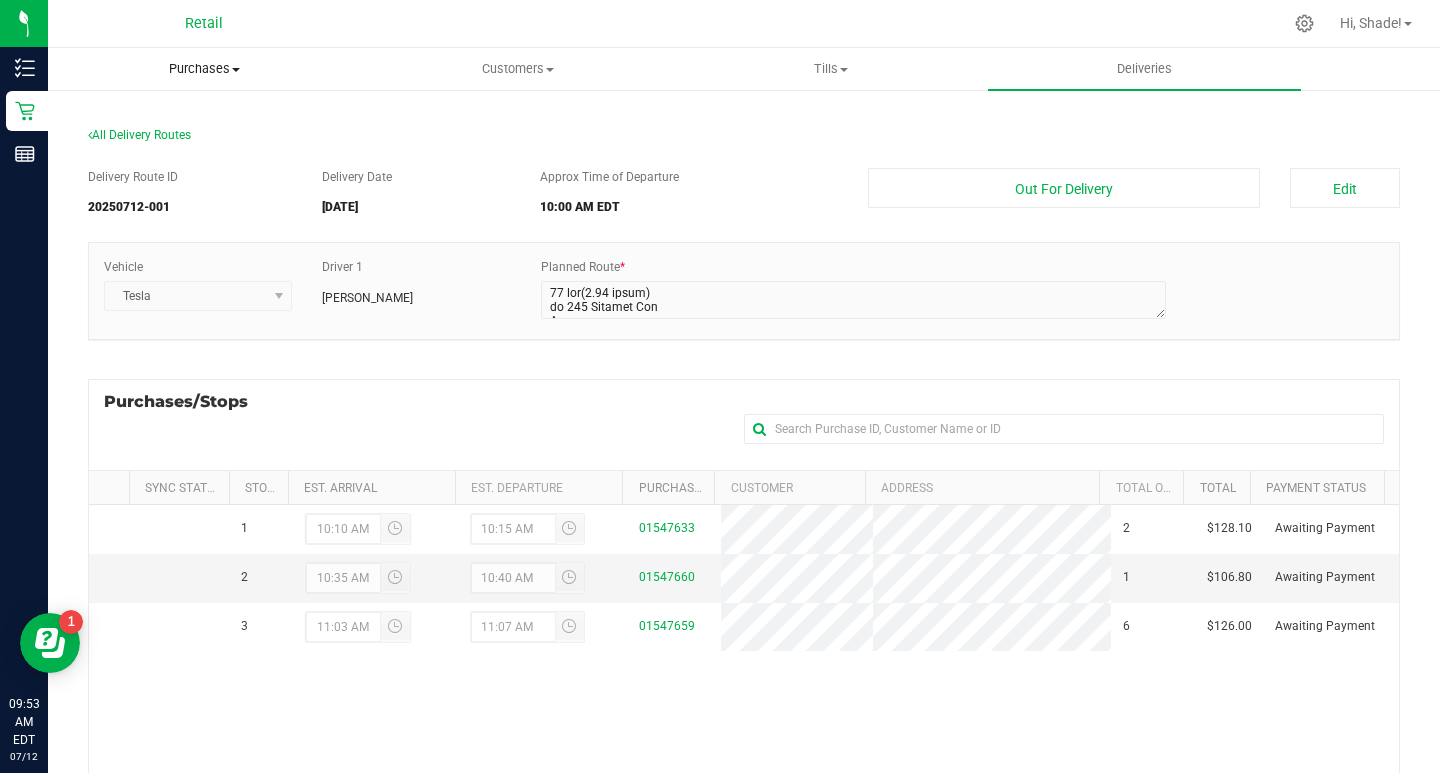 click on "Purchases" at bounding box center (204, 69) 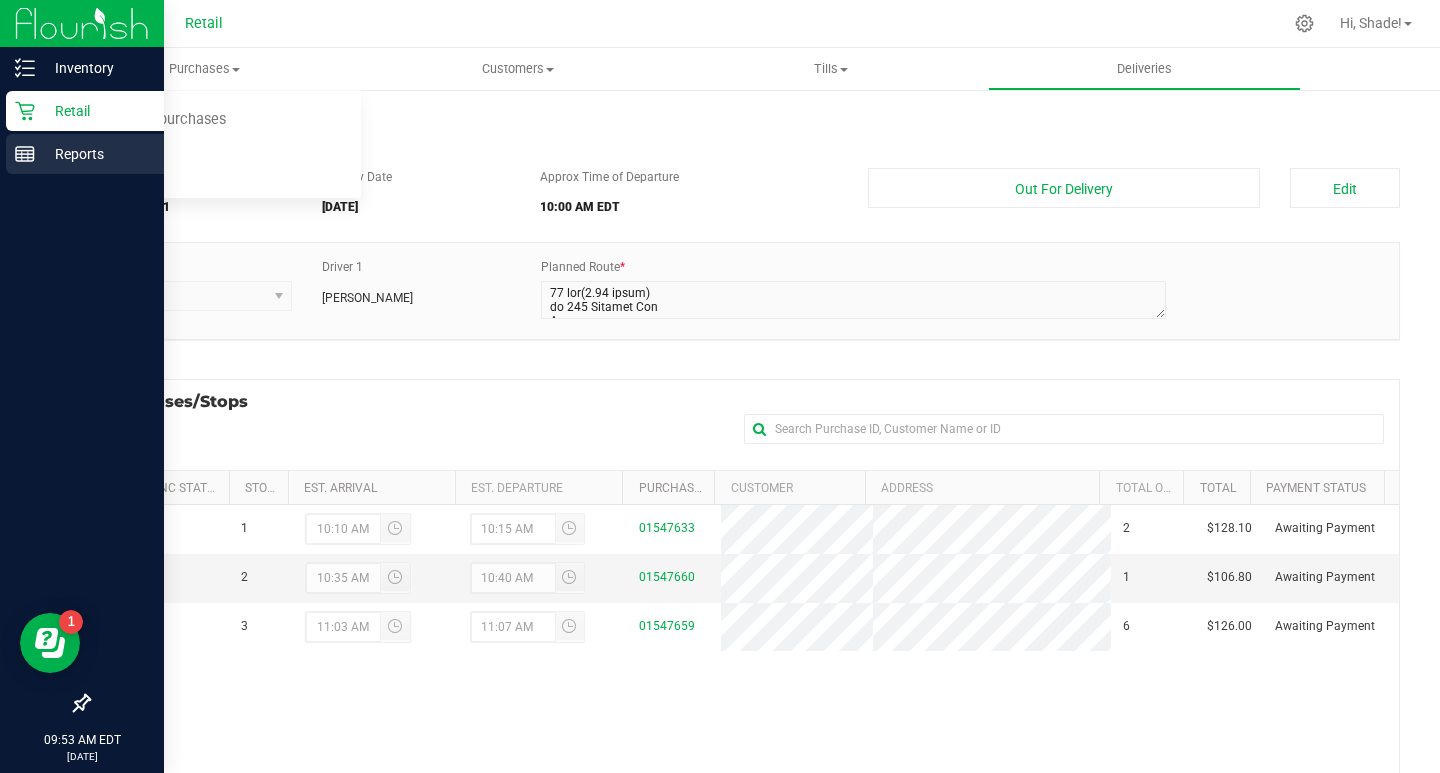 click on "Reports" at bounding box center [95, 154] 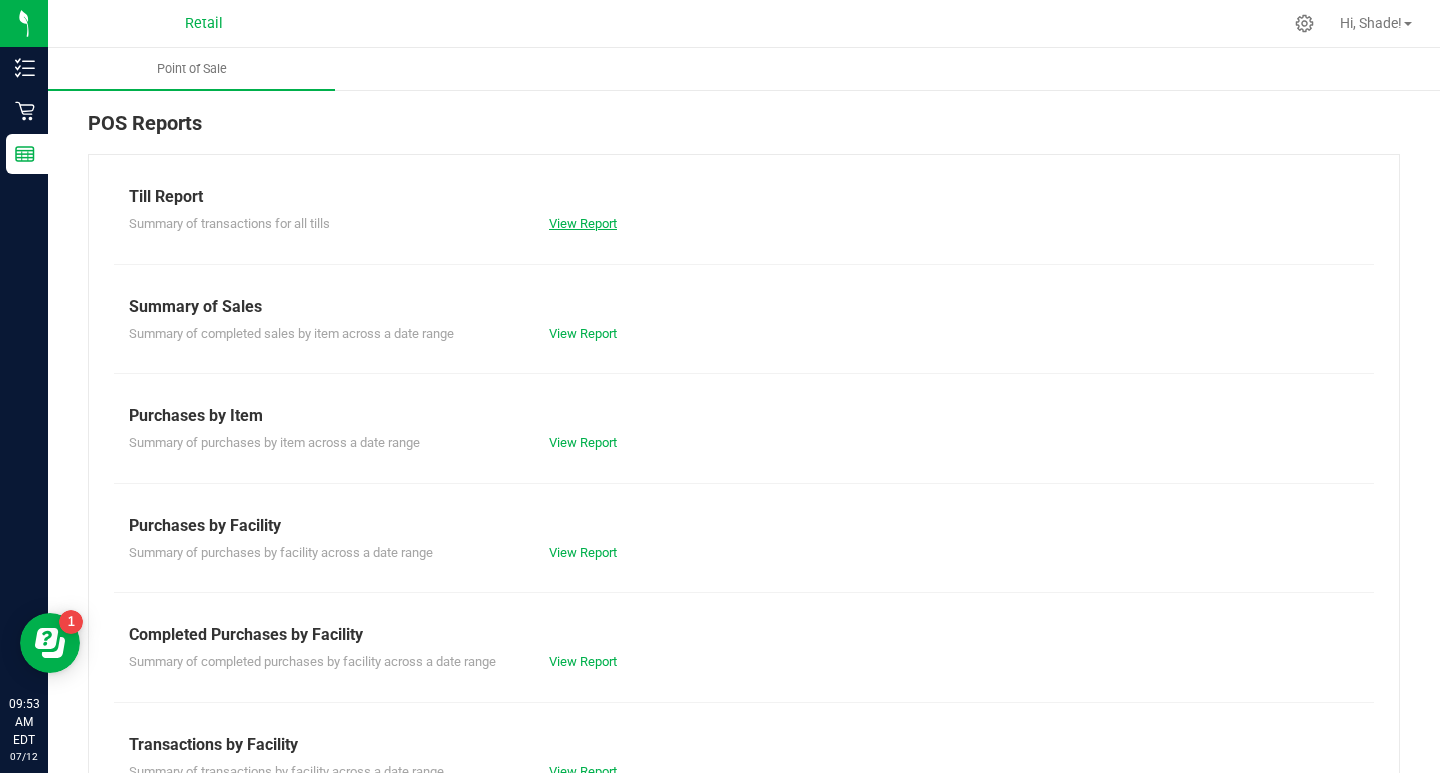 click on "View Report" at bounding box center (583, 223) 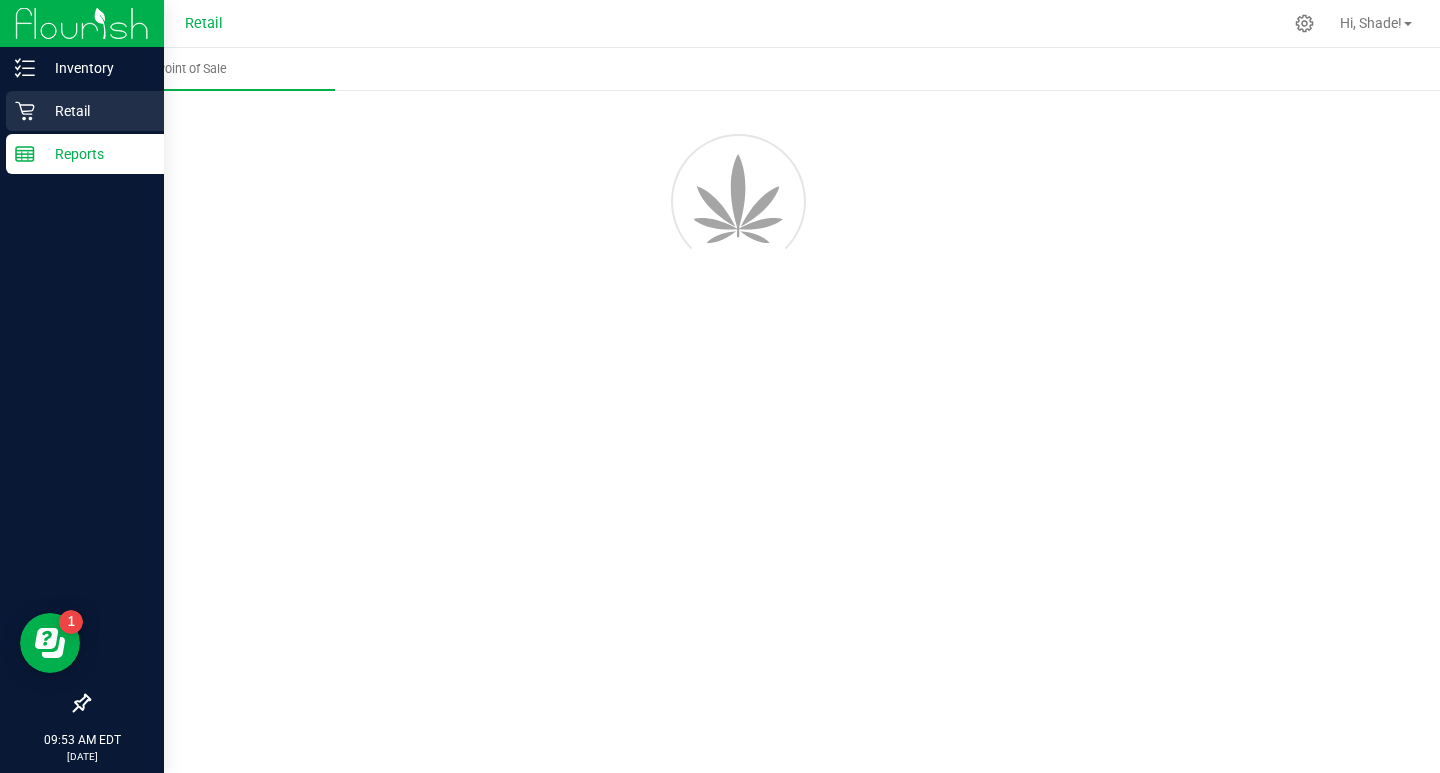 click on "Retail" at bounding box center [95, 111] 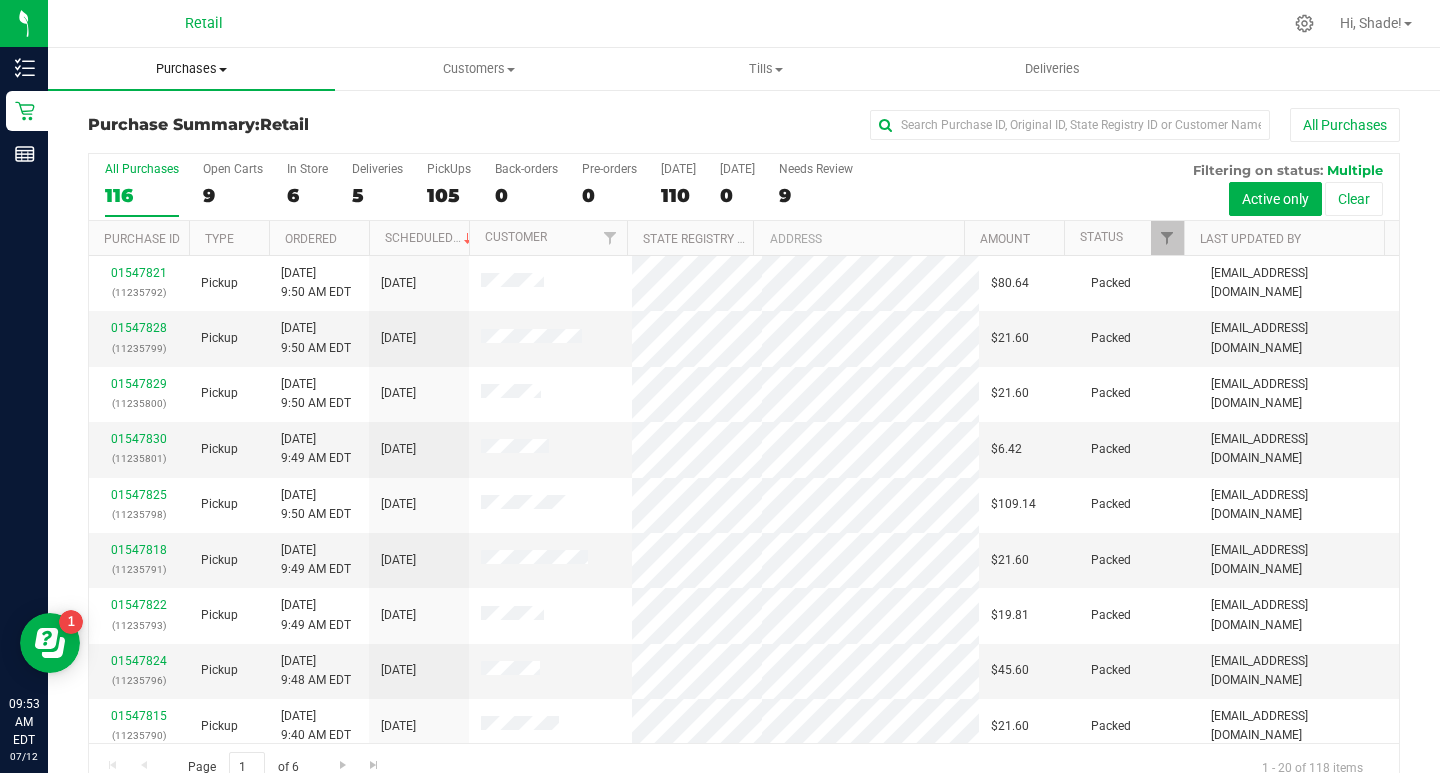 click on "Purchases" at bounding box center (191, 69) 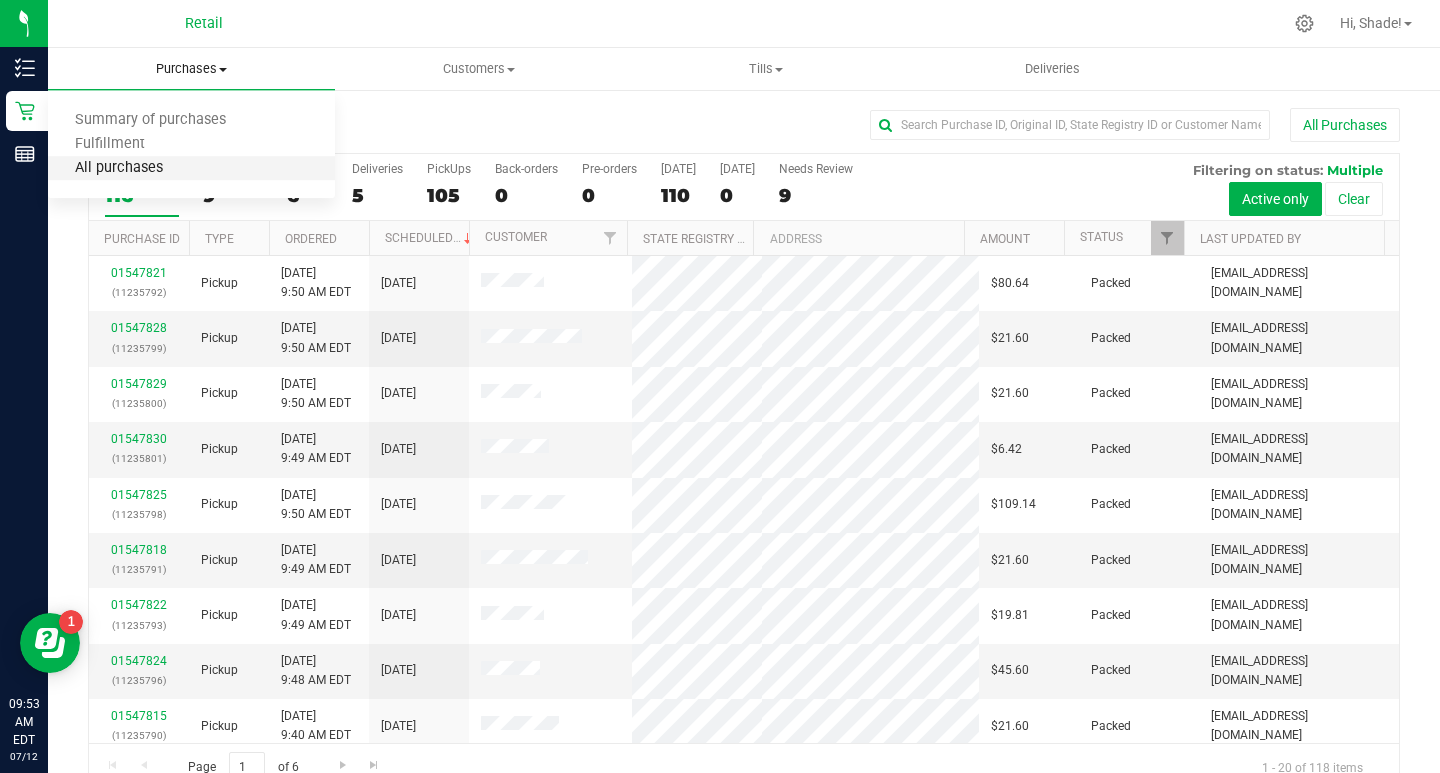 click on "All purchases" at bounding box center (119, 168) 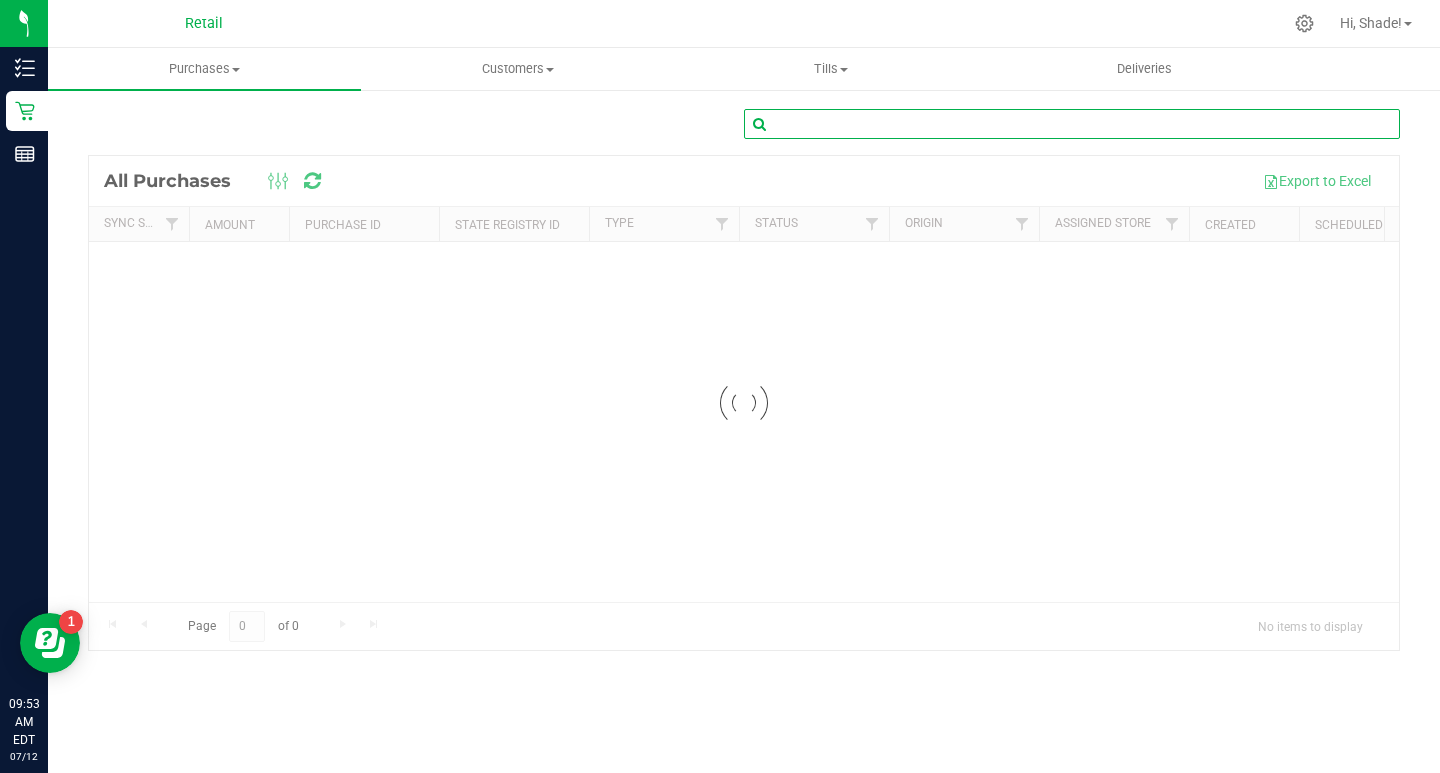 click at bounding box center [1072, 124] 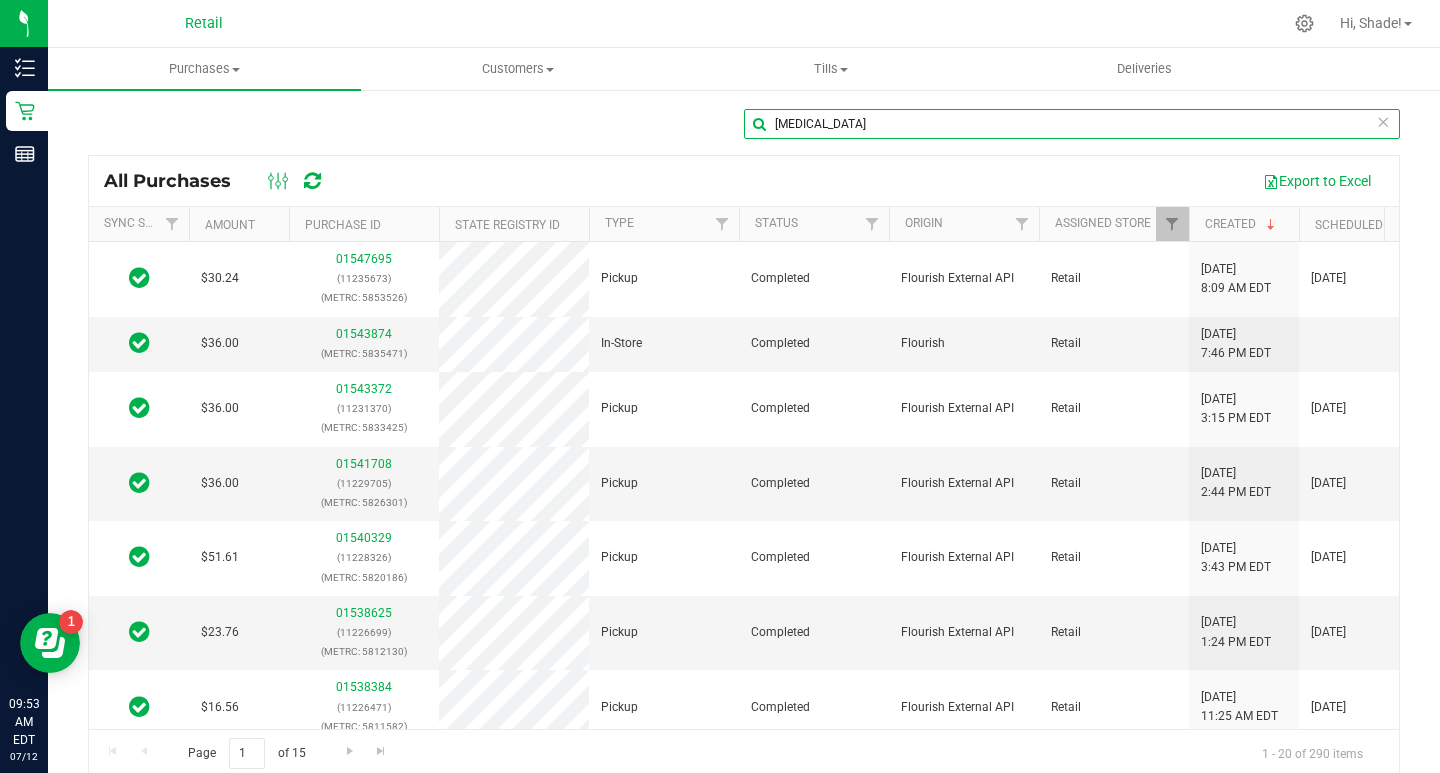 scroll, scrollTop: 0, scrollLeft: 297, axis: horizontal 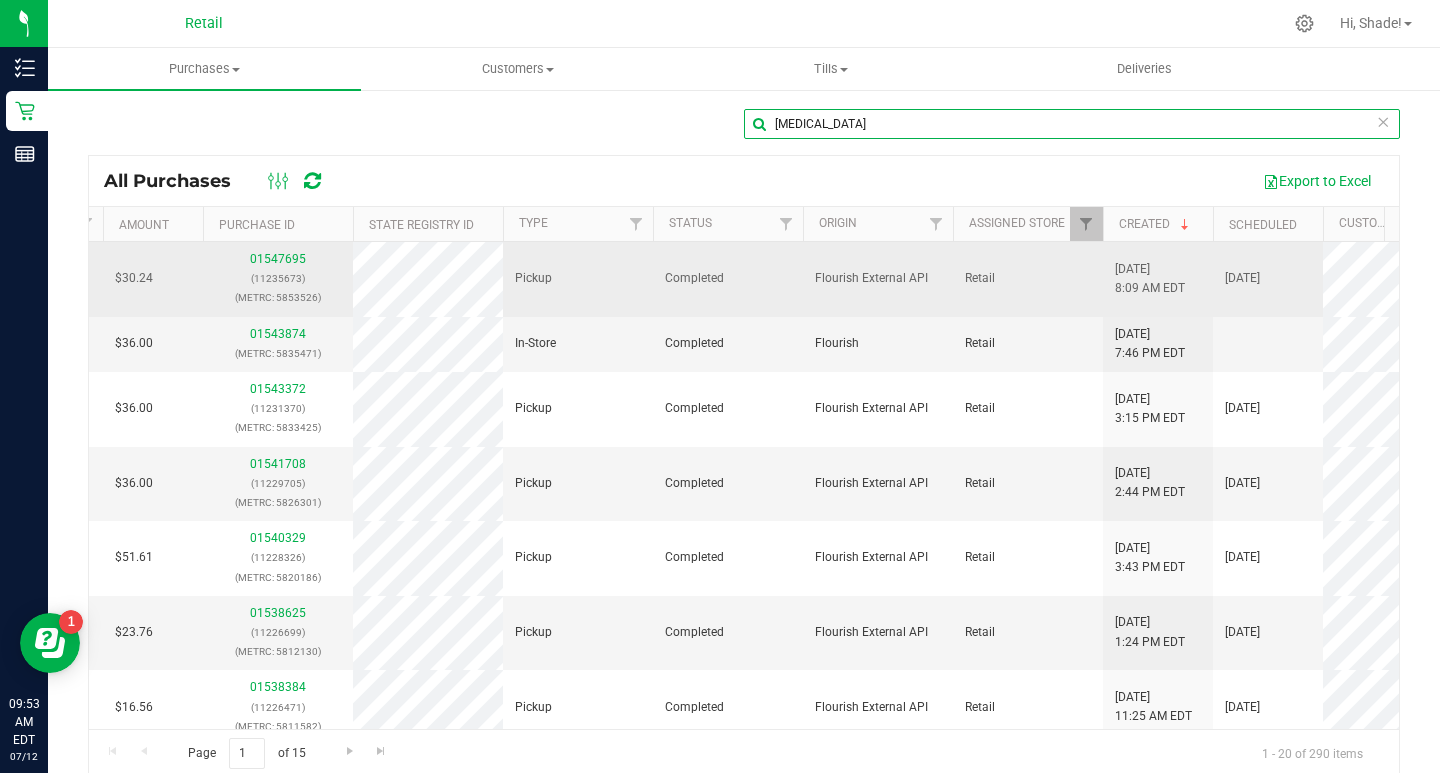 type on "[MEDICAL_DATA]" 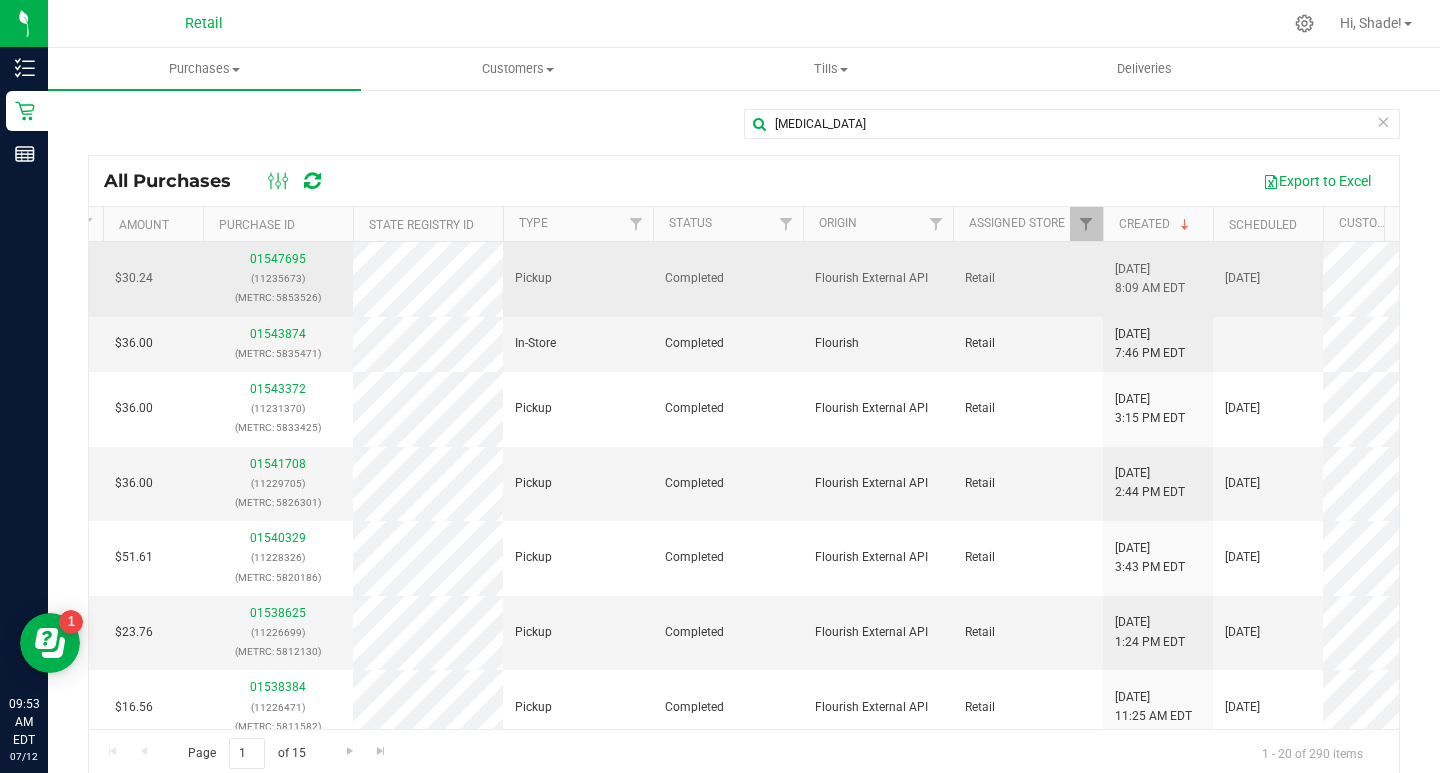 click on "(11235673)" at bounding box center [278, 278] 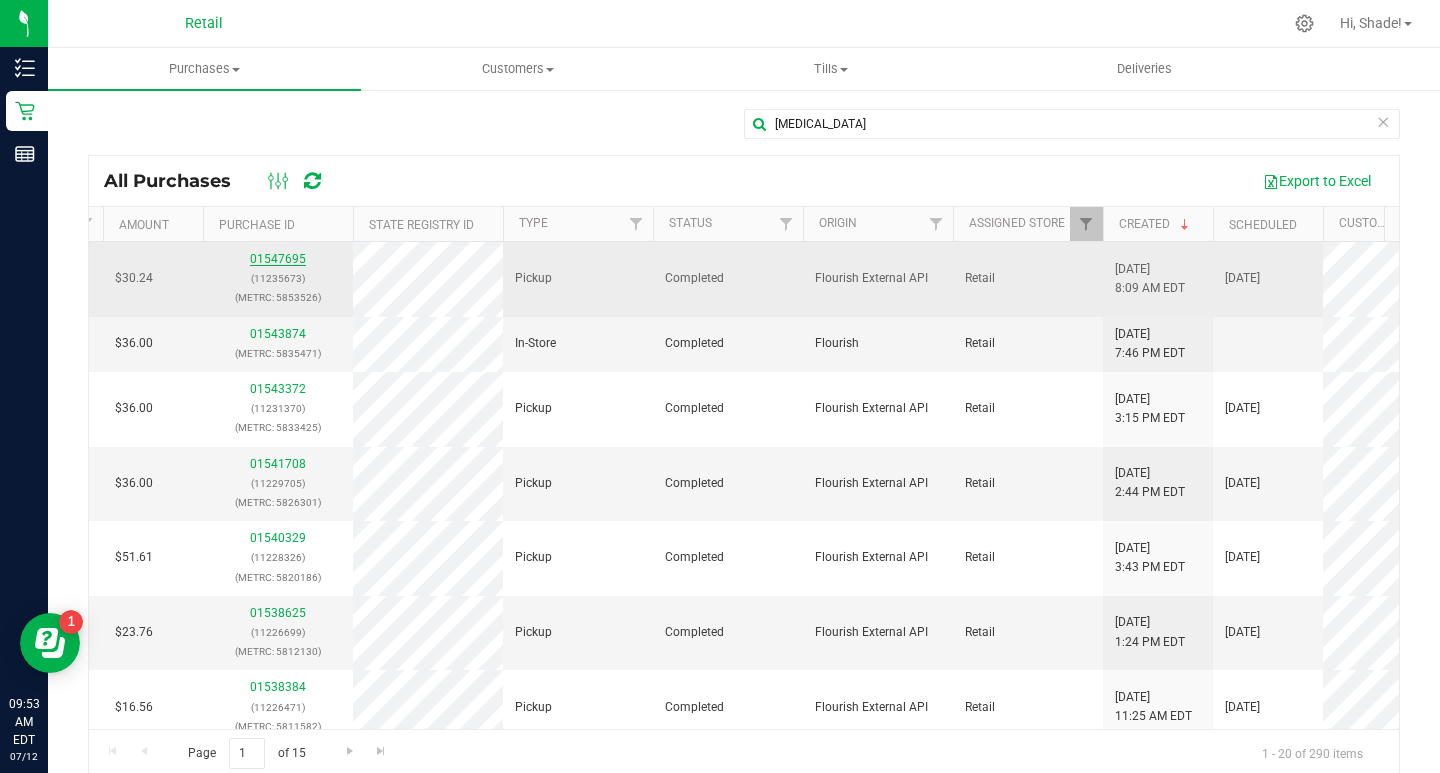 click on "01547695" at bounding box center [278, 259] 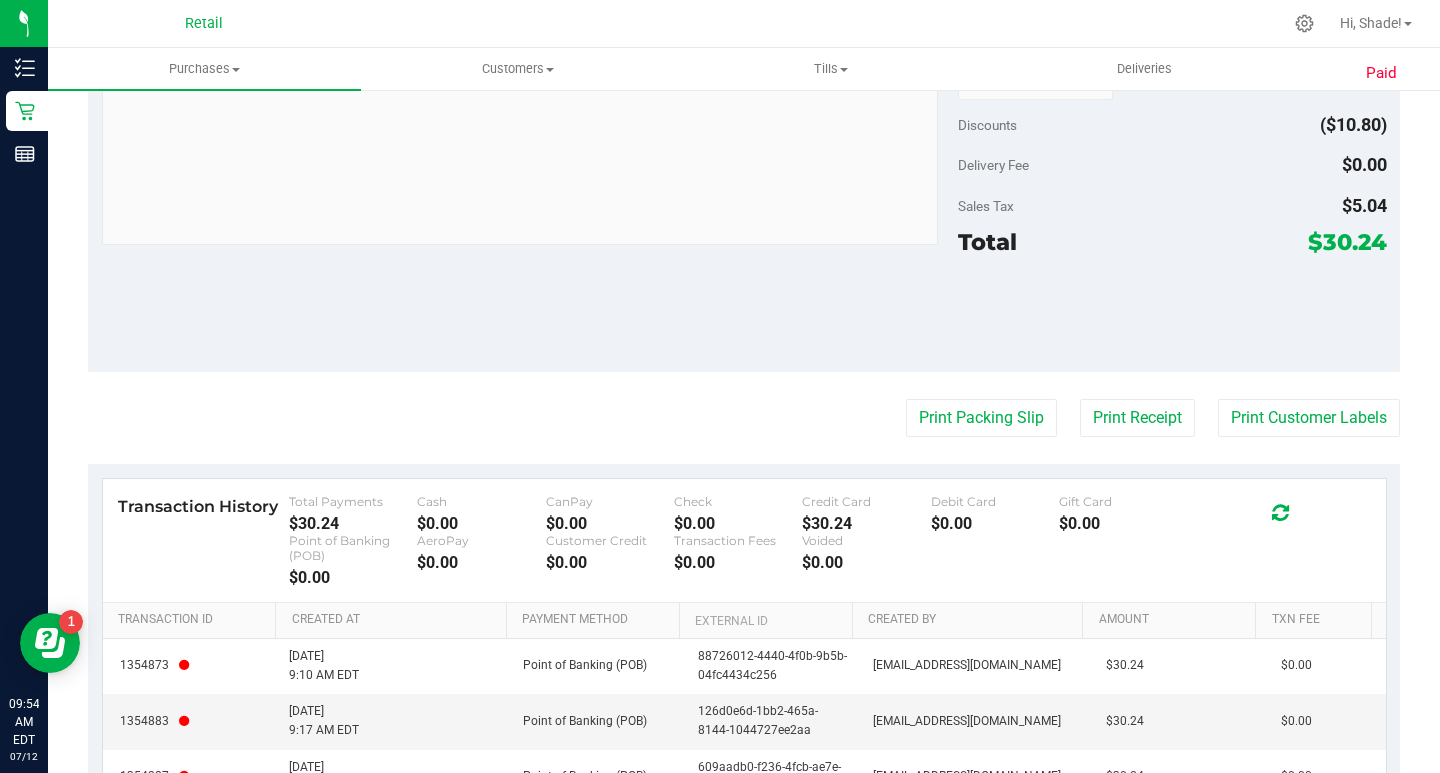 scroll, scrollTop: 888, scrollLeft: 0, axis: vertical 